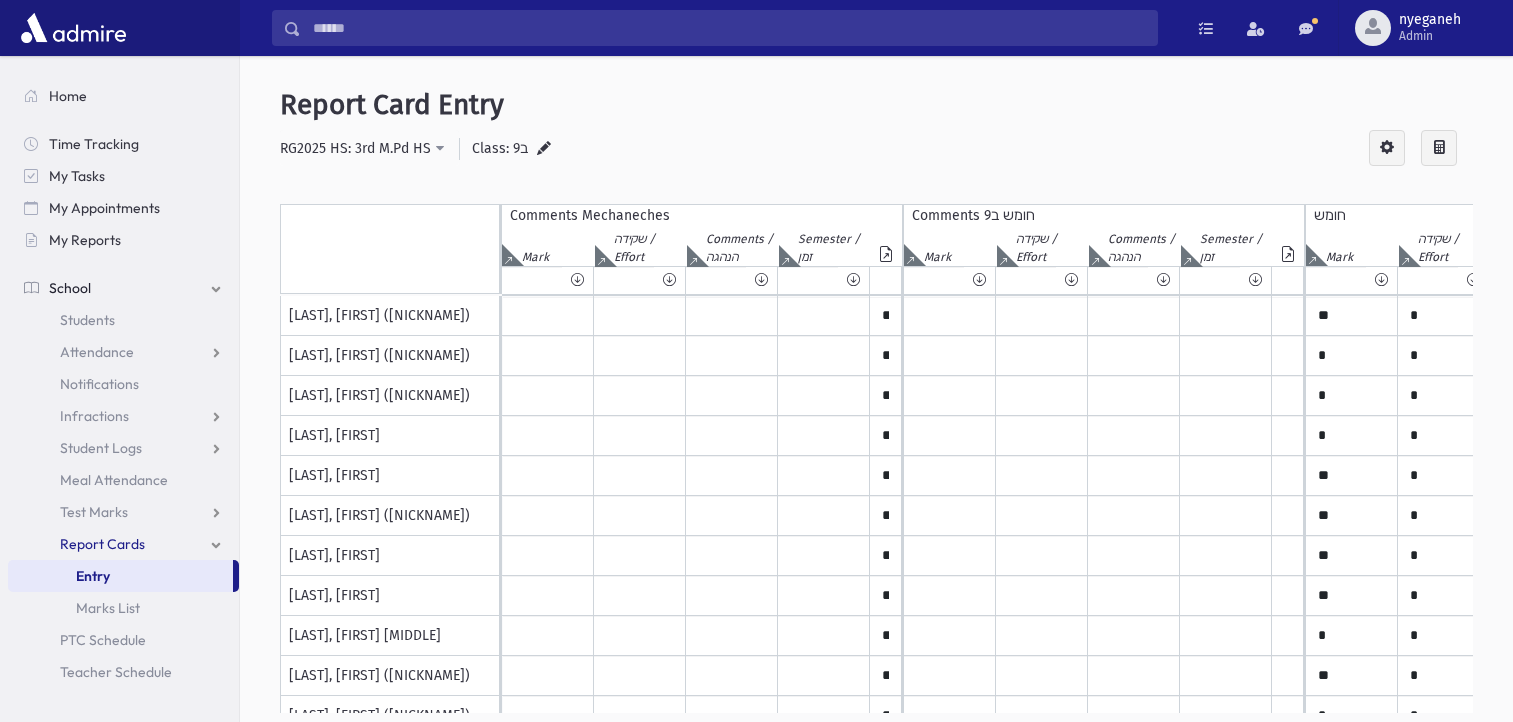 scroll, scrollTop: 0, scrollLeft: 0, axis: both 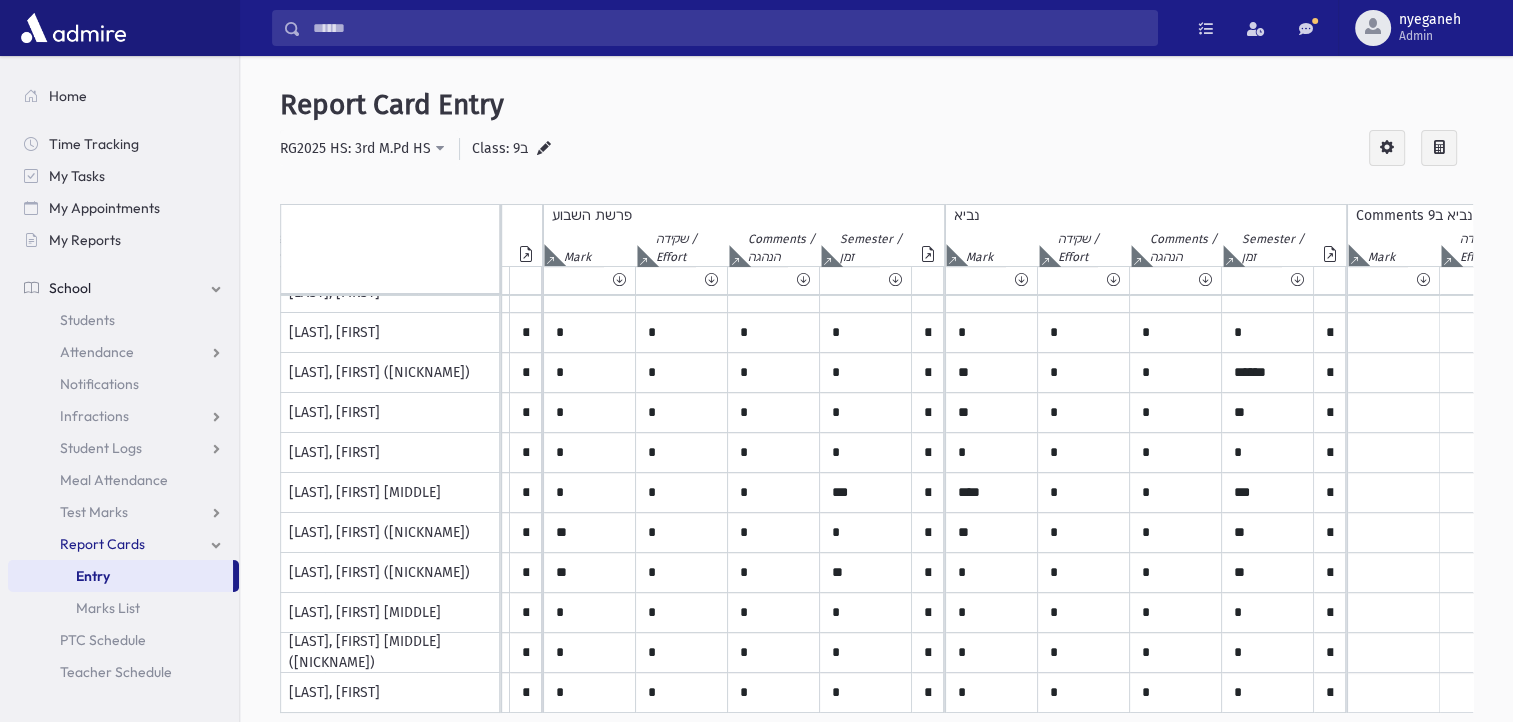 click at bounding box center (544, 149) 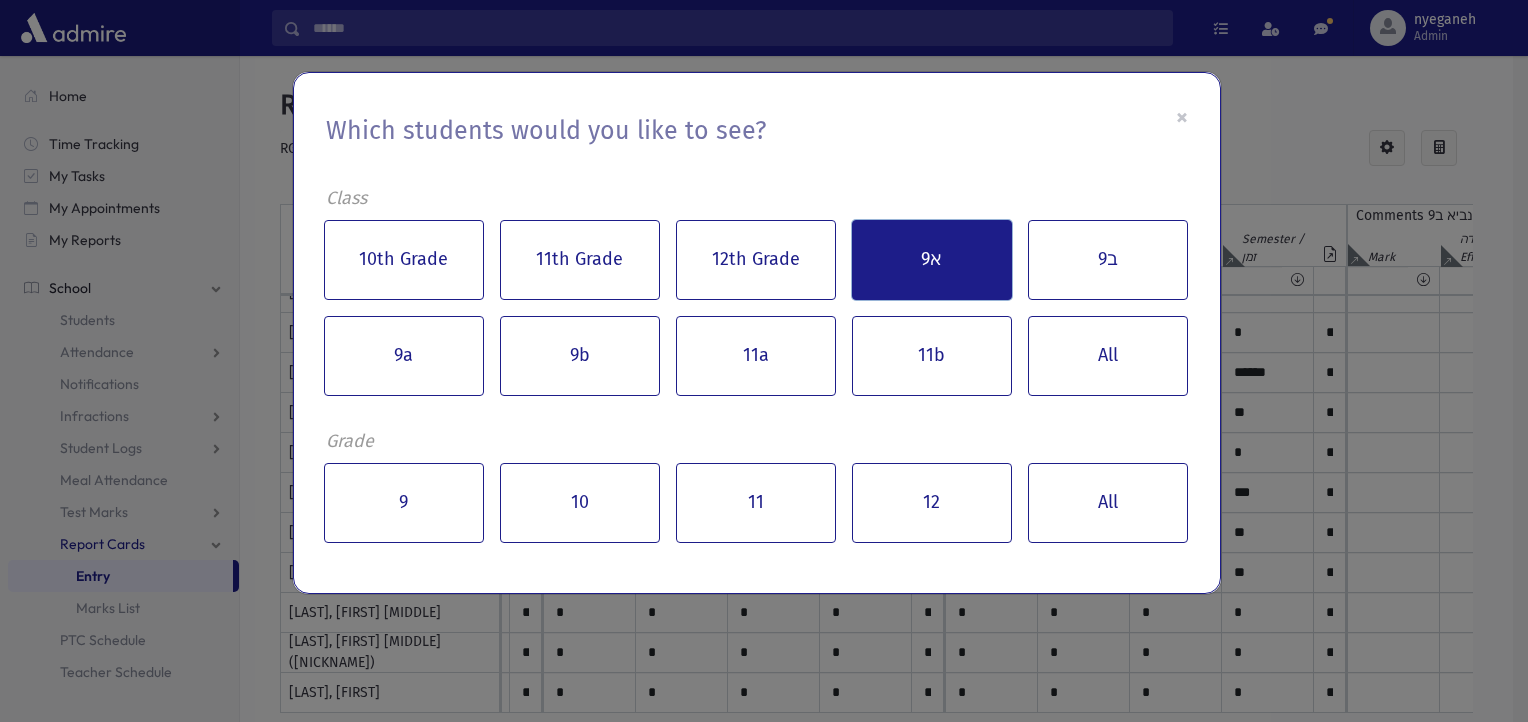 click on "א9" at bounding box center [932, 260] 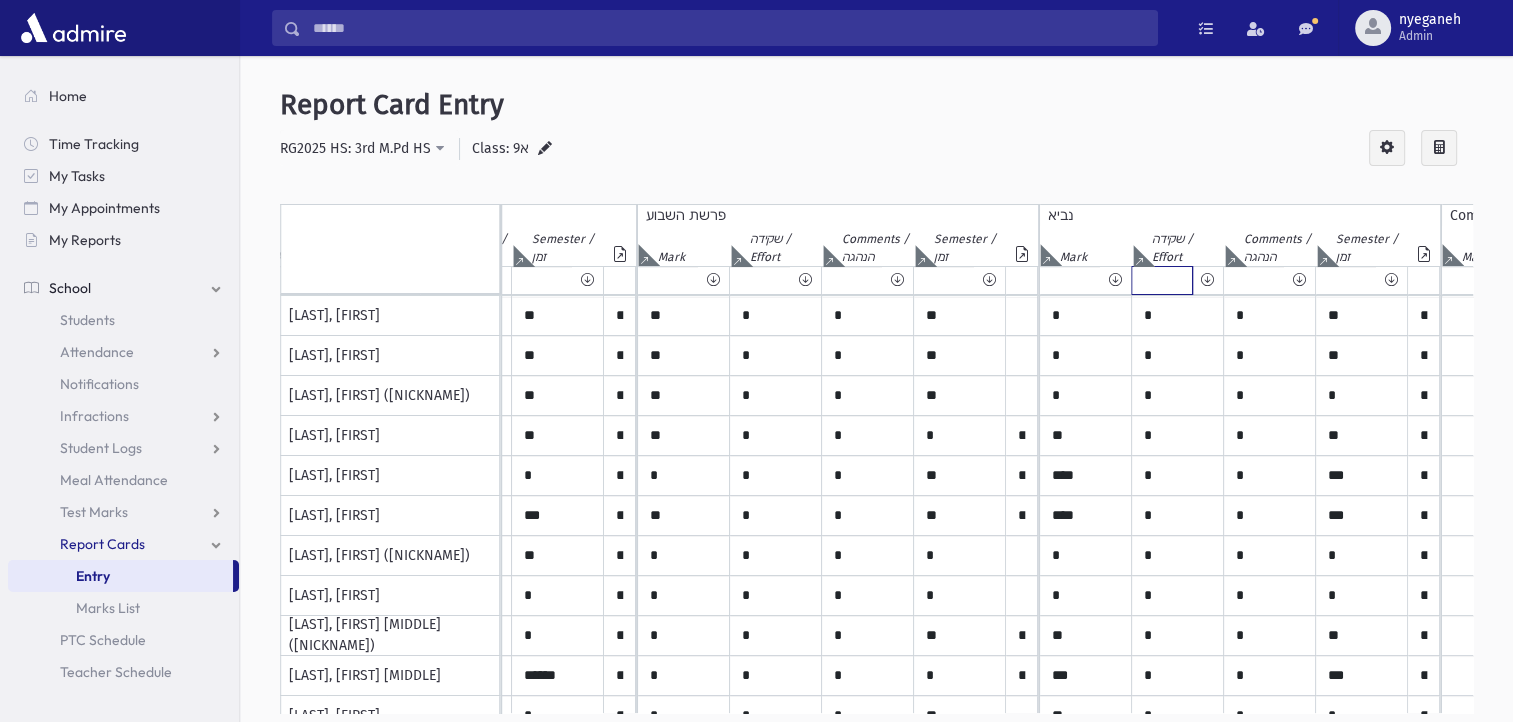 click at bounding box center (1162, 280) 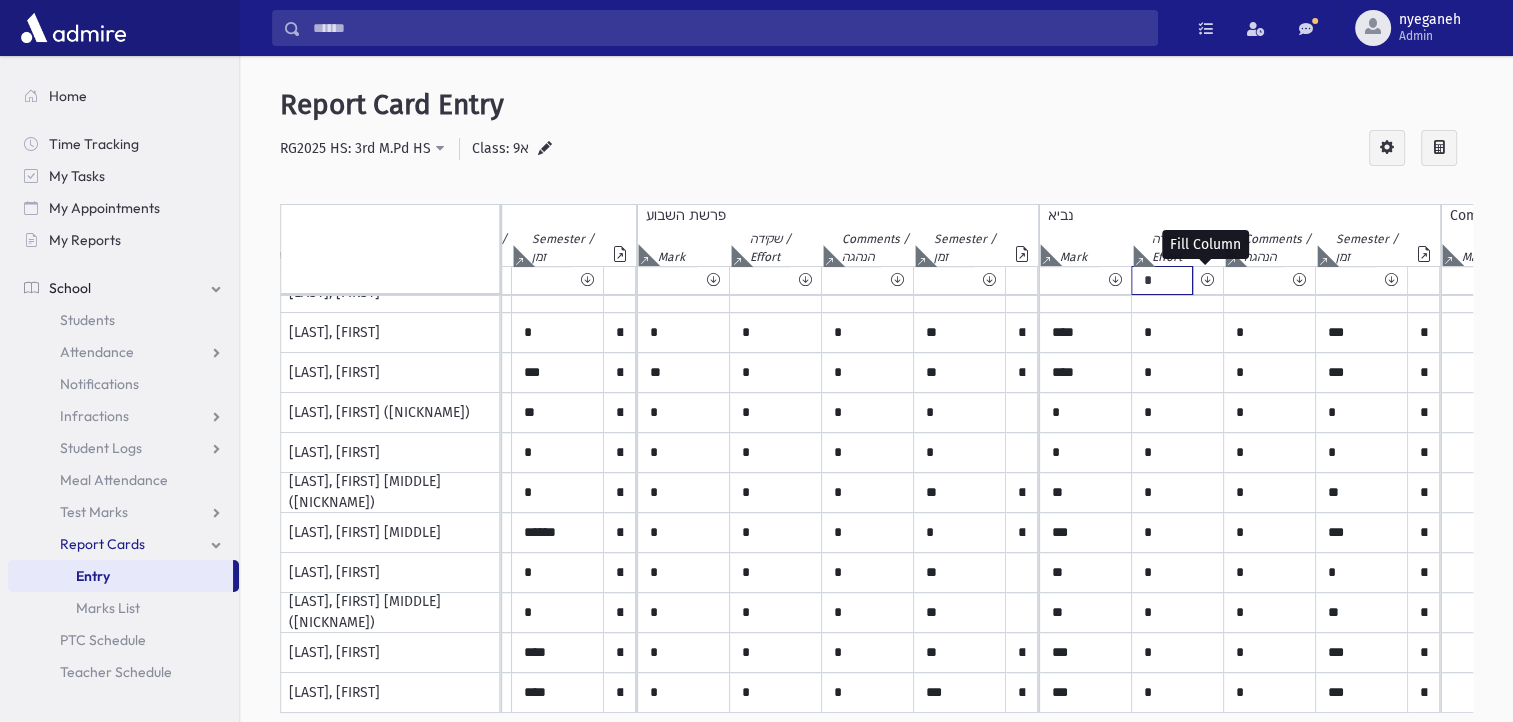 type on "*" 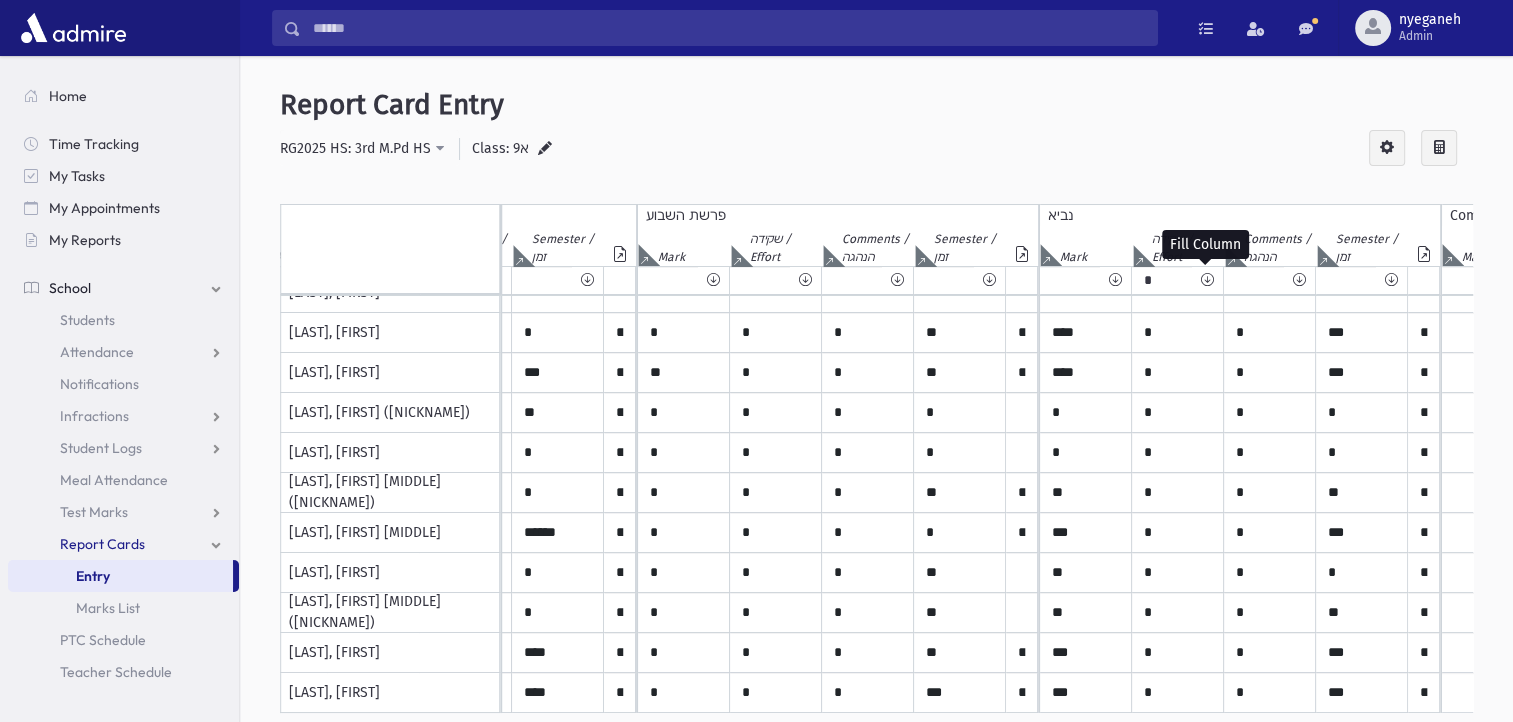 click at bounding box center [1207, 280] 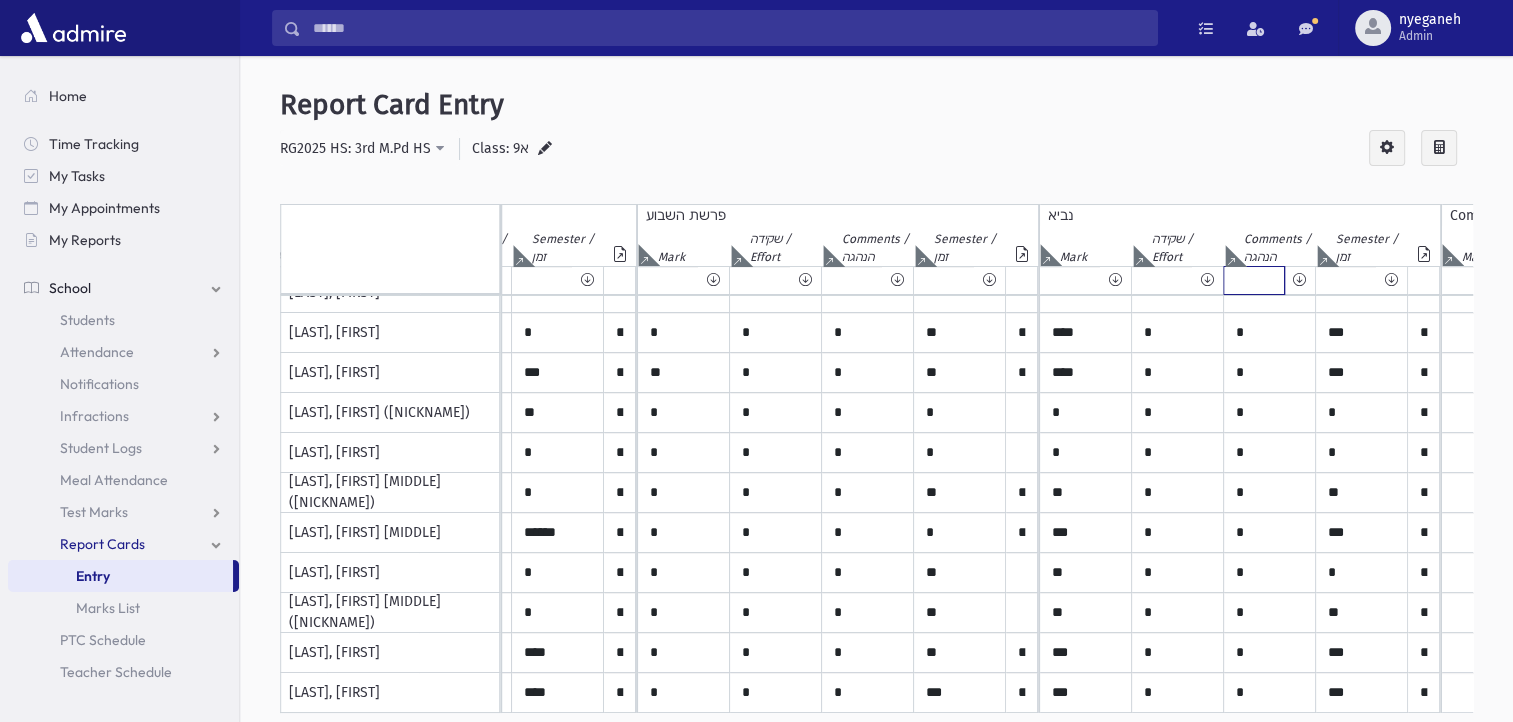 click at bounding box center (1254, 280) 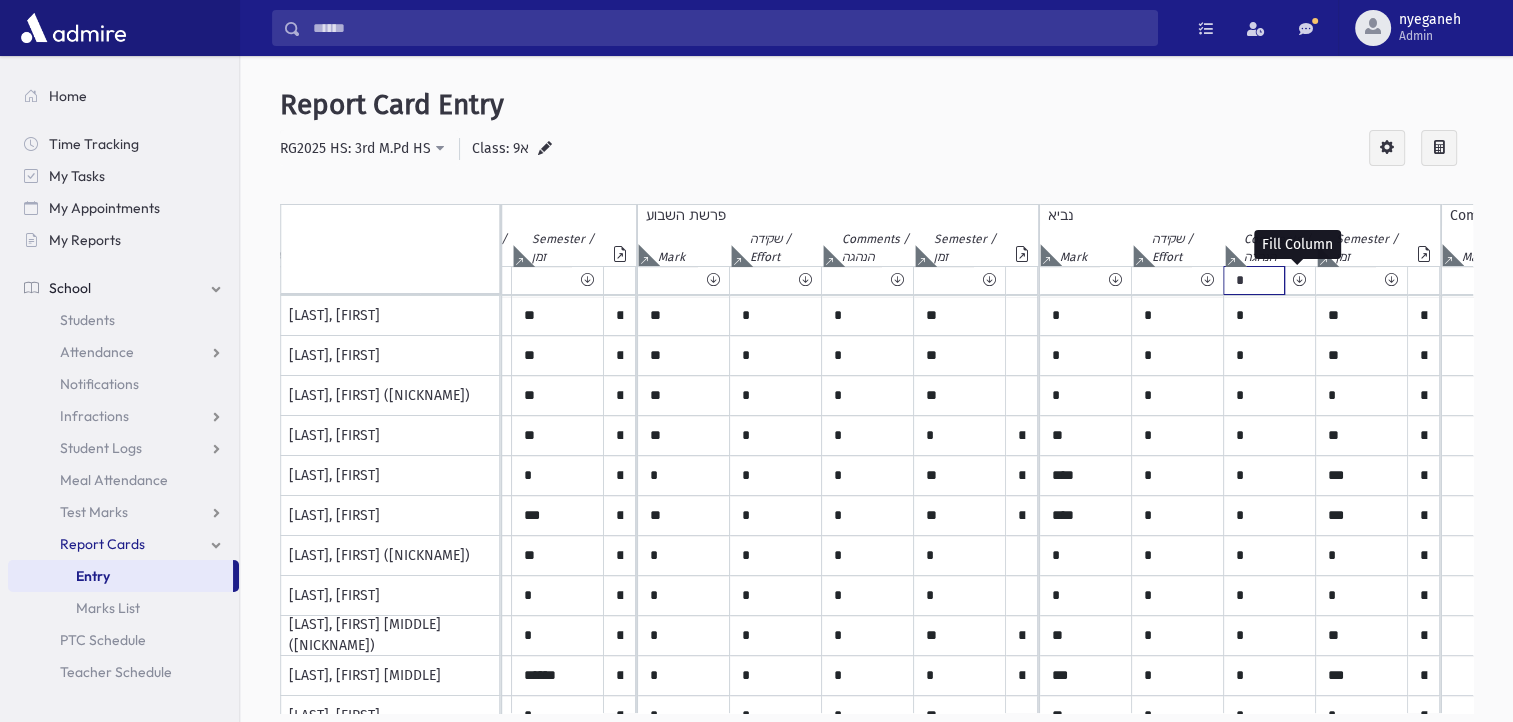 type on "*" 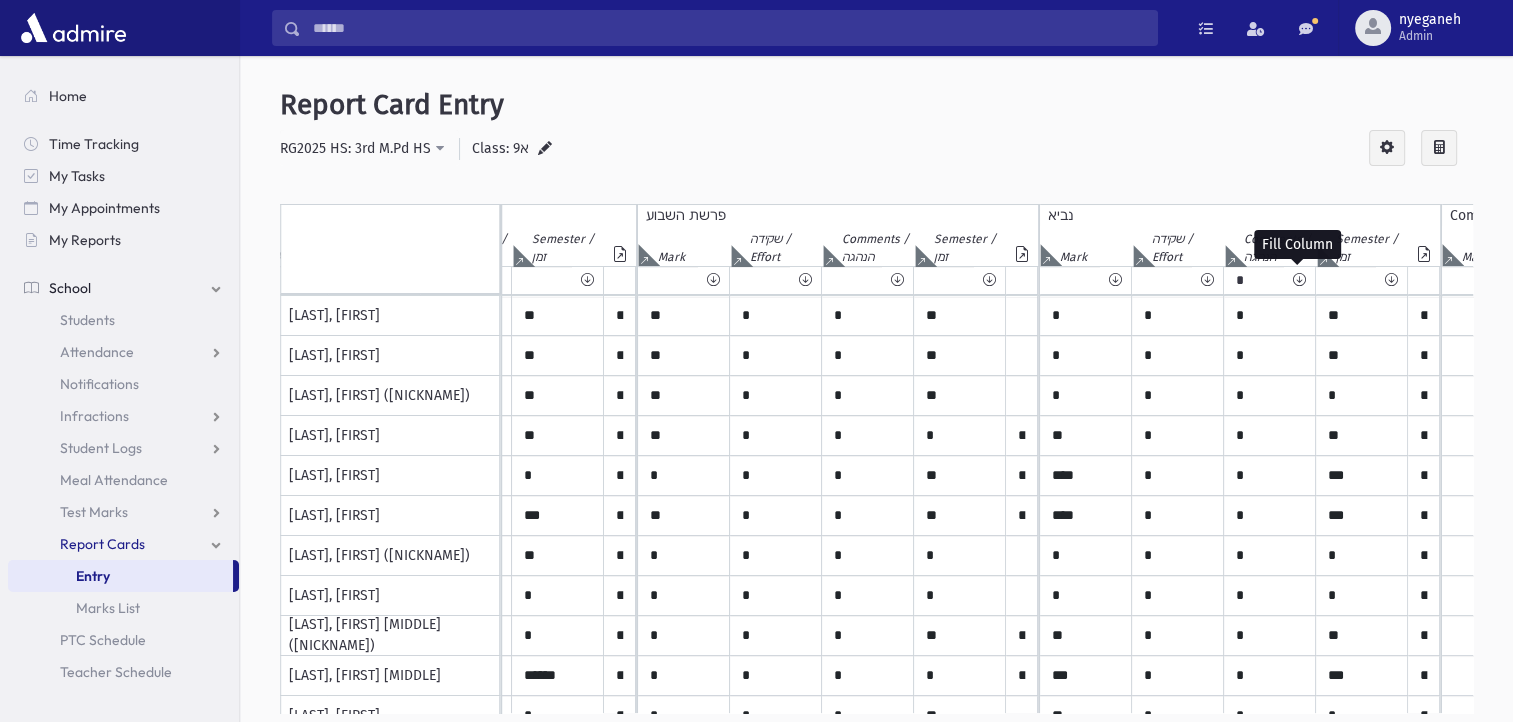 click at bounding box center [1299, 280] 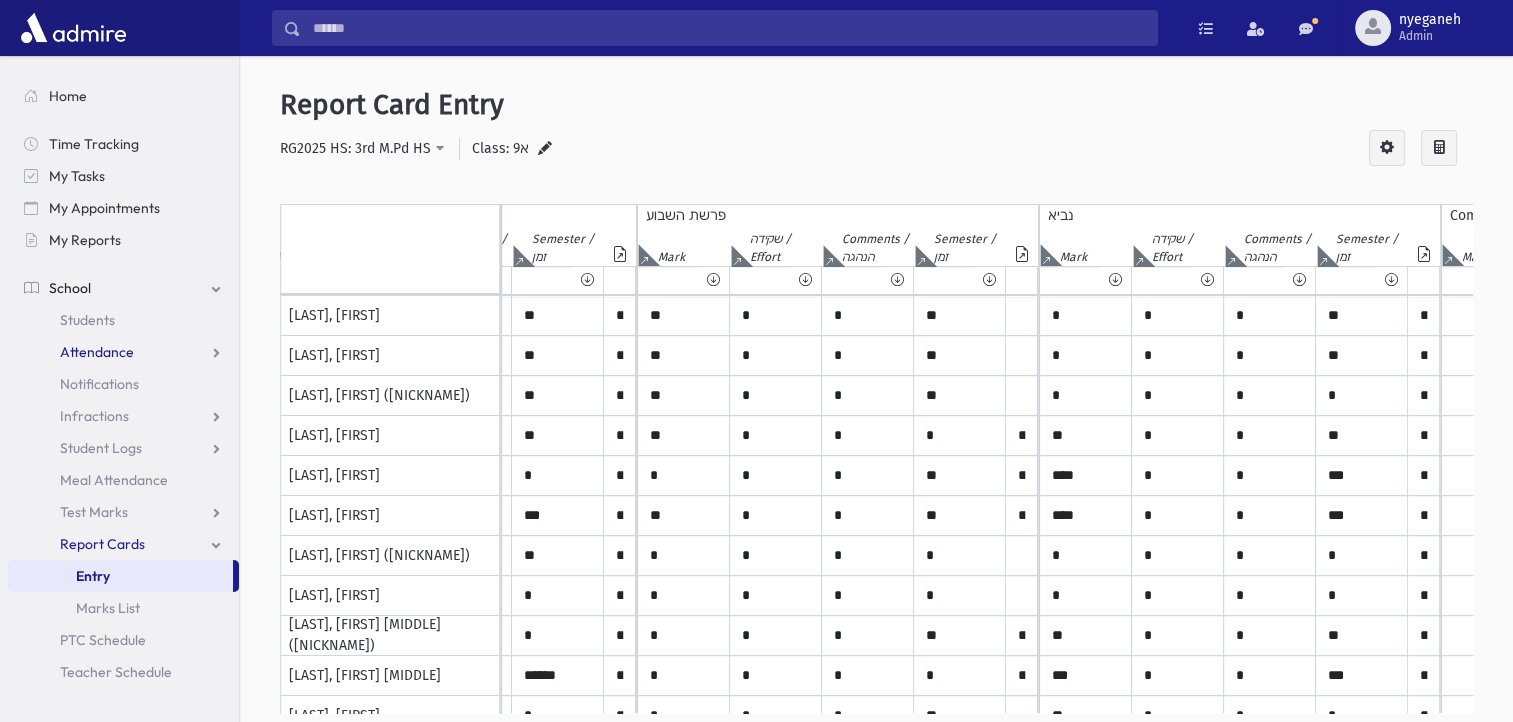 click on "Attendance" at bounding box center [123, 352] 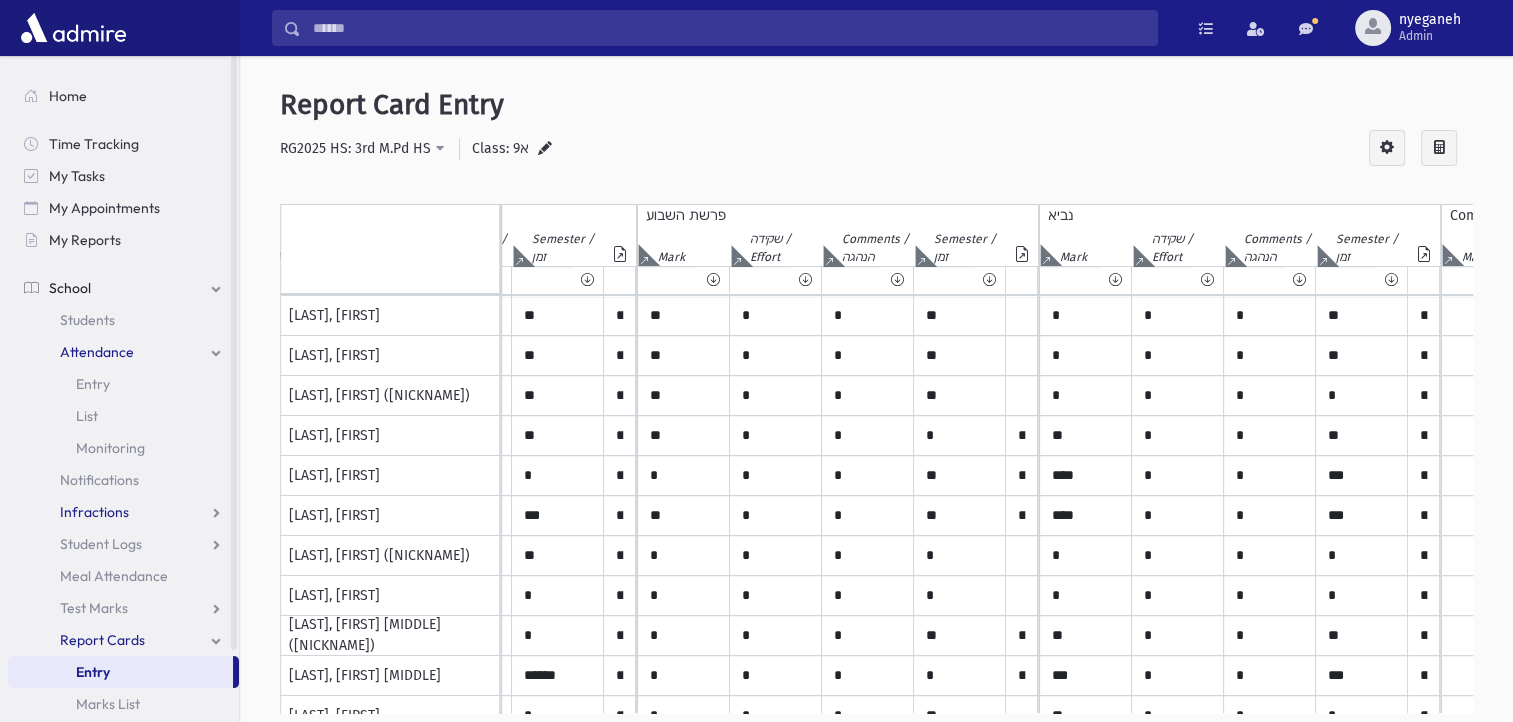 click on "Infractions" at bounding box center (123, 512) 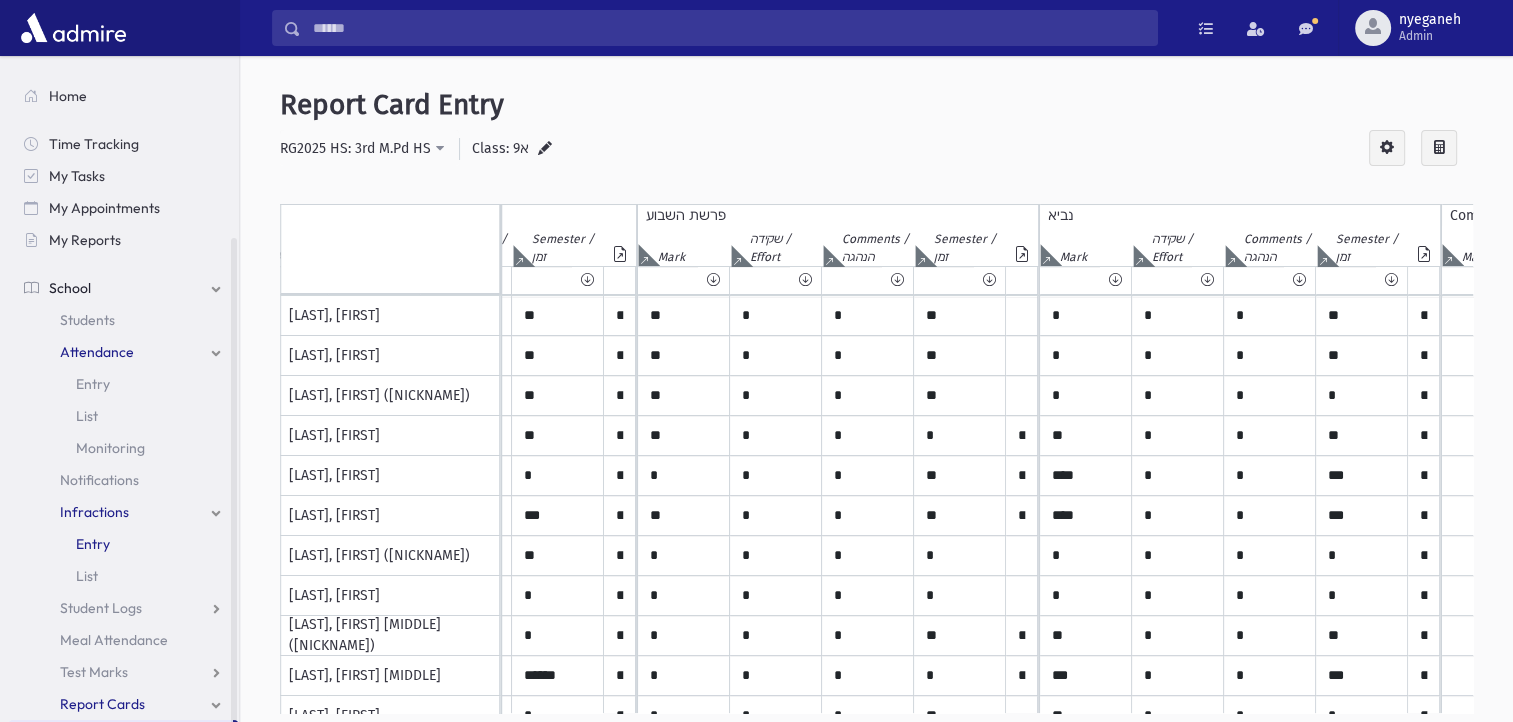 scroll, scrollTop: 100, scrollLeft: 0, axis: vertical 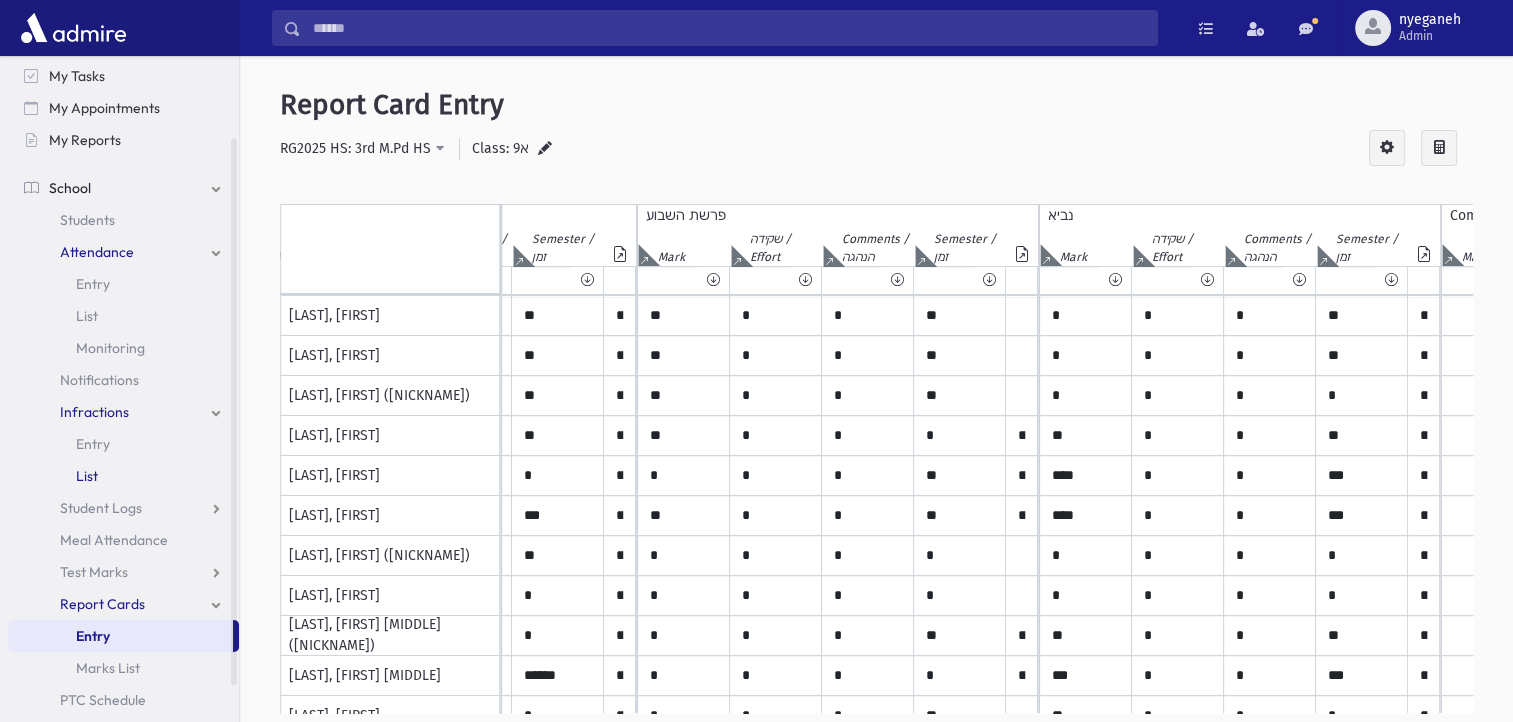 click on "List" at bounding box center [123, 476] 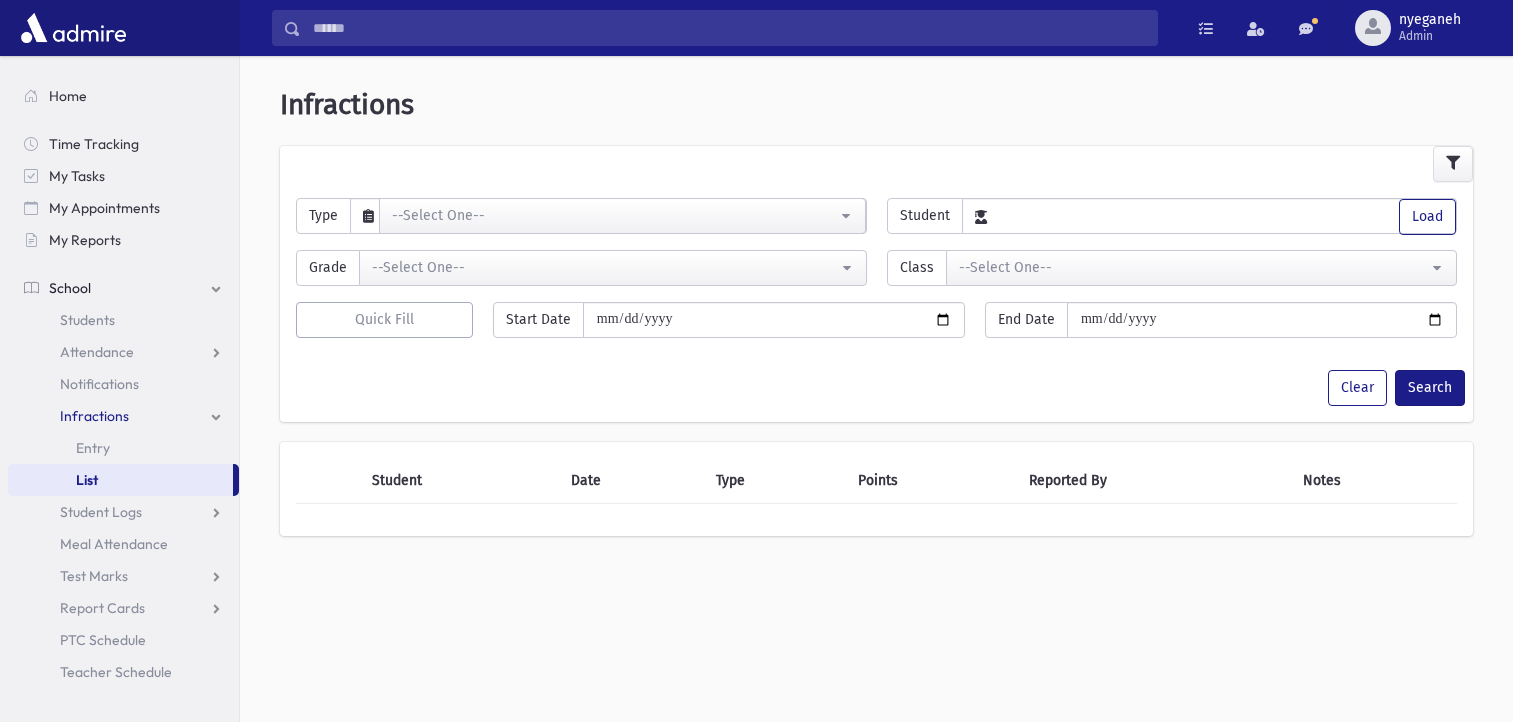 scroll, scrollTop: 0, scrollLeft: 0, axis: both 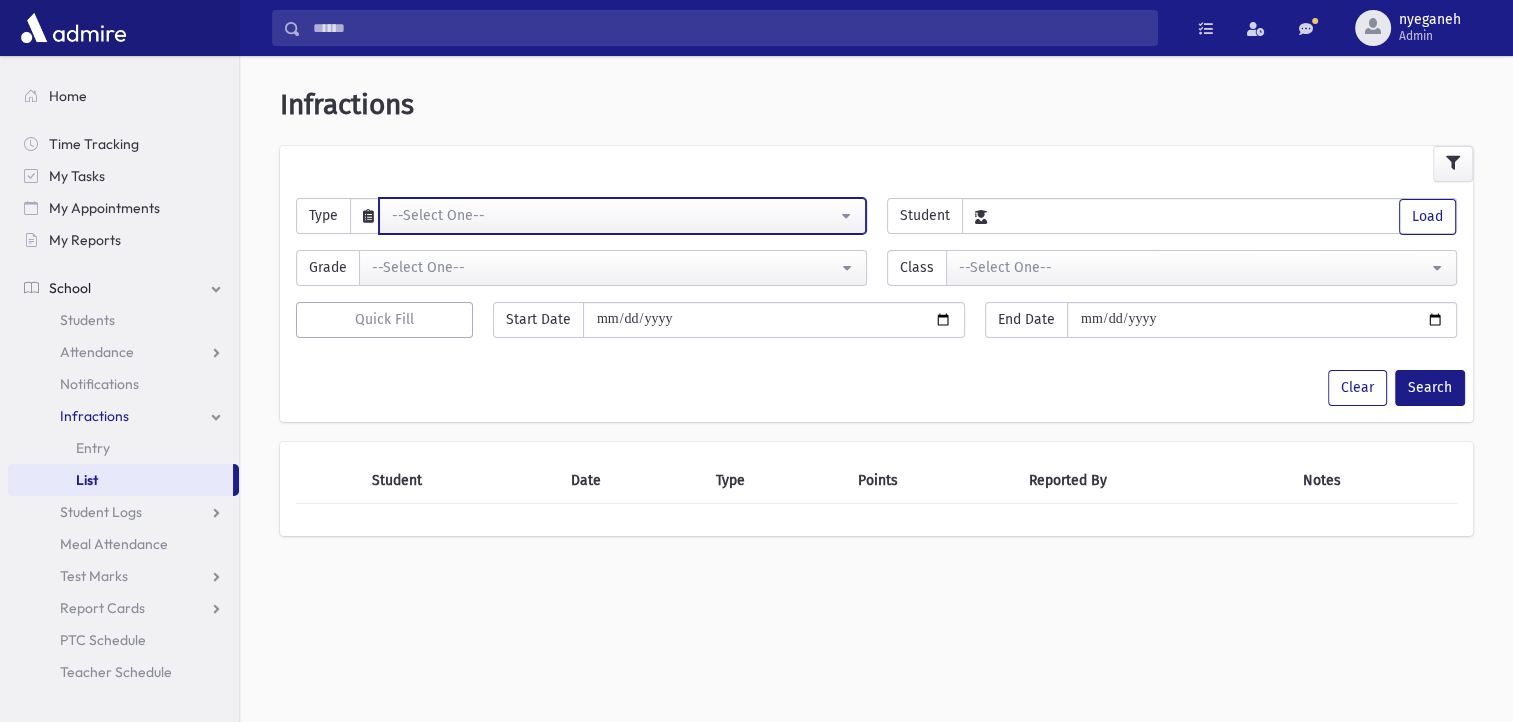 click on "--Select One--" at bounding box center [622, 216] 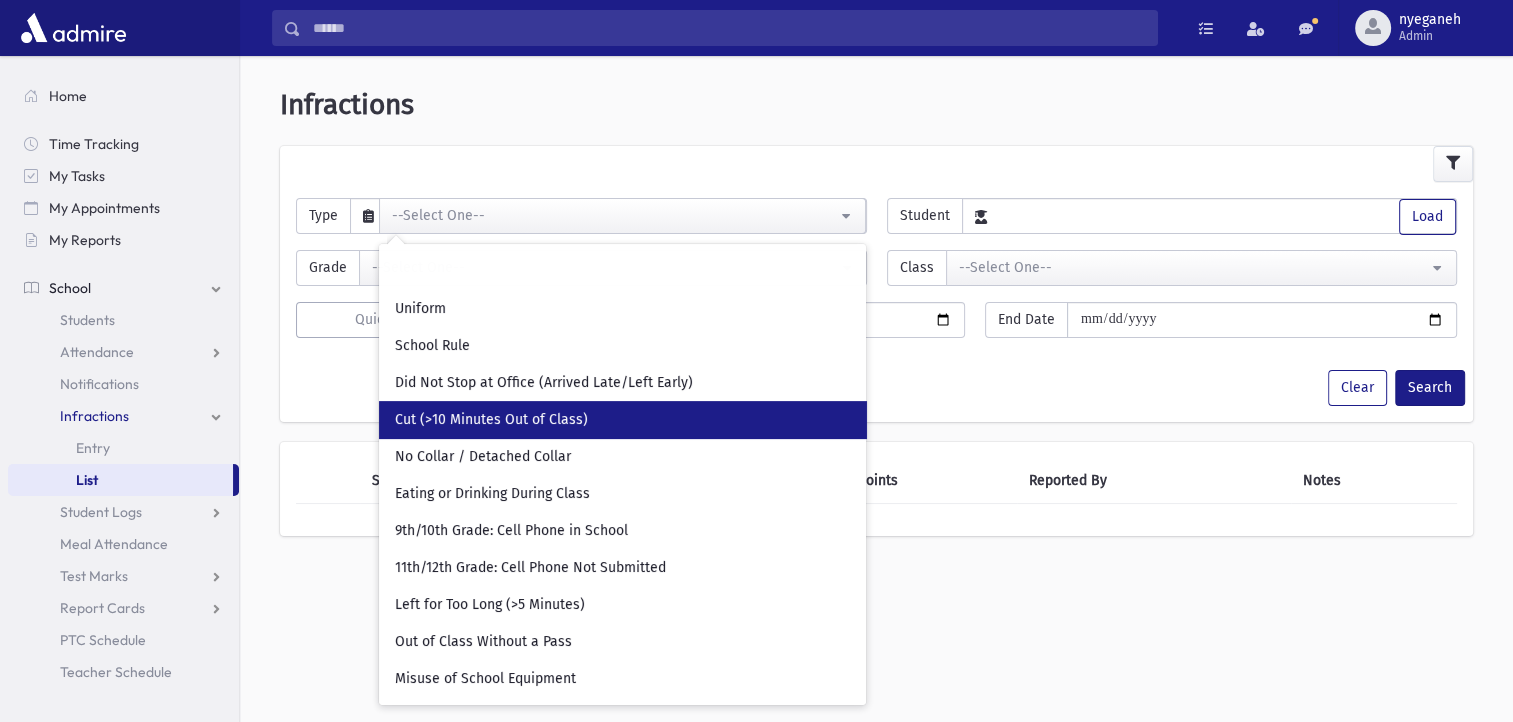 scroll, scrollTop: 374, scrollLeft: 0, axis: vertical 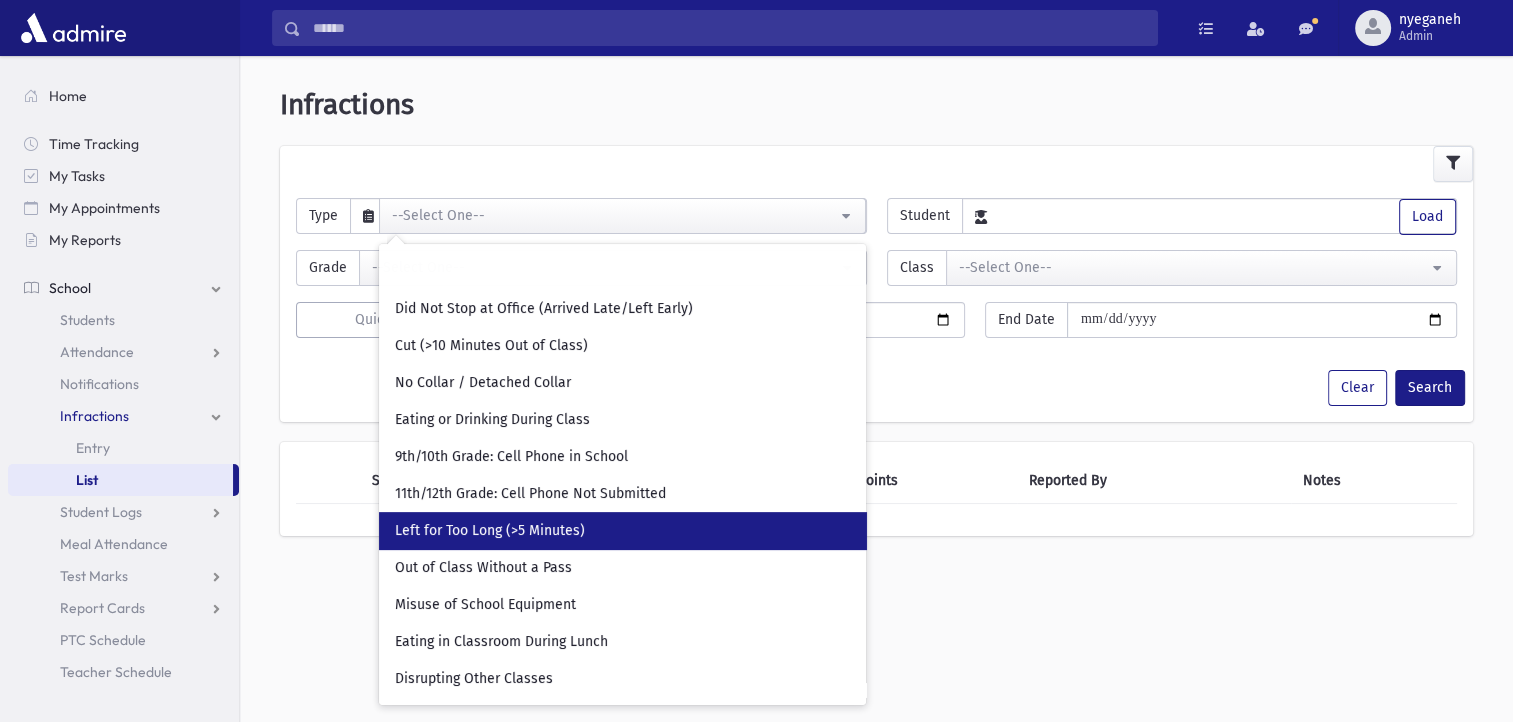 click on "Left for Too Long (>5 Minutes)" at bounding box center (622, 530) 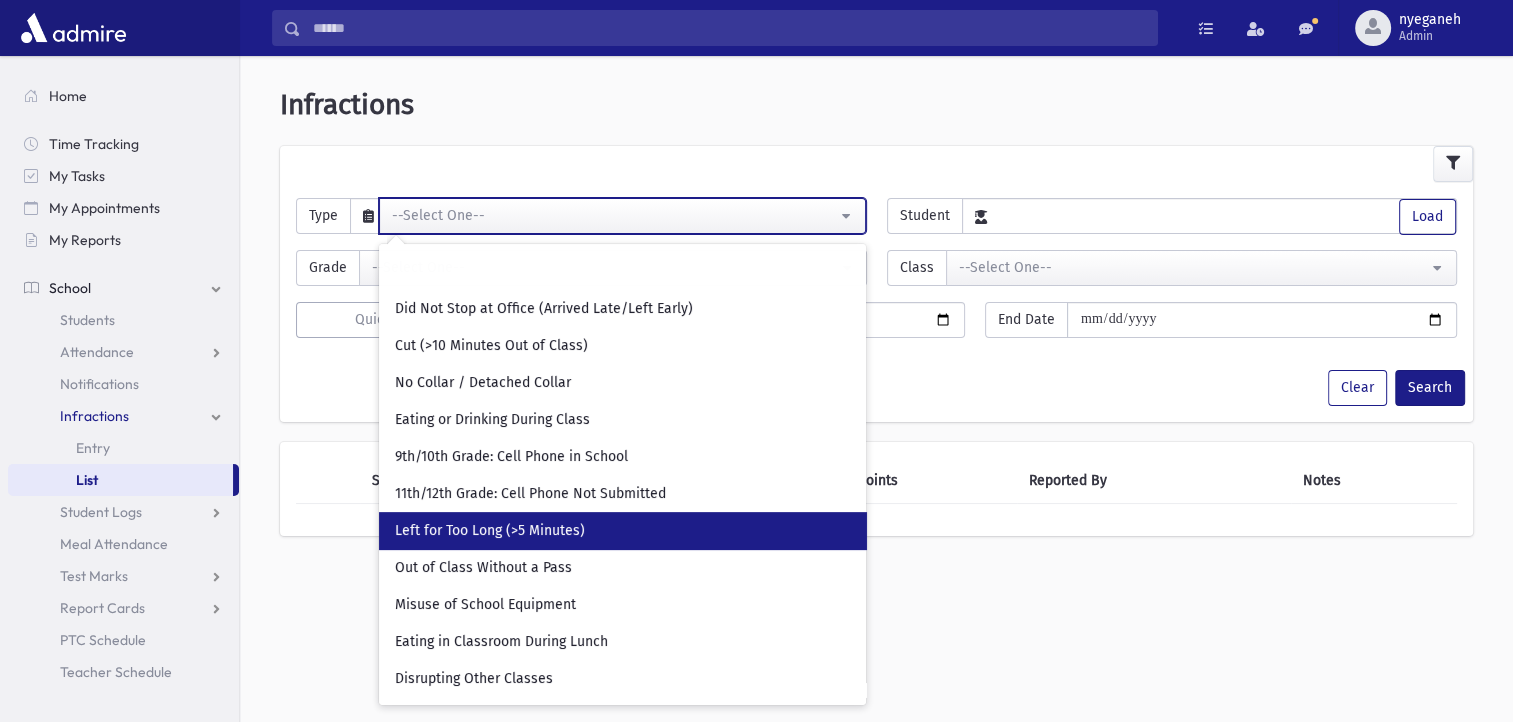 select on "**" 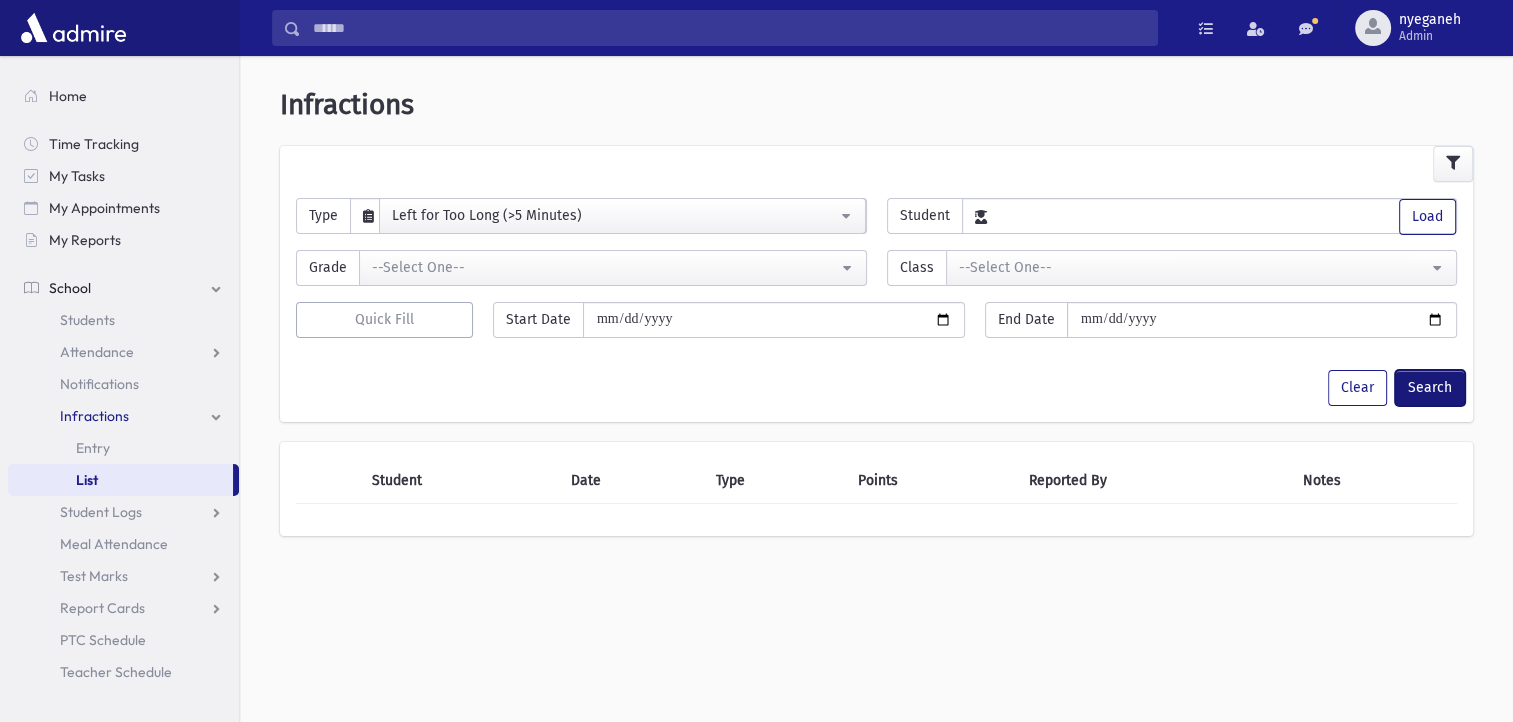 click on "Search" at bounding box center (1430, 388) 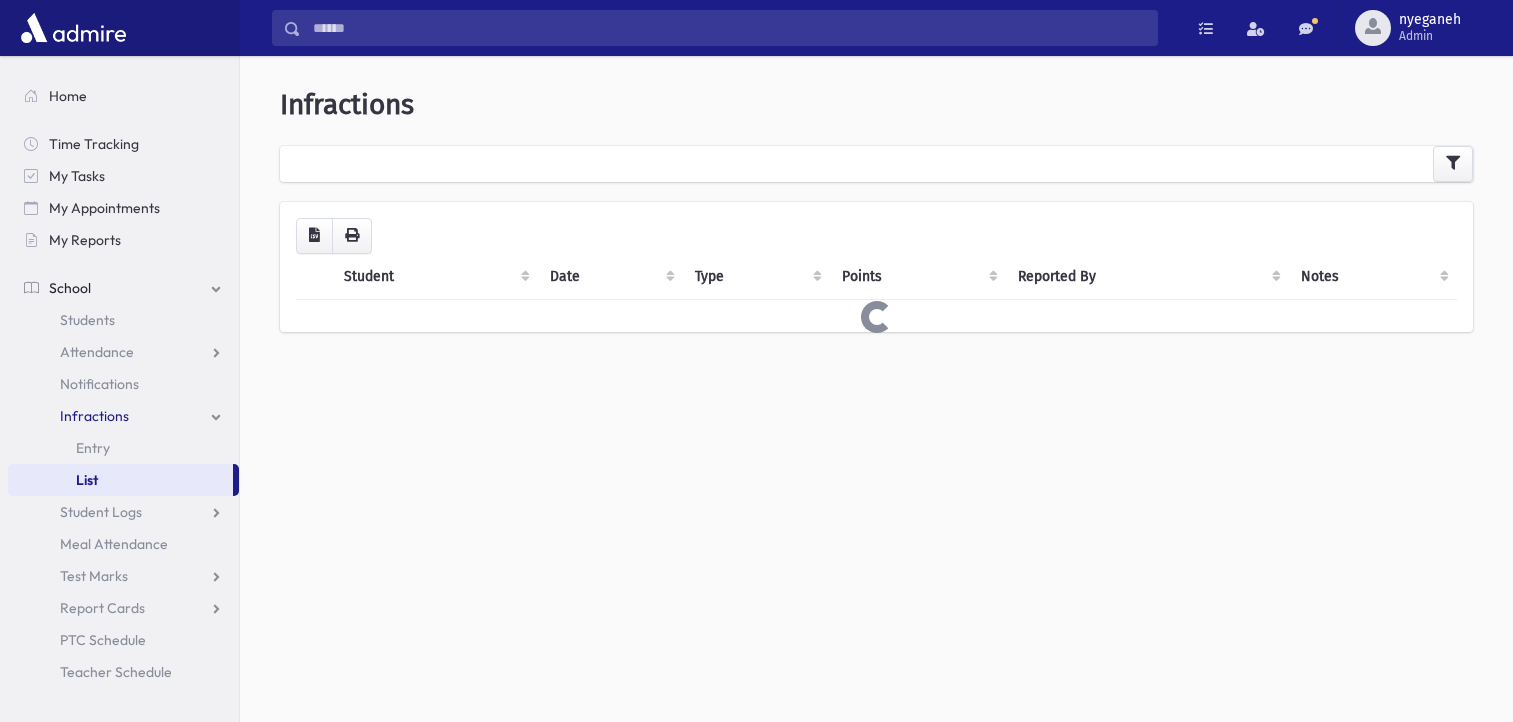 scroll, scrollTop: 0, scrollLeft: 0, axis: both 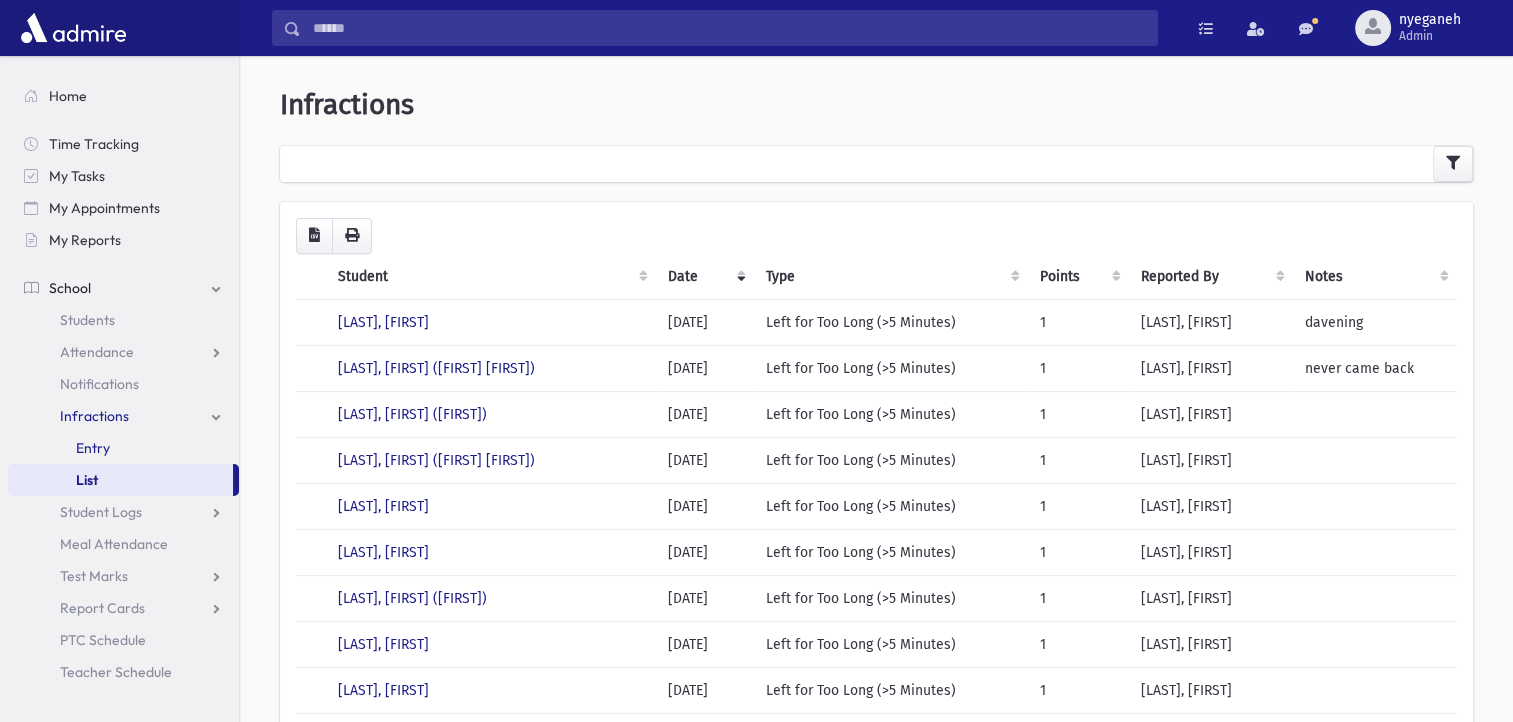 click on "Entry" at bounding box center [123, 448] 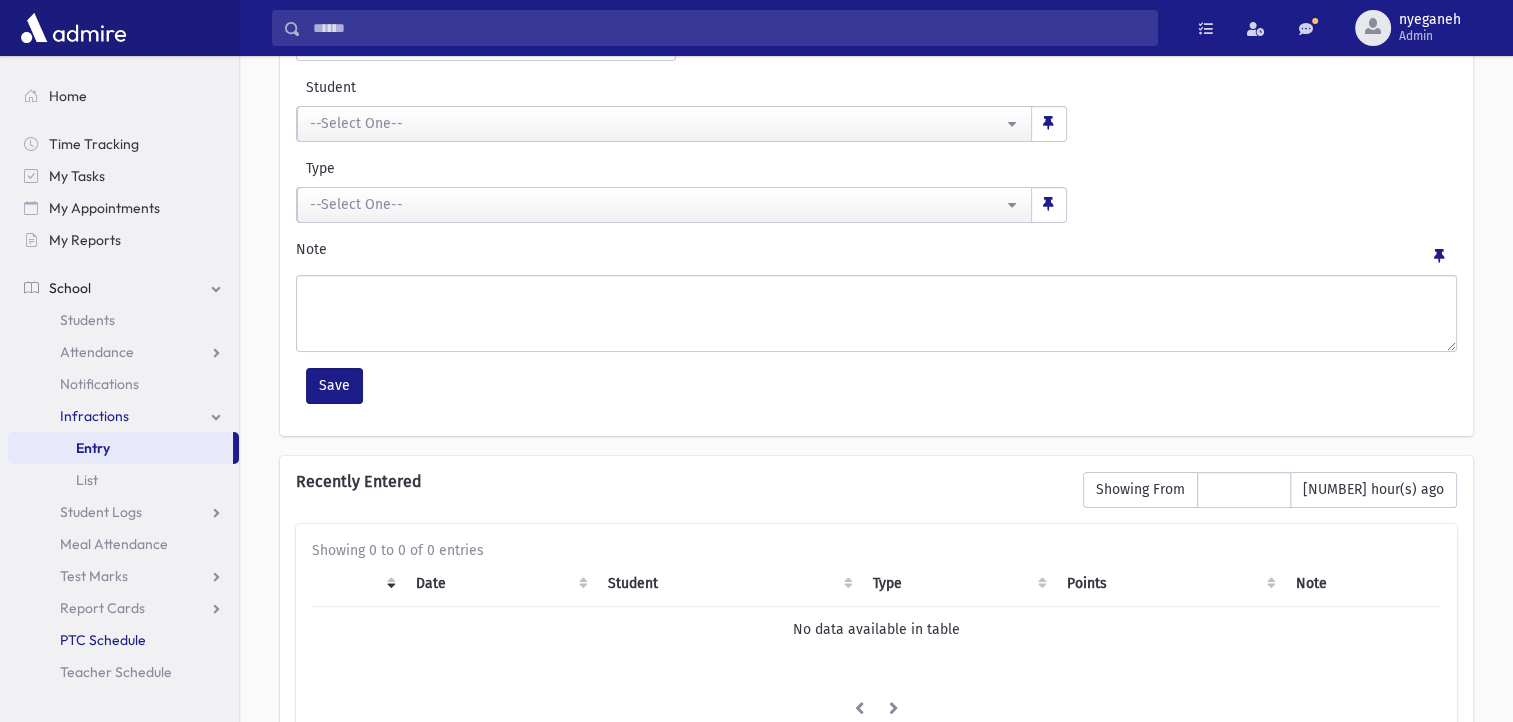 scroll, scrollTop: 200, scrollLeft: 0, axis: vertical 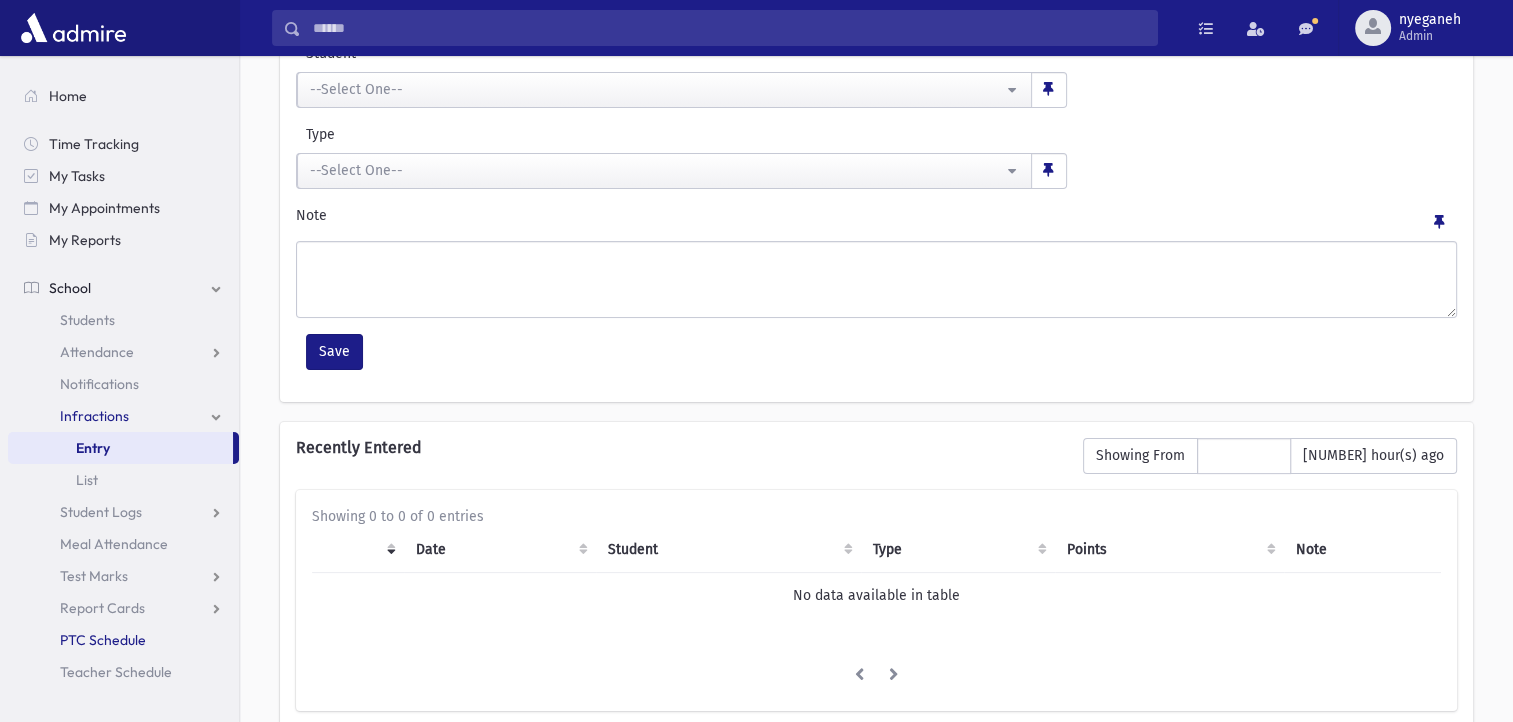 click on "PTC Schedule" at bounding box center (103, 640) 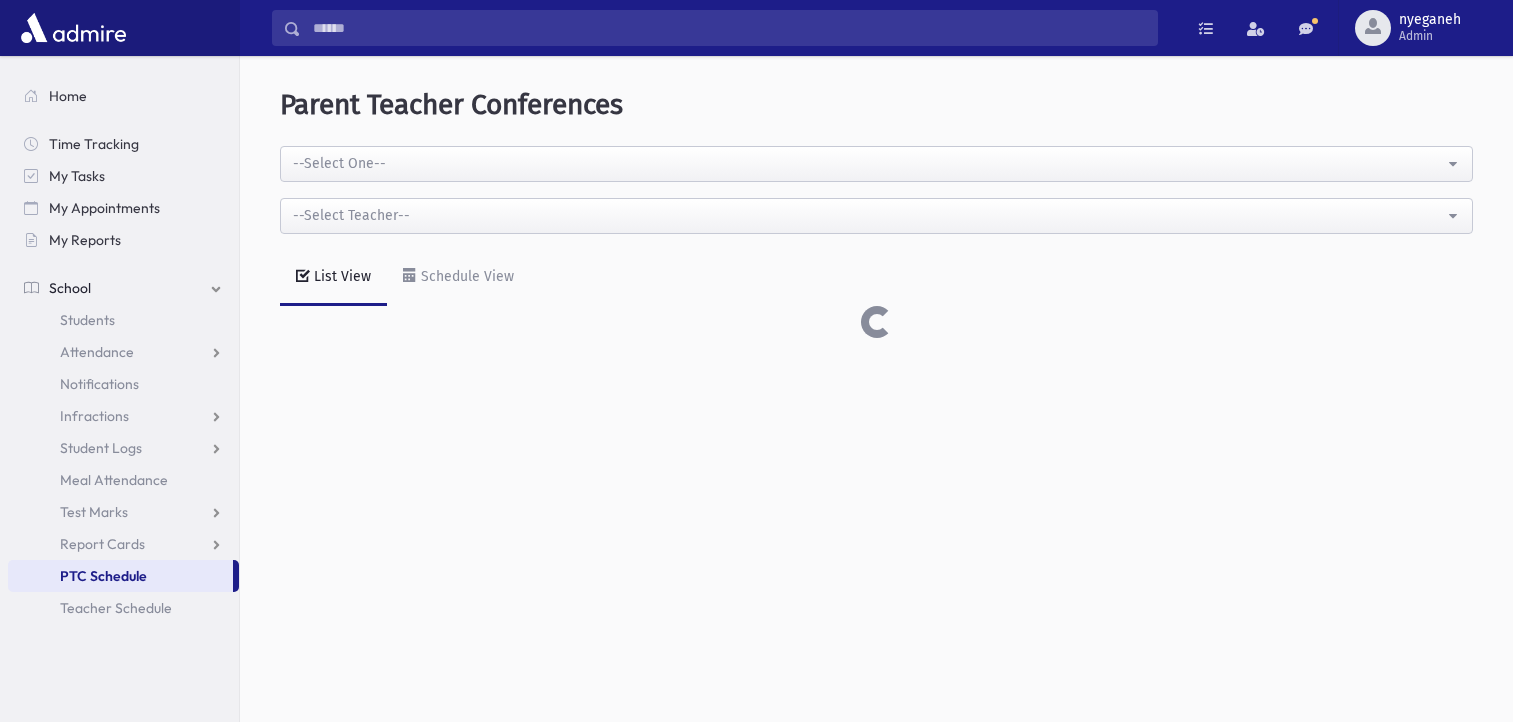 scroll, scrollTop: 0, scrollLeft: 0, axis: both 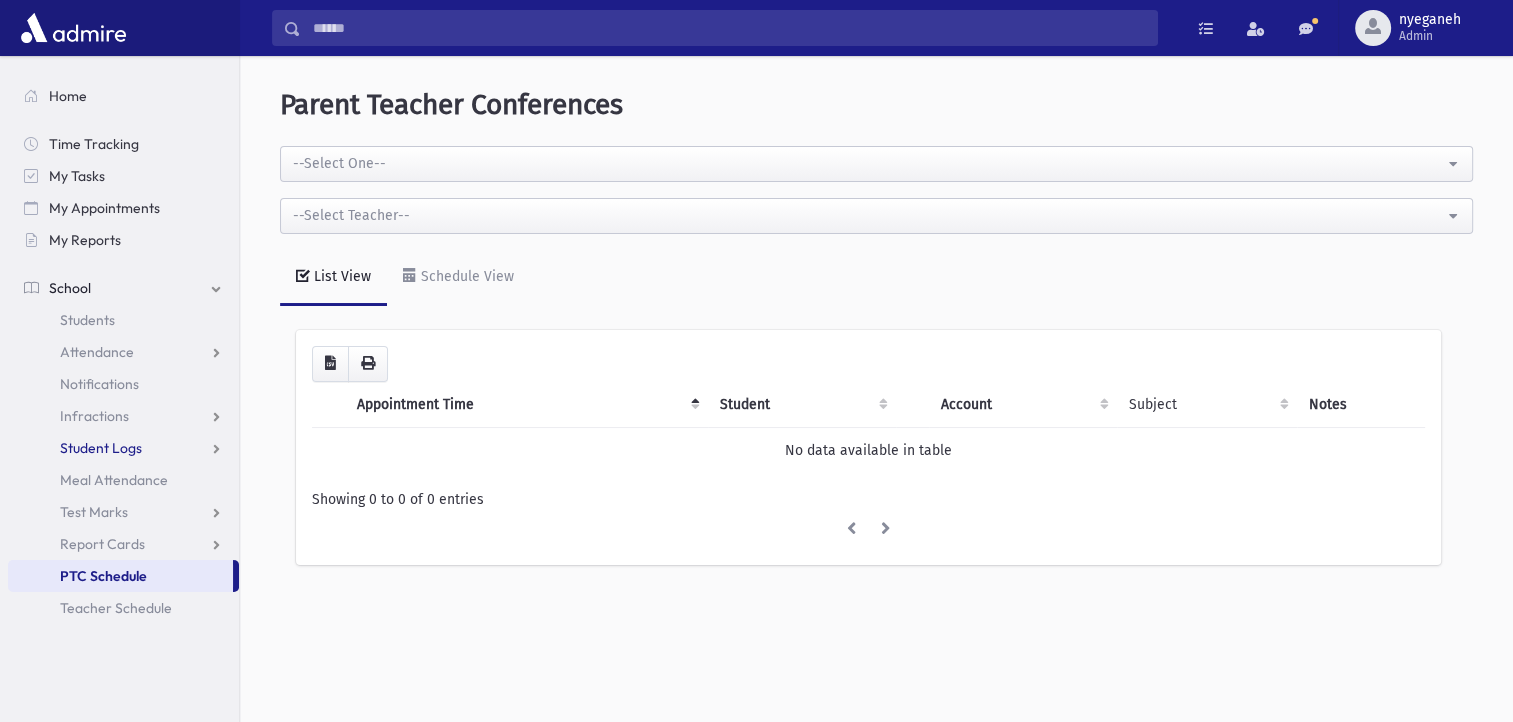 click on "Student Logs" at bounding box center (123, 448) 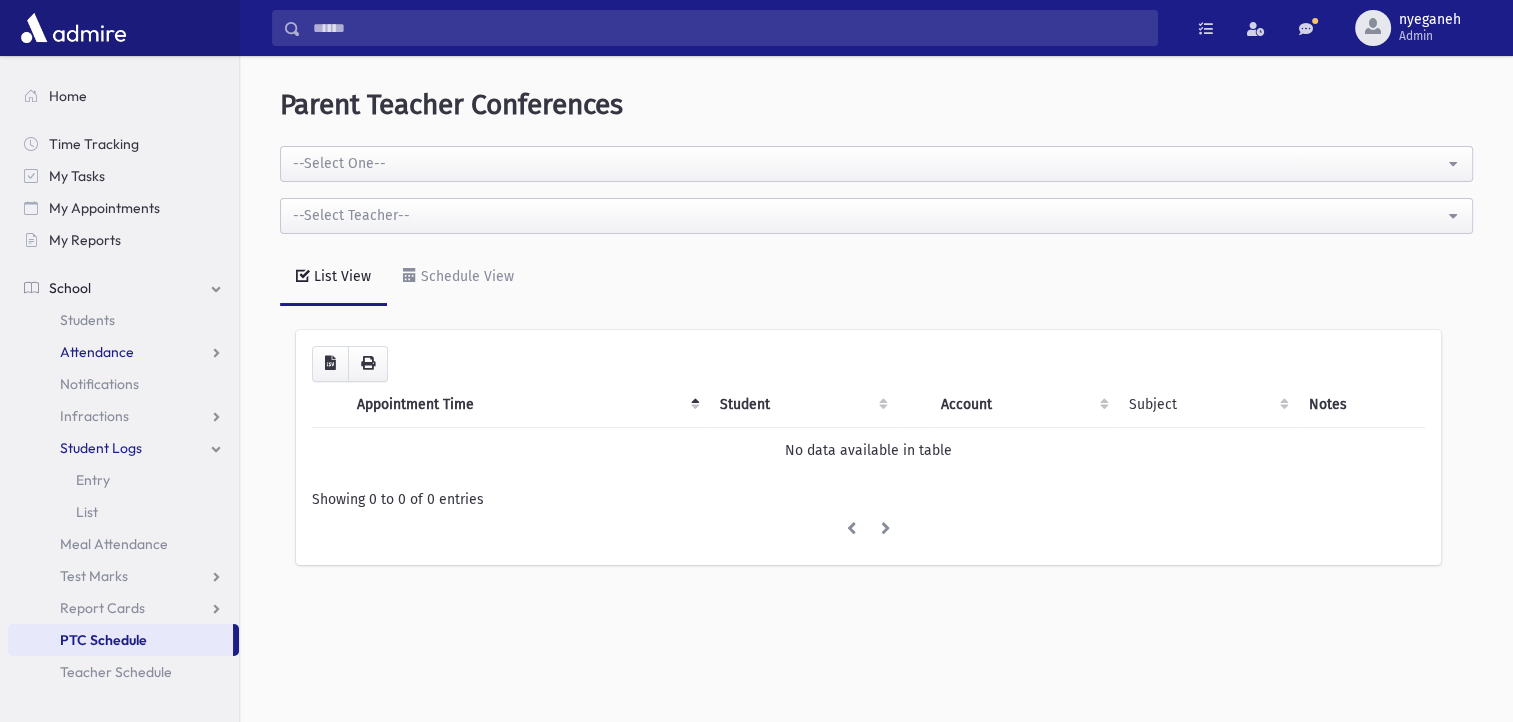 click on "Attendance" at bounding box center (123, 352) 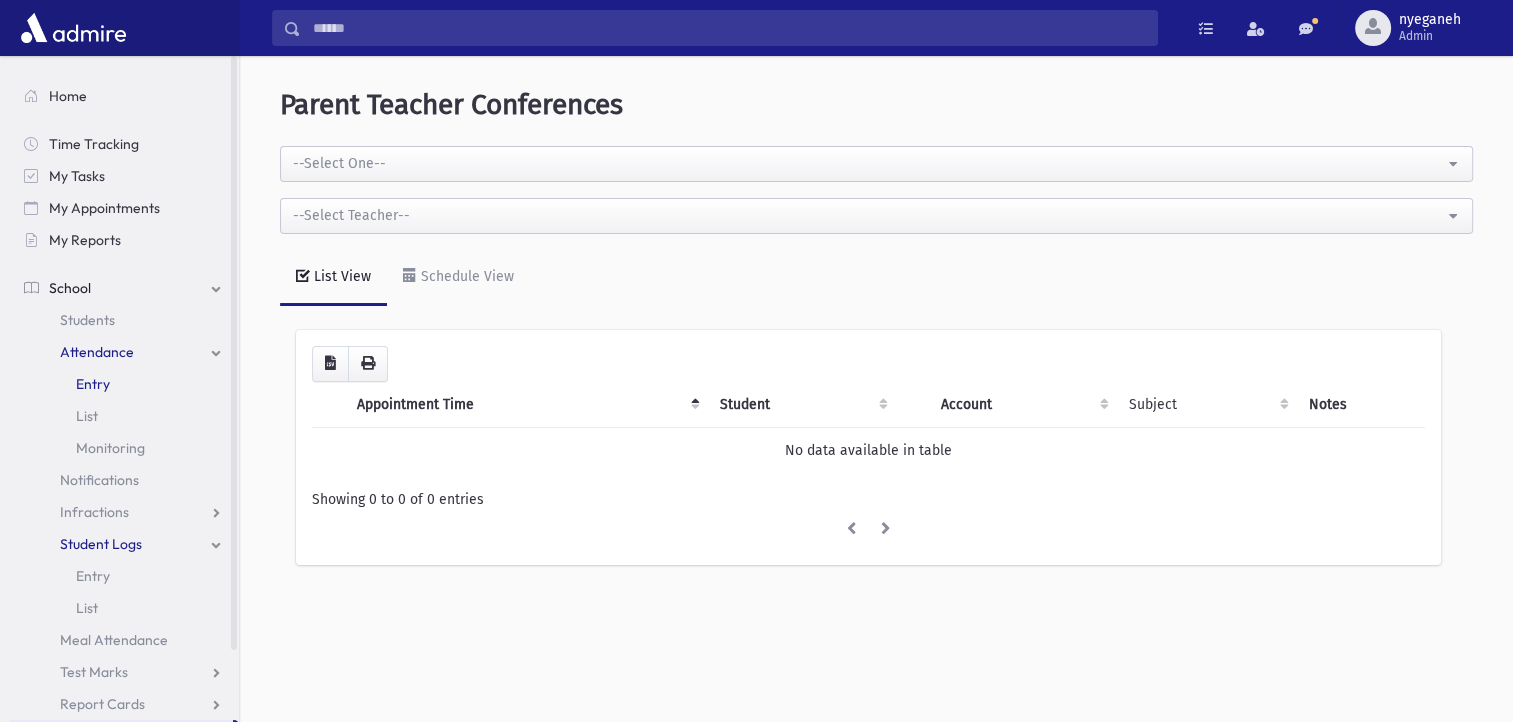 click on "Entry" at bounding box center [93, 384] 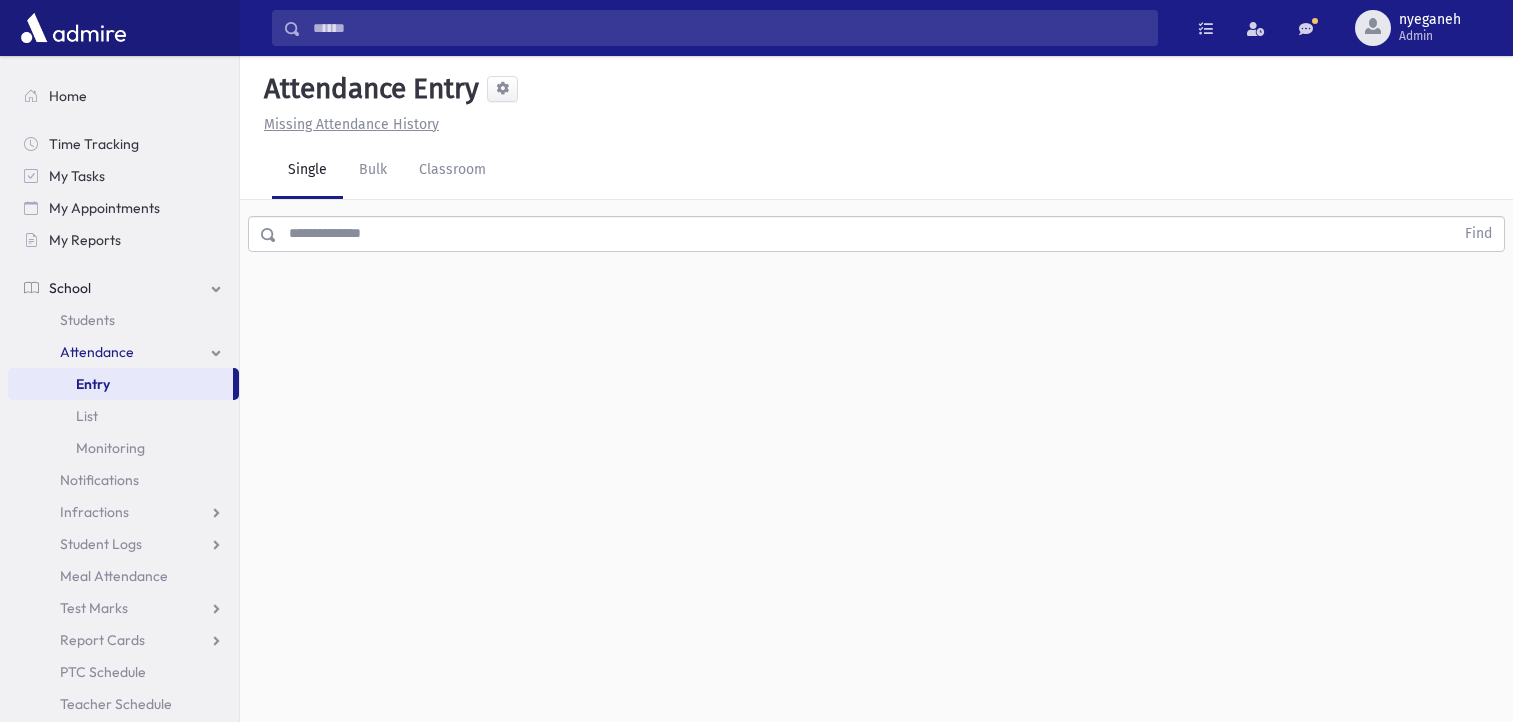 scroll, scrollTop: 0, scrollLeft: 0, axis: both 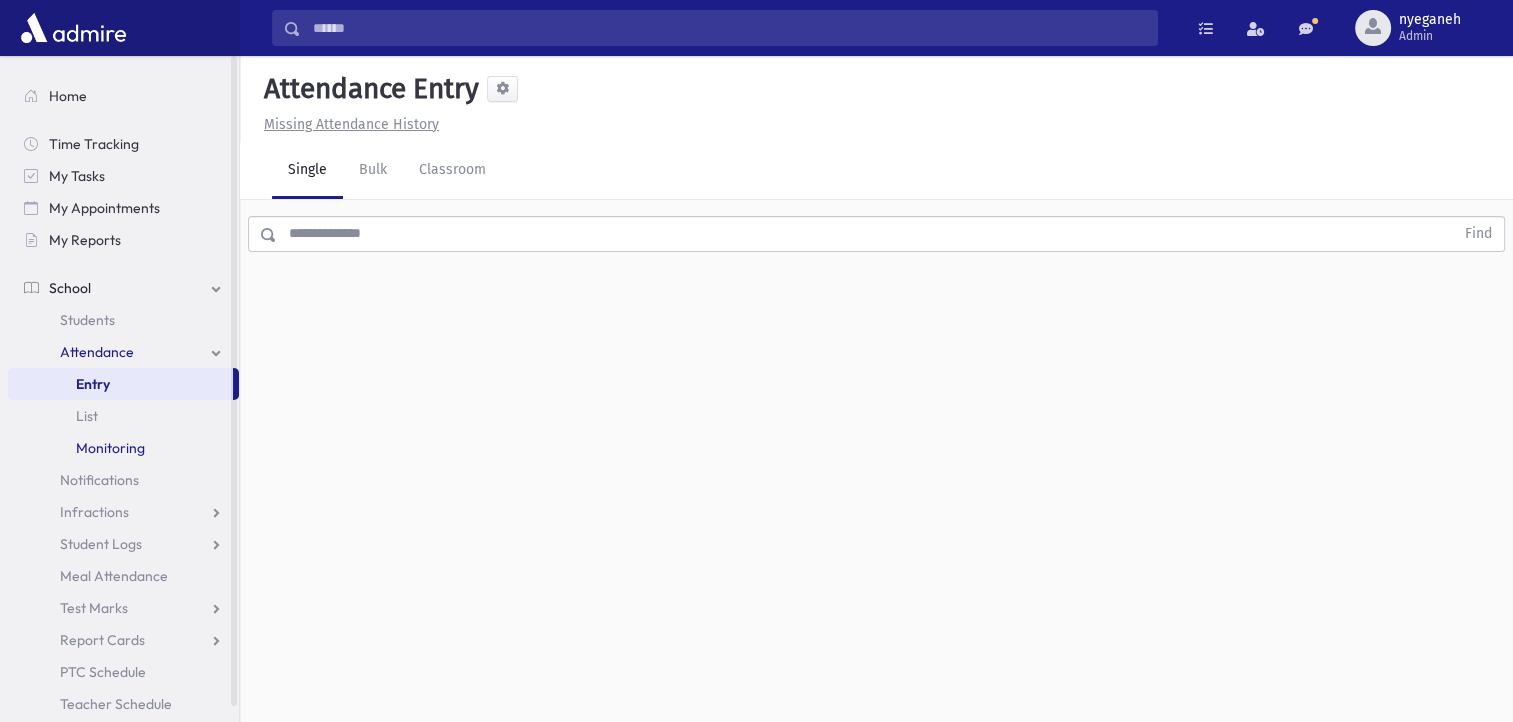 click on "Monitoring" at bounding box center (110, 448) 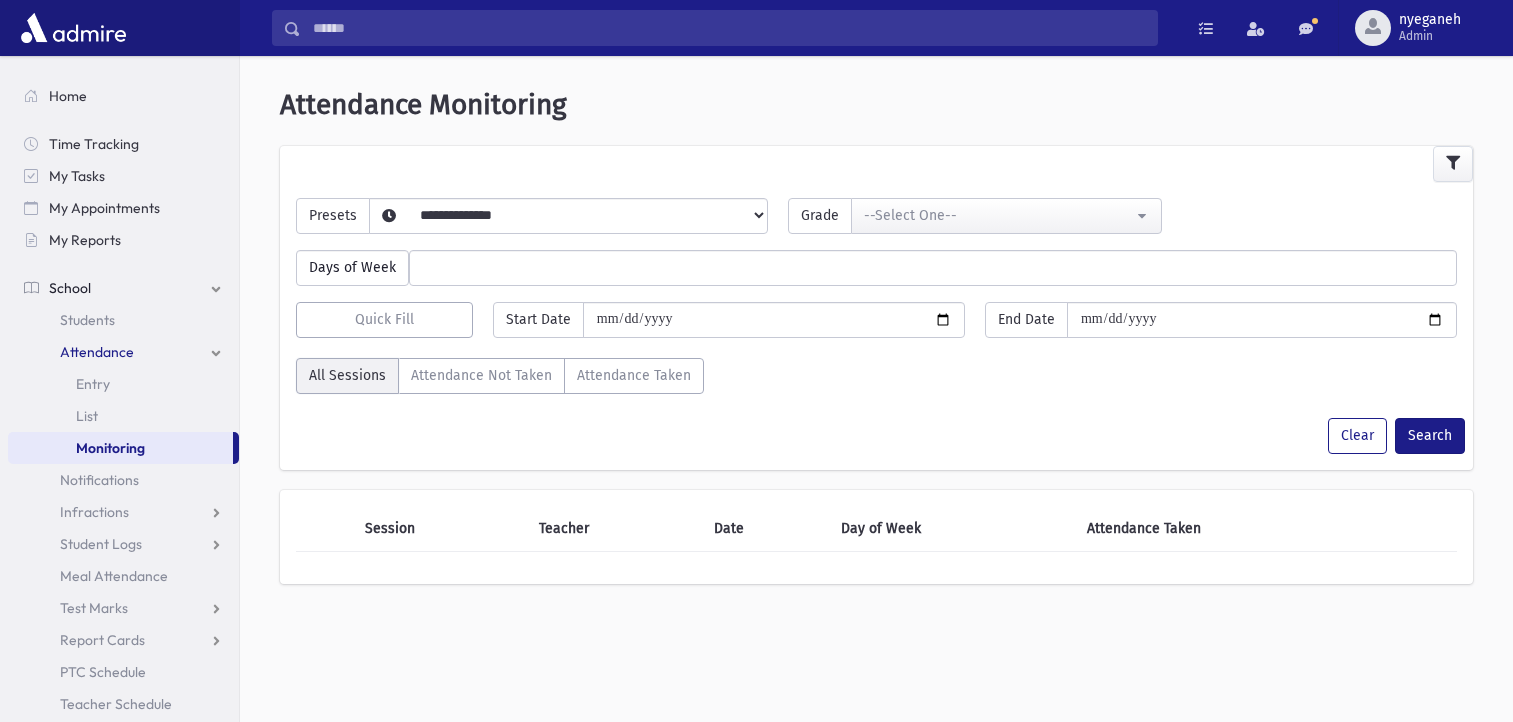 select 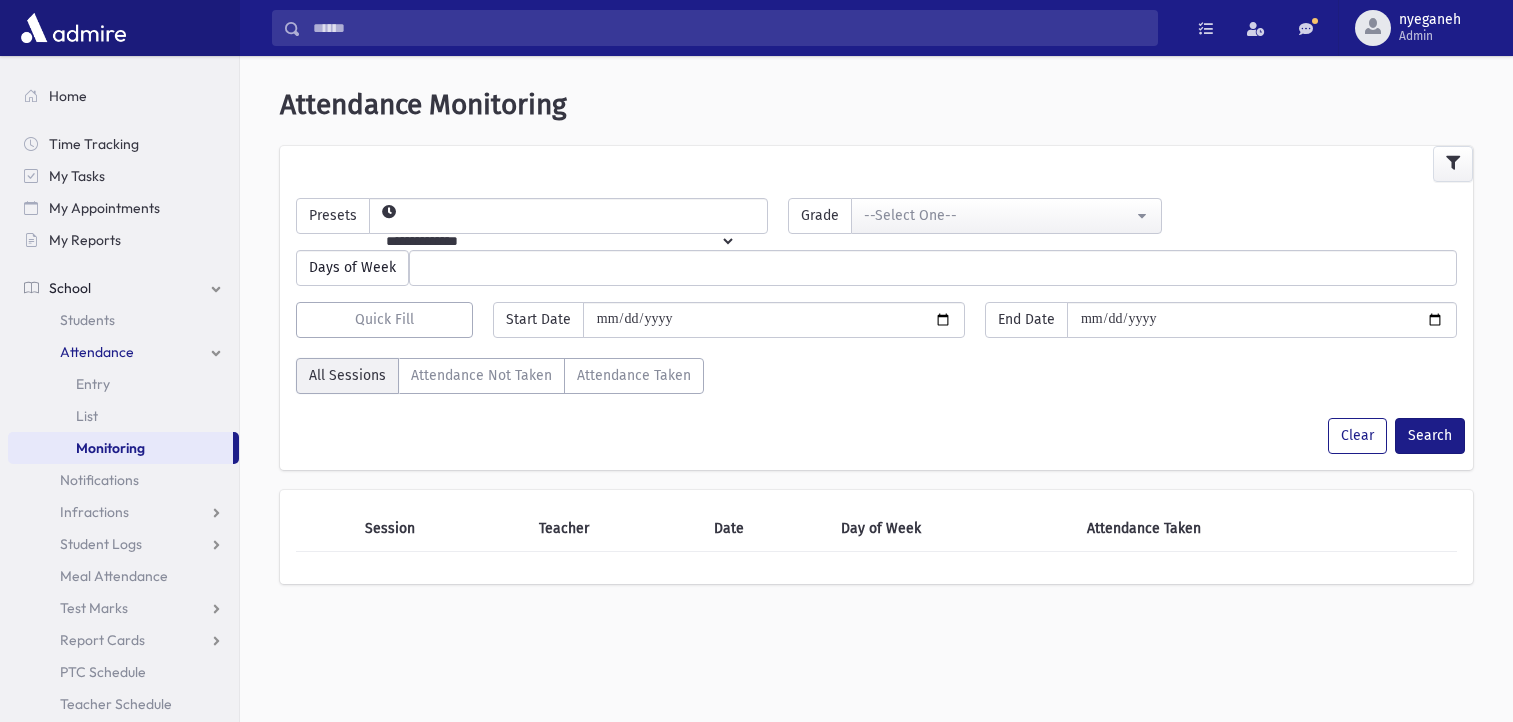 scroll, scrollTop: 0, scrollLeft: 0, axis: both 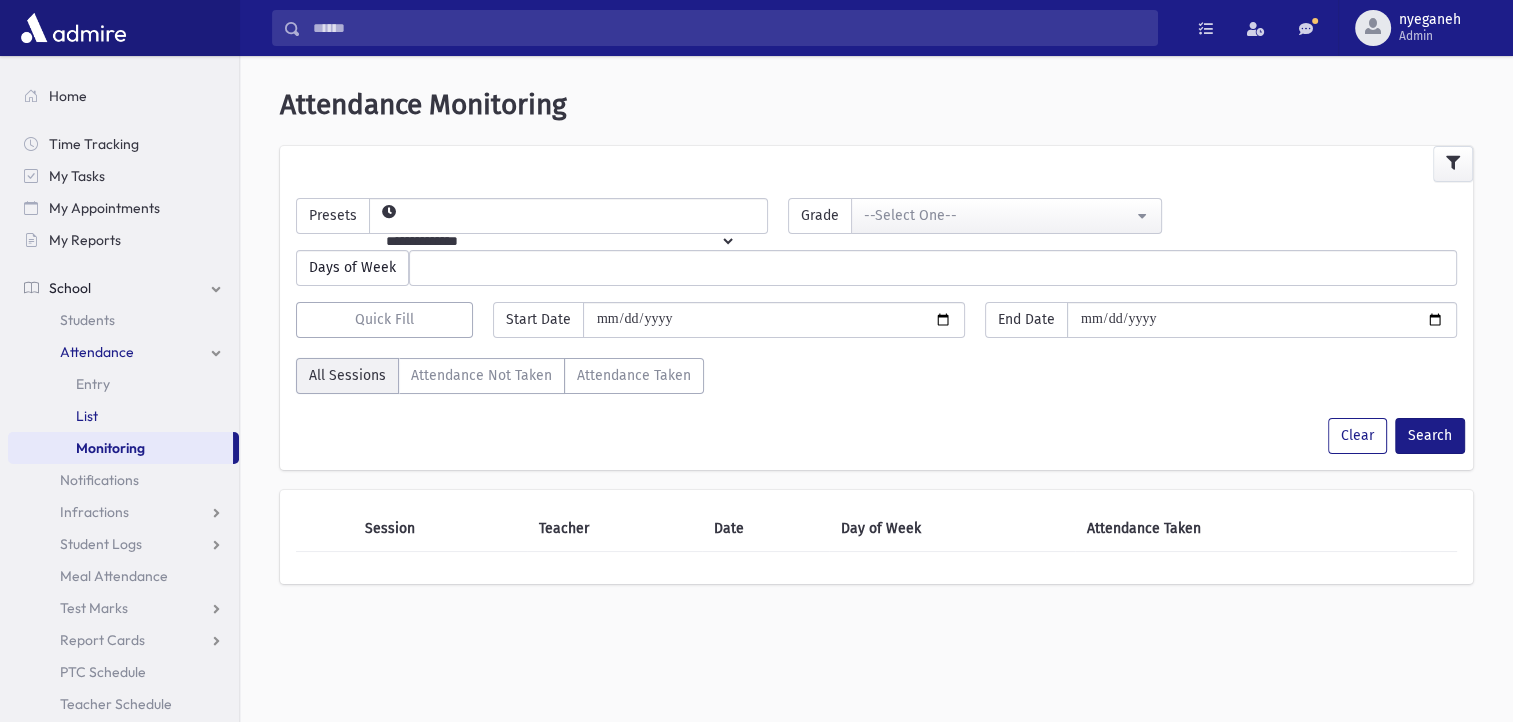click on "List" at bounding box center (123, 416) 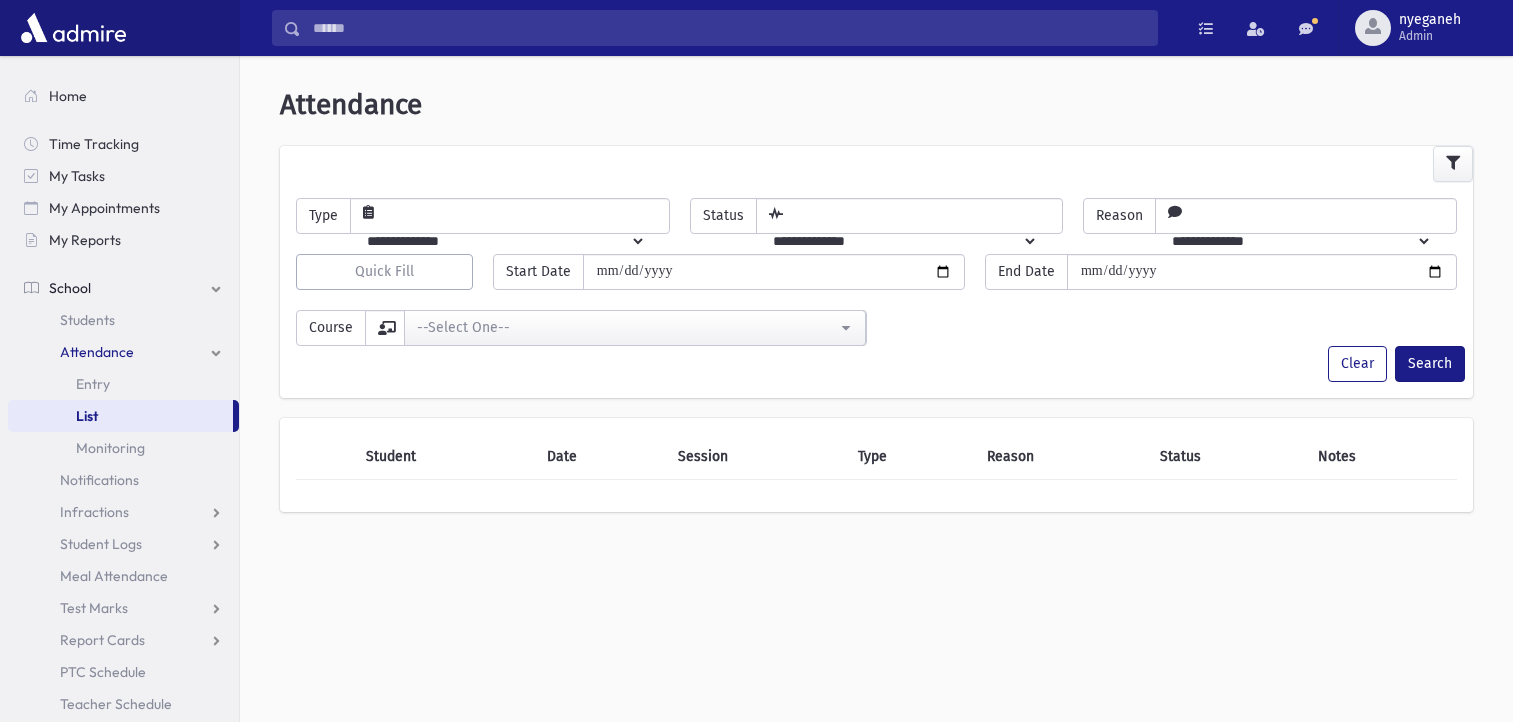 scroll, scrollTop: 0, scrollLeft: 0, axis: both 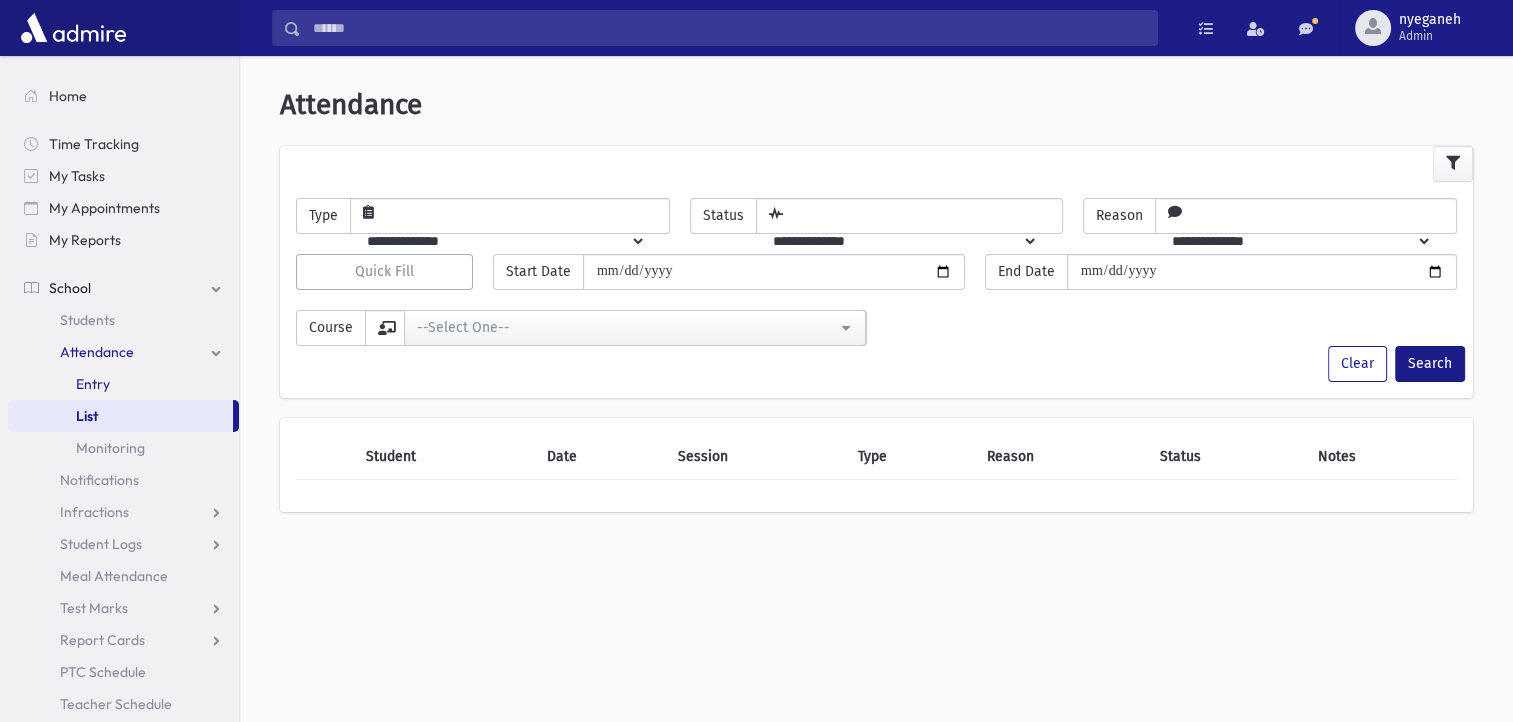 click on "Entry" at bounding box center [123, 384] 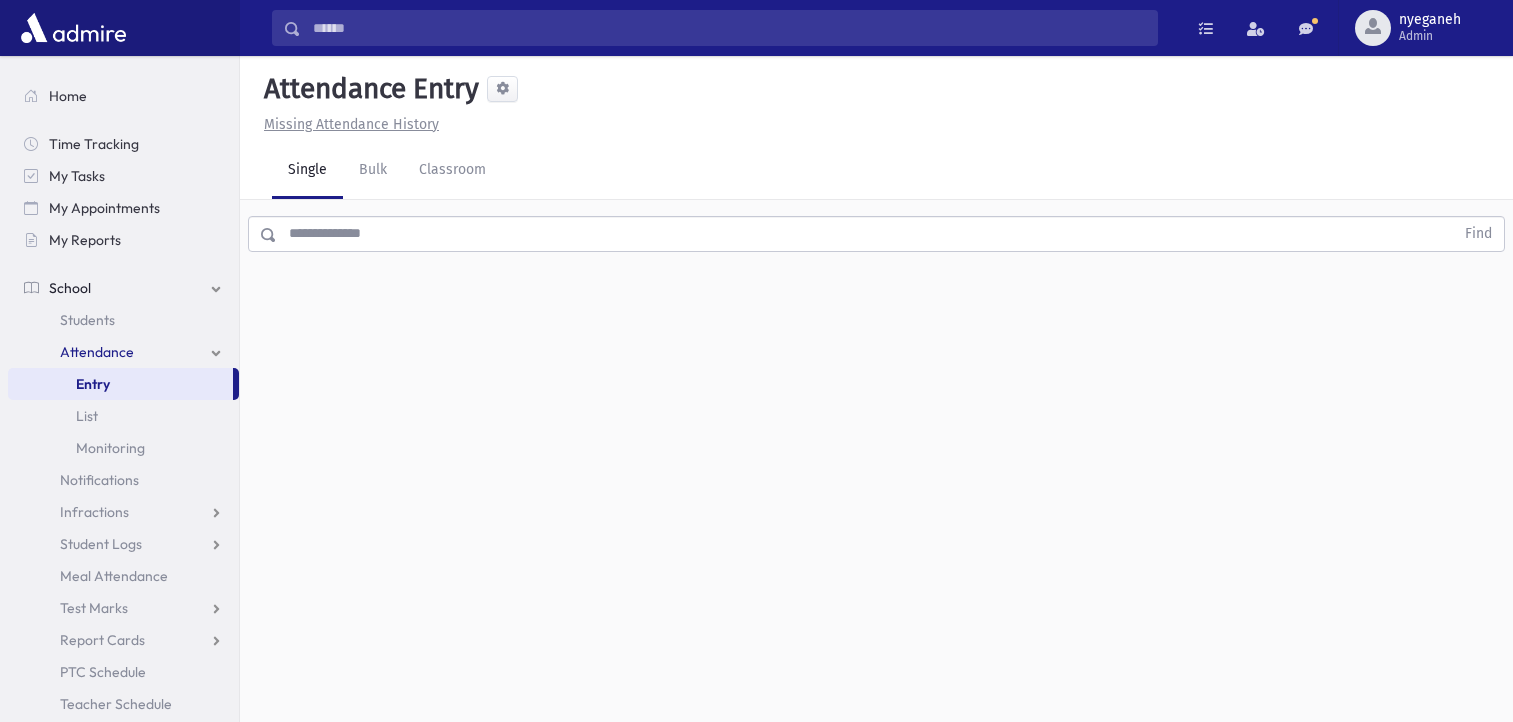scroll, scrollTop: 0, scrollLeft: 0, axis: both 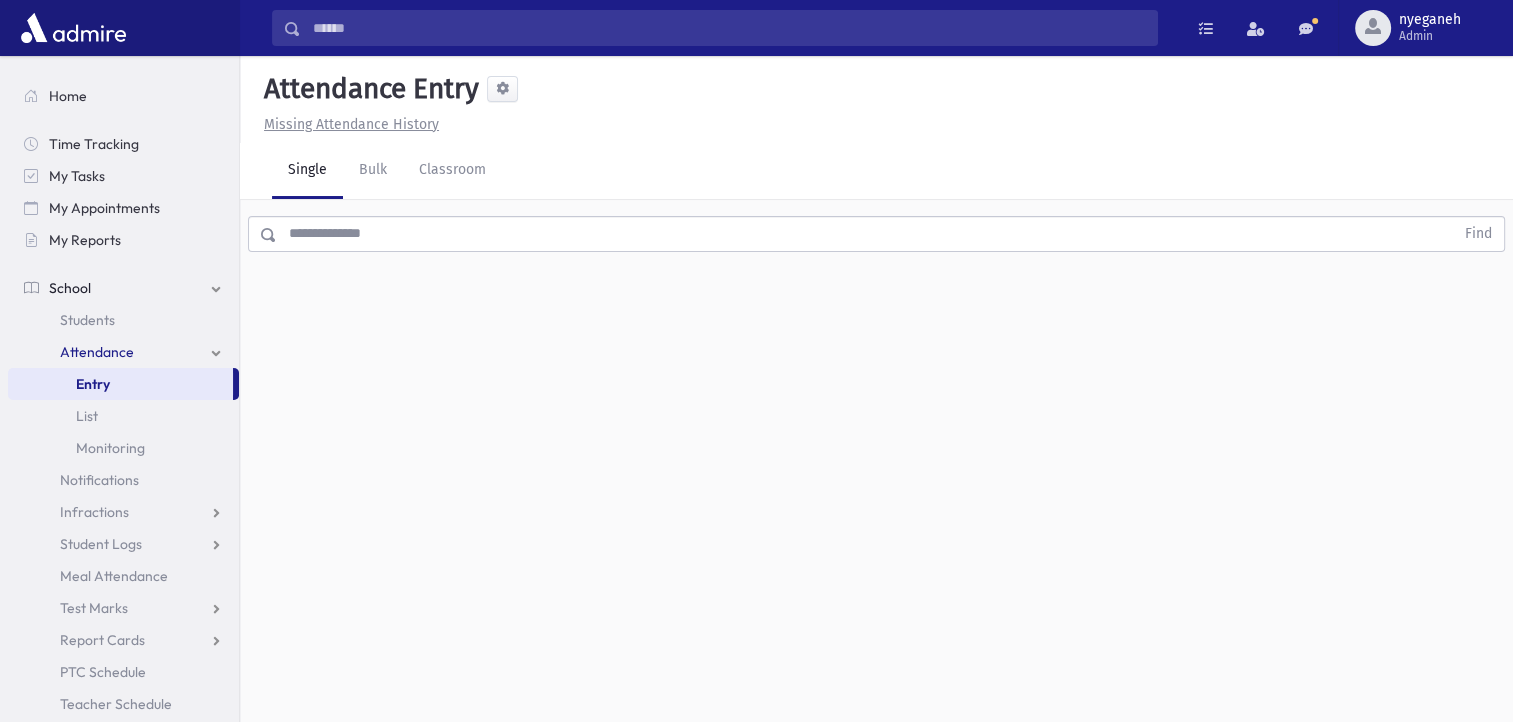 click on "Home
Time Tracking
My Tasks
My Appointments
My Reports
School
School
Students
Attendance
Entry
List
Monitoring   Notifications   Infractions" at bounding box center [123, 400] 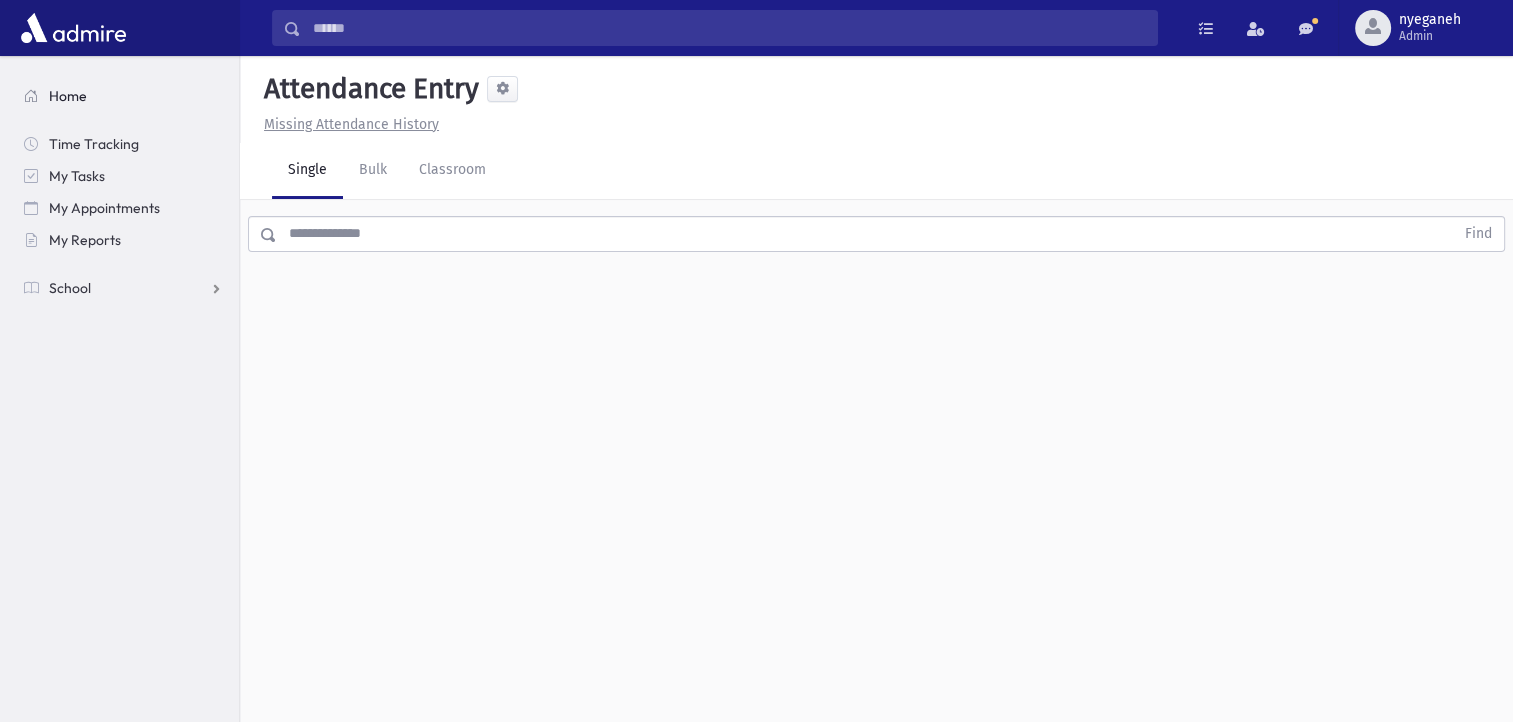 click on "Home" at bounding box center [68, 96] 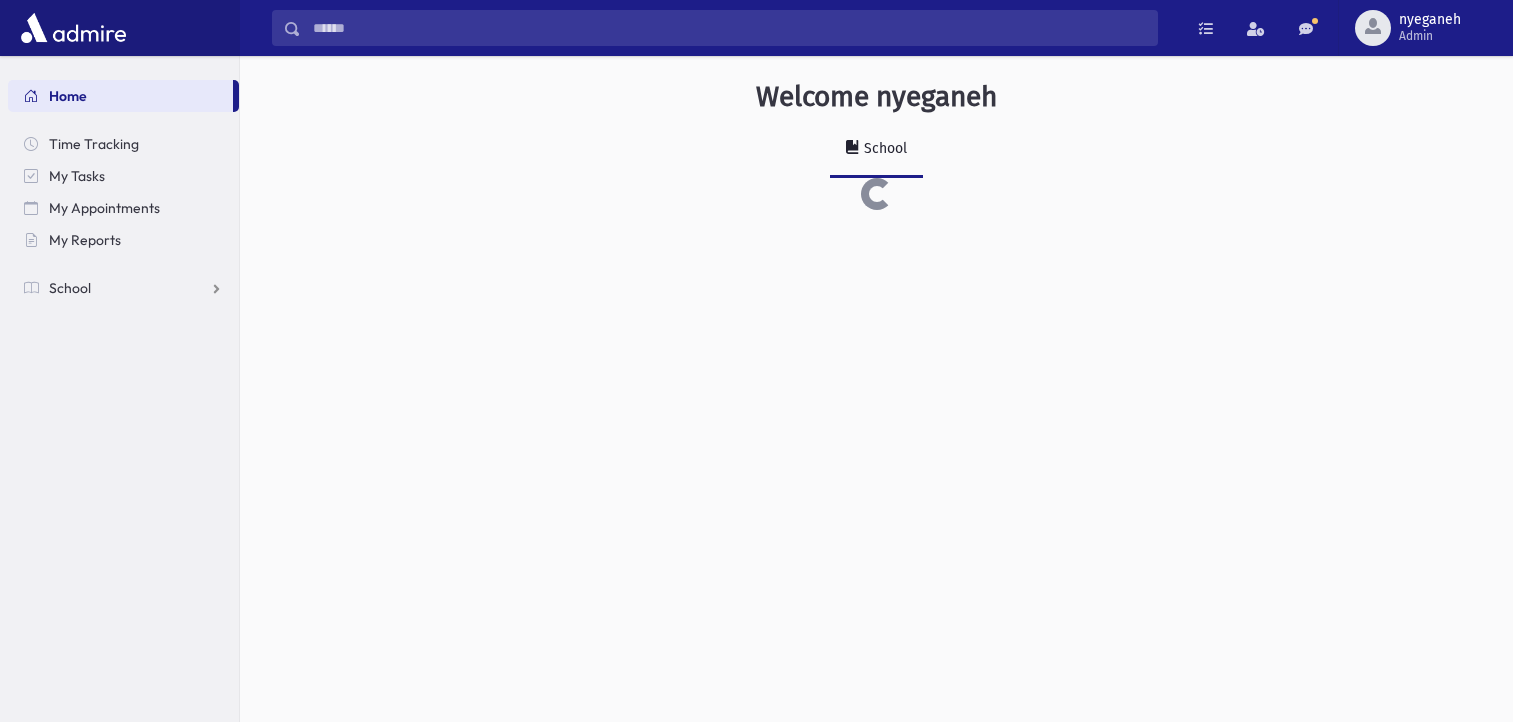 scroll, scrollTop: 0, scrollLeft: 0, axis: both 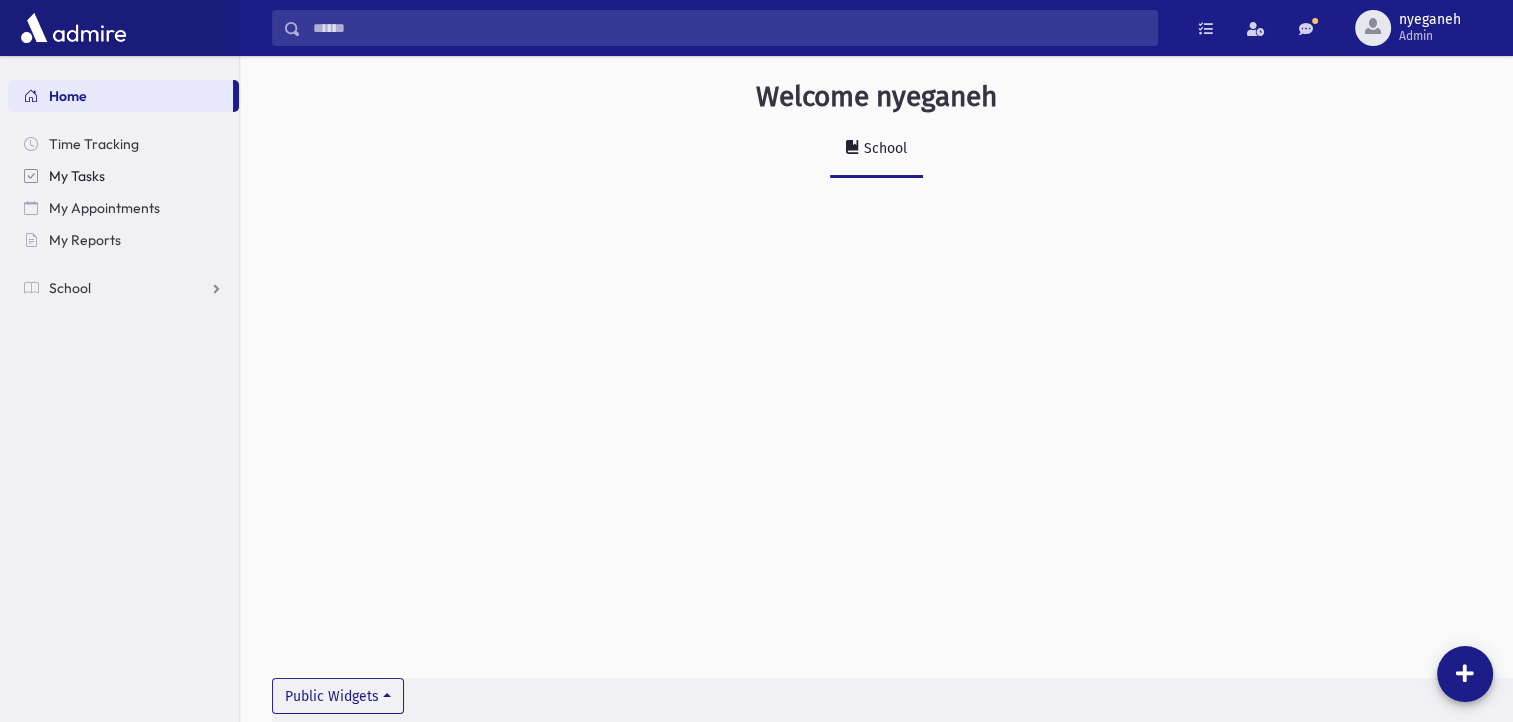 click on "My Tasks" at bounding box center [77, 176] 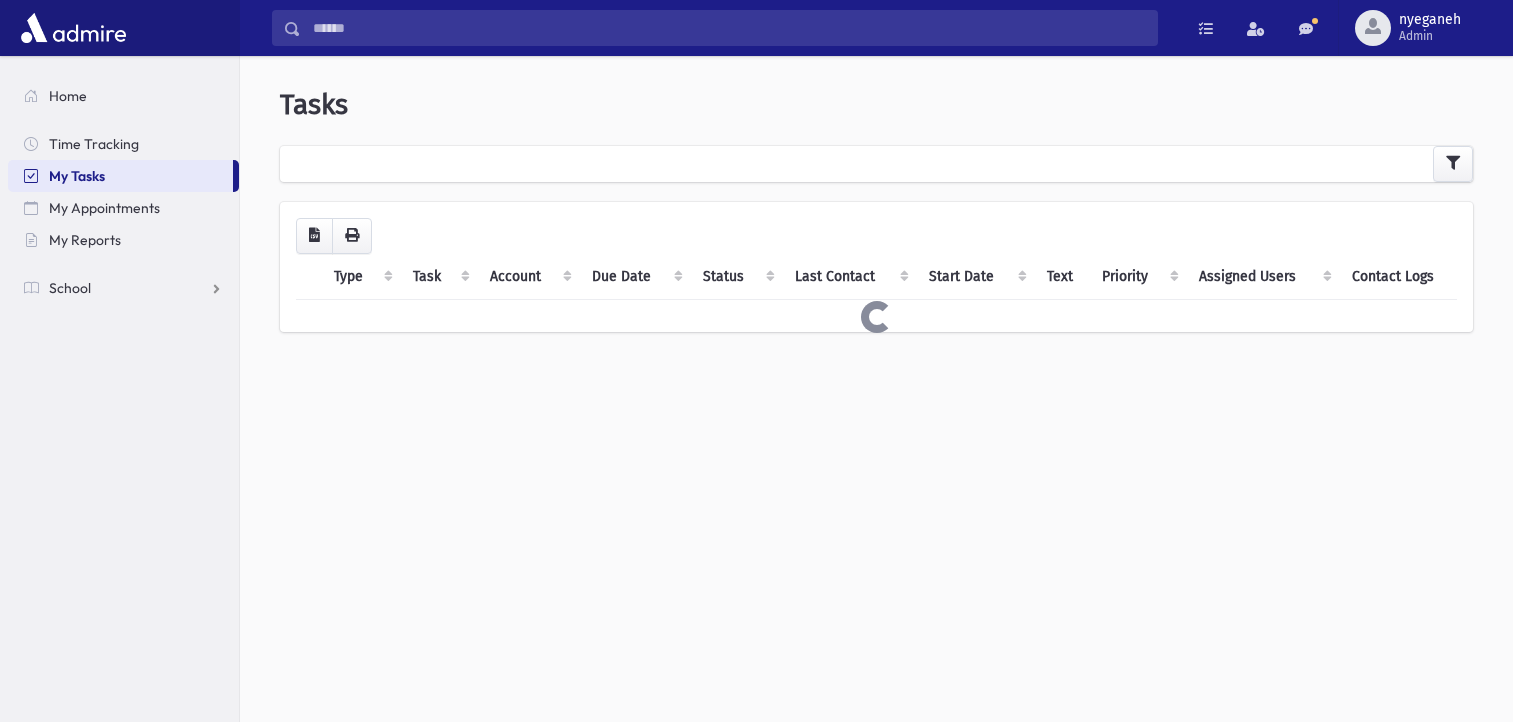scroll, scrollTop: 0, scrollLeft: 0, axis: both 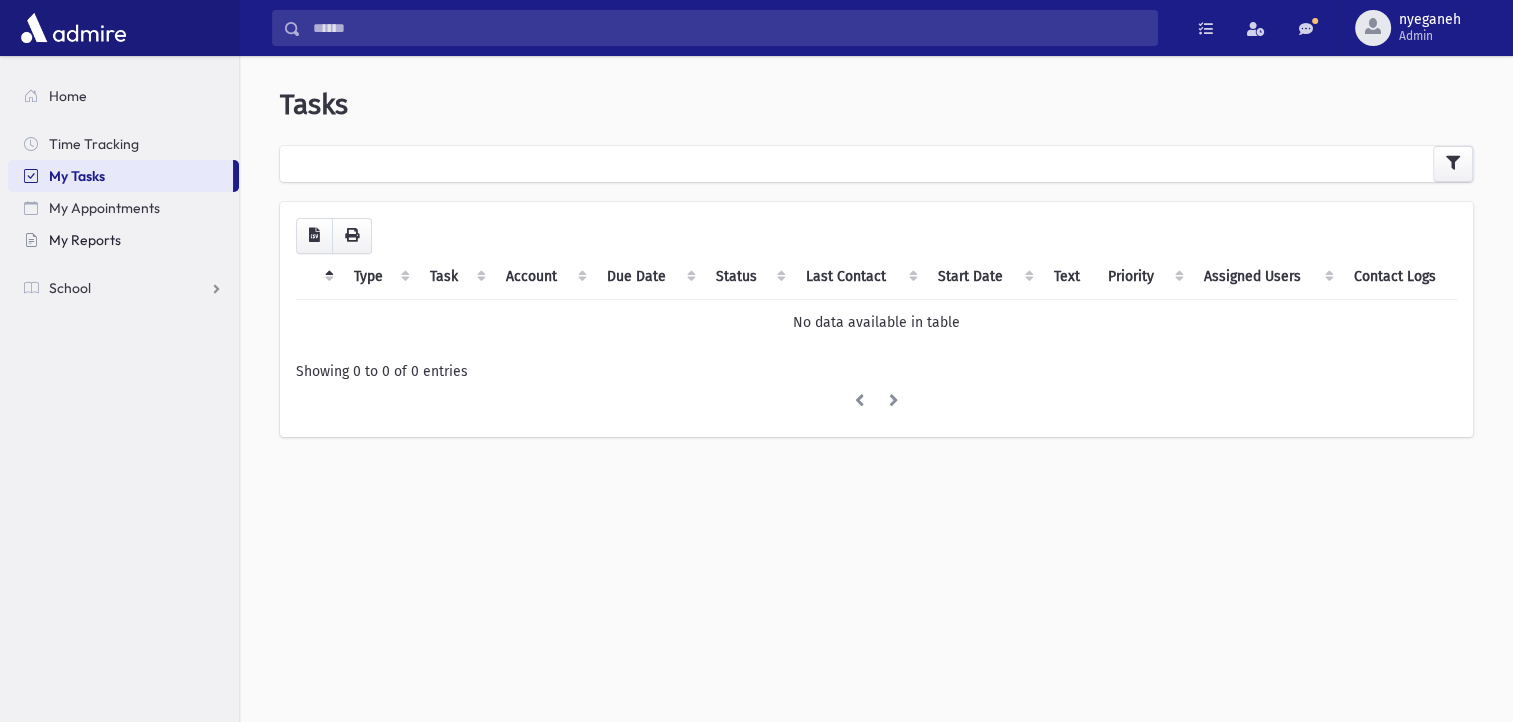 click on "My Reports" at bounding box center [85, 240] 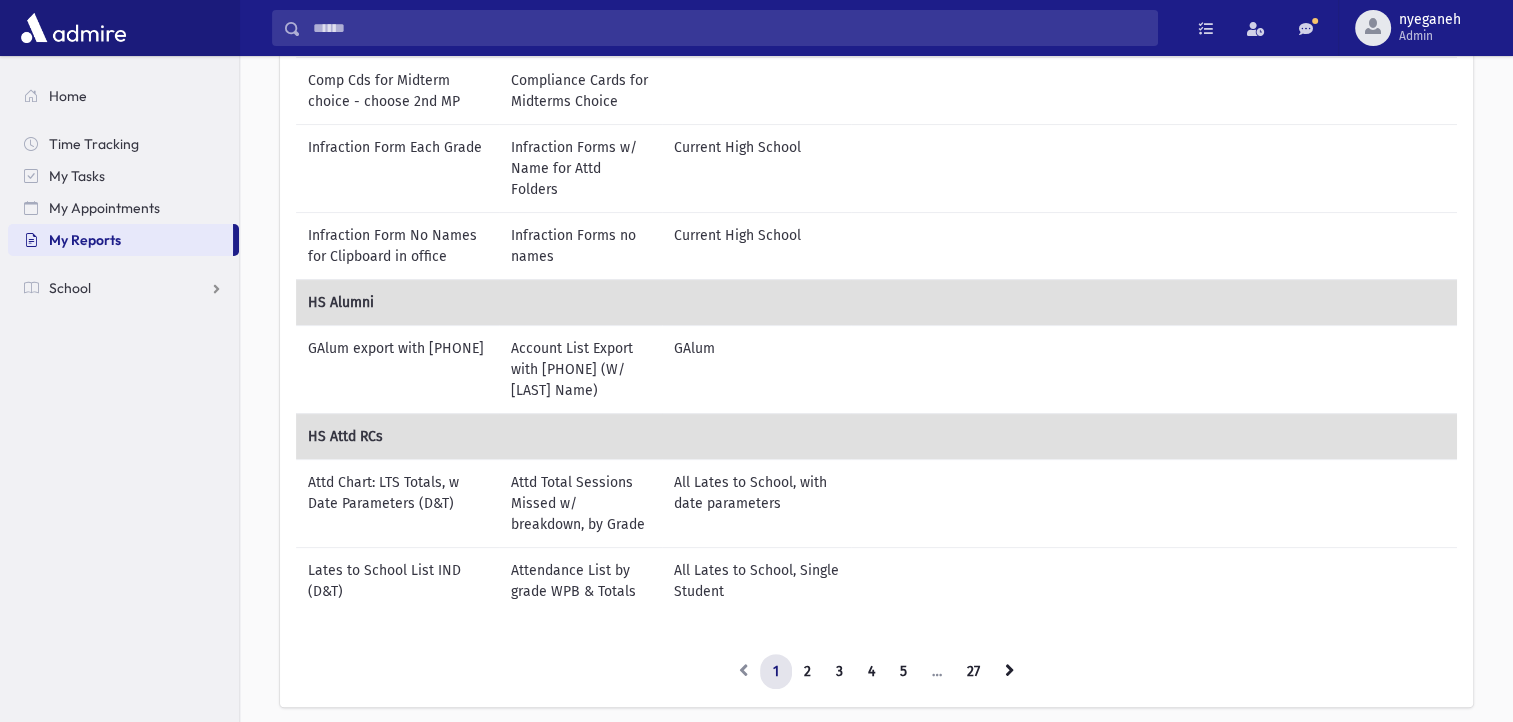 scroll, scrollTop: 341, scrollLeft: 0, axis: vertical 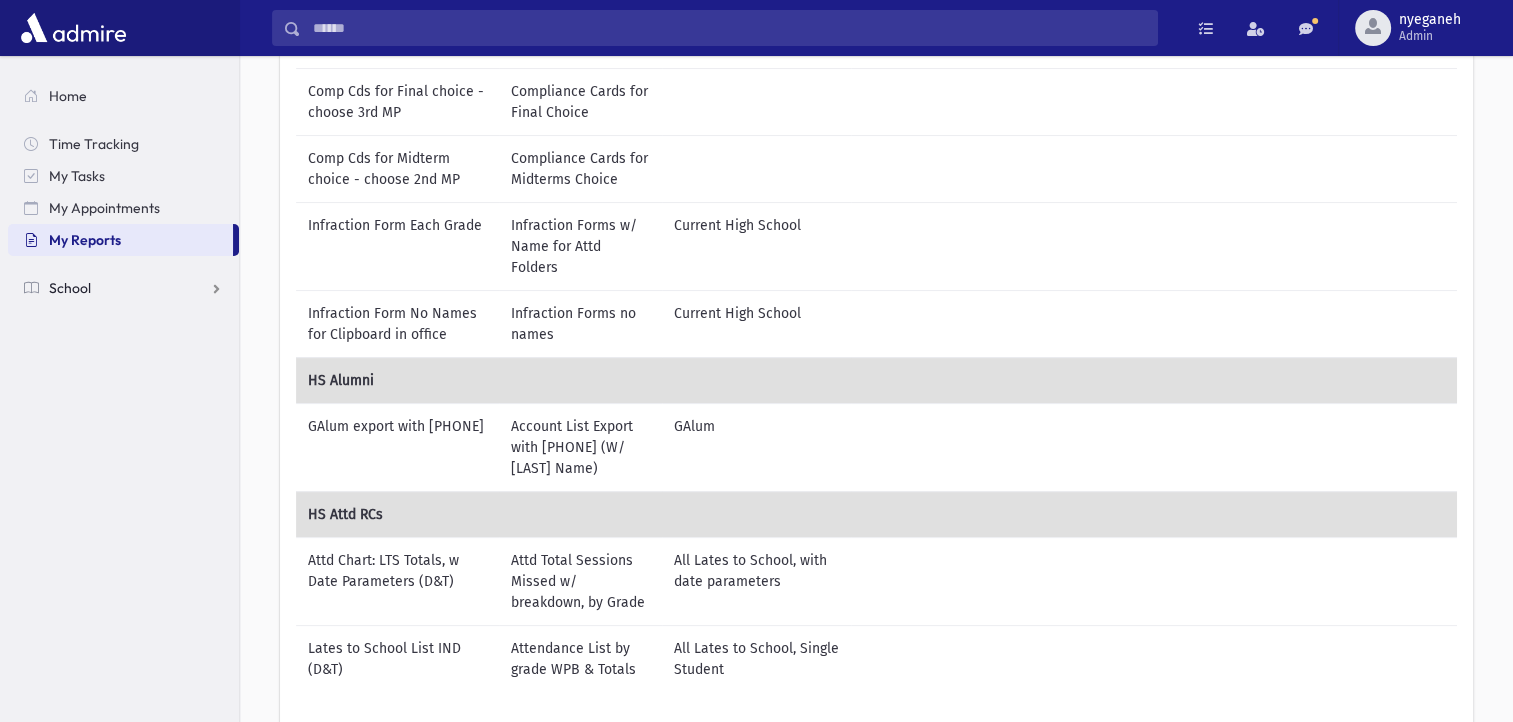 click on "School" at bounding box center (123, 288) 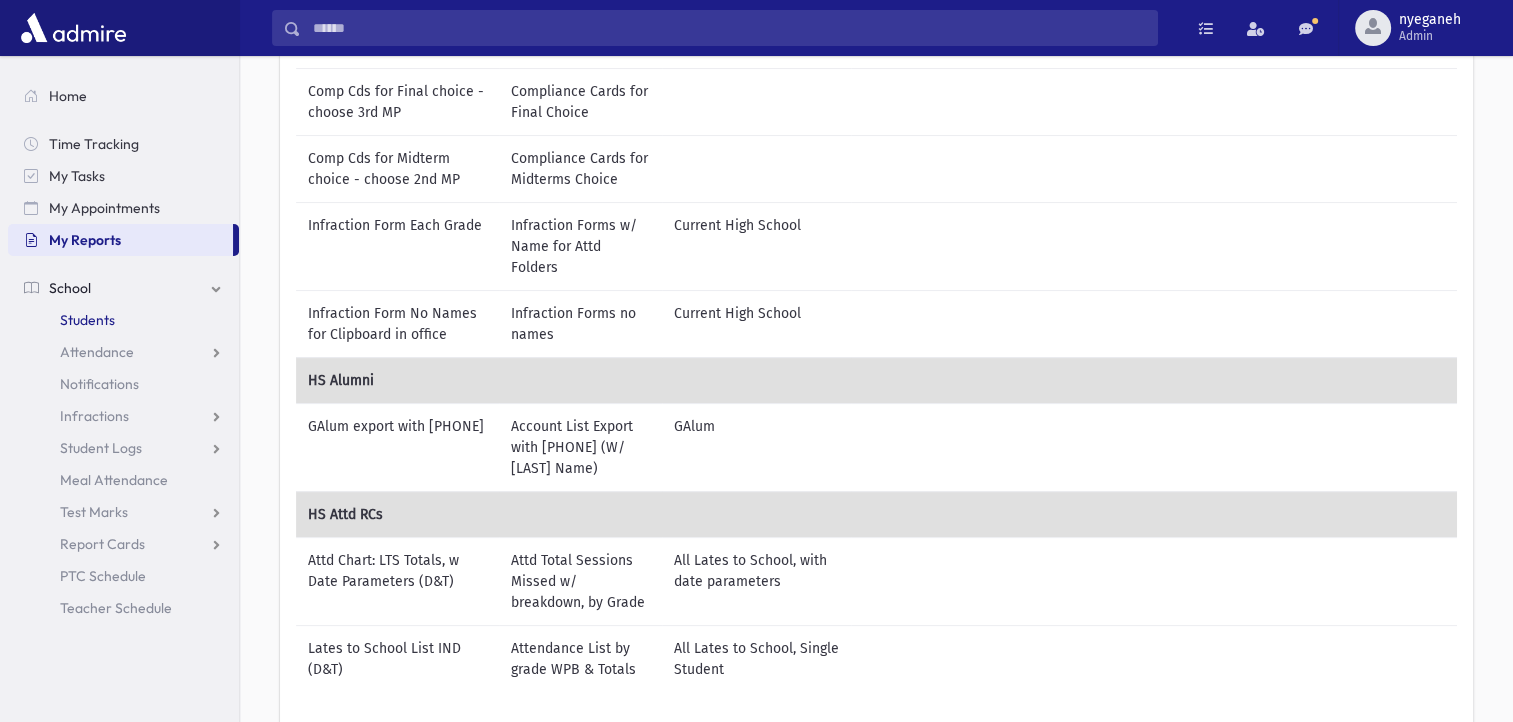click on "Students" at bounding box center (87, 320) 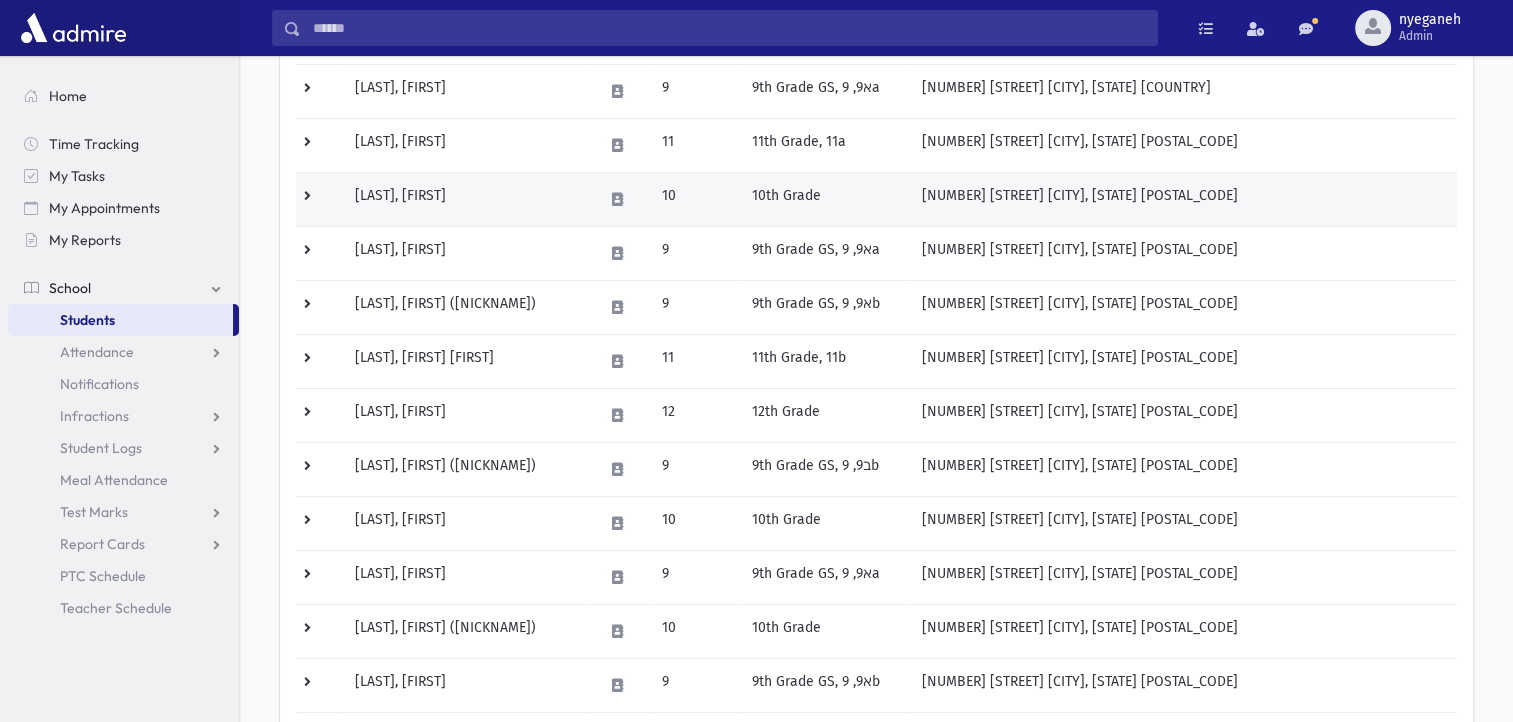 scroll, scrollTop: 300, scrollLeft: 0, axis: vertical 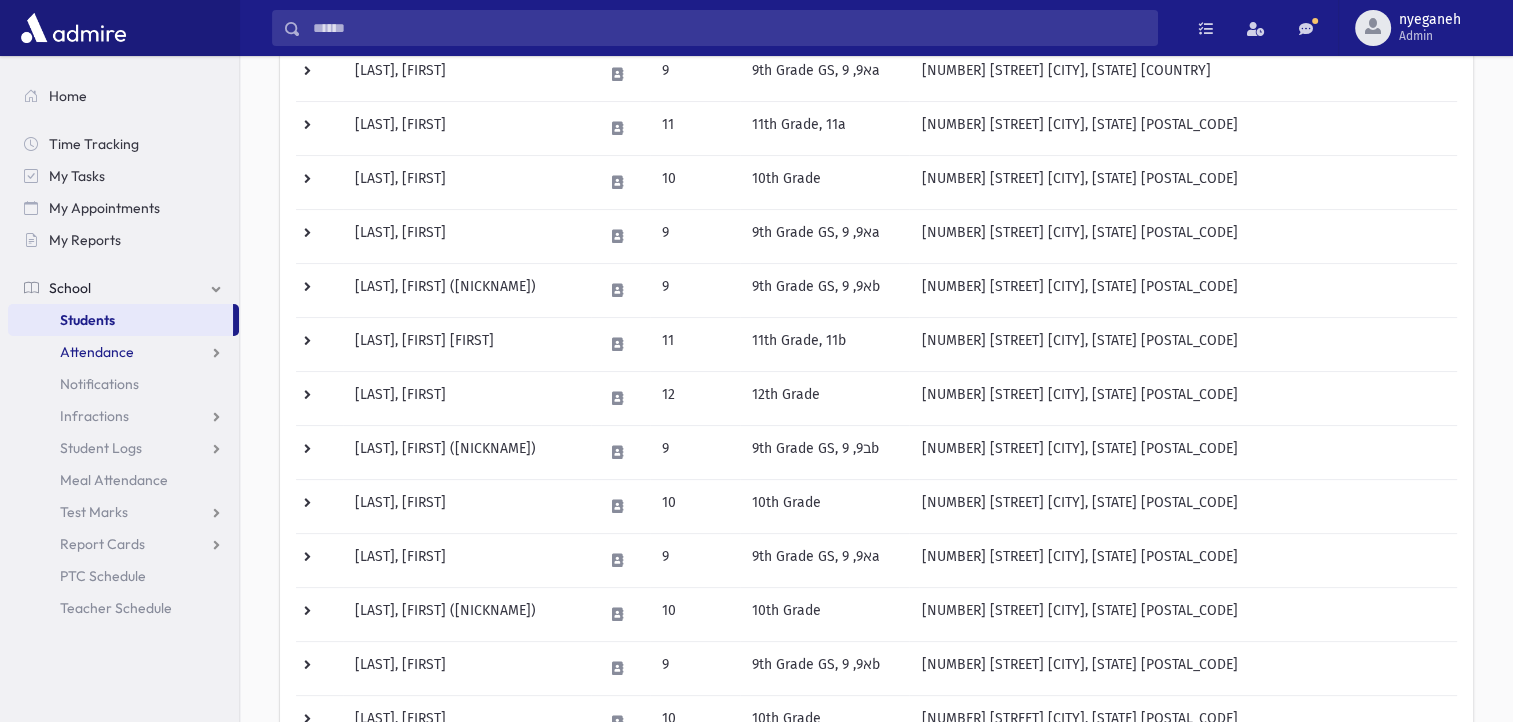click on "Attendance" at bounding box center (97, 352) 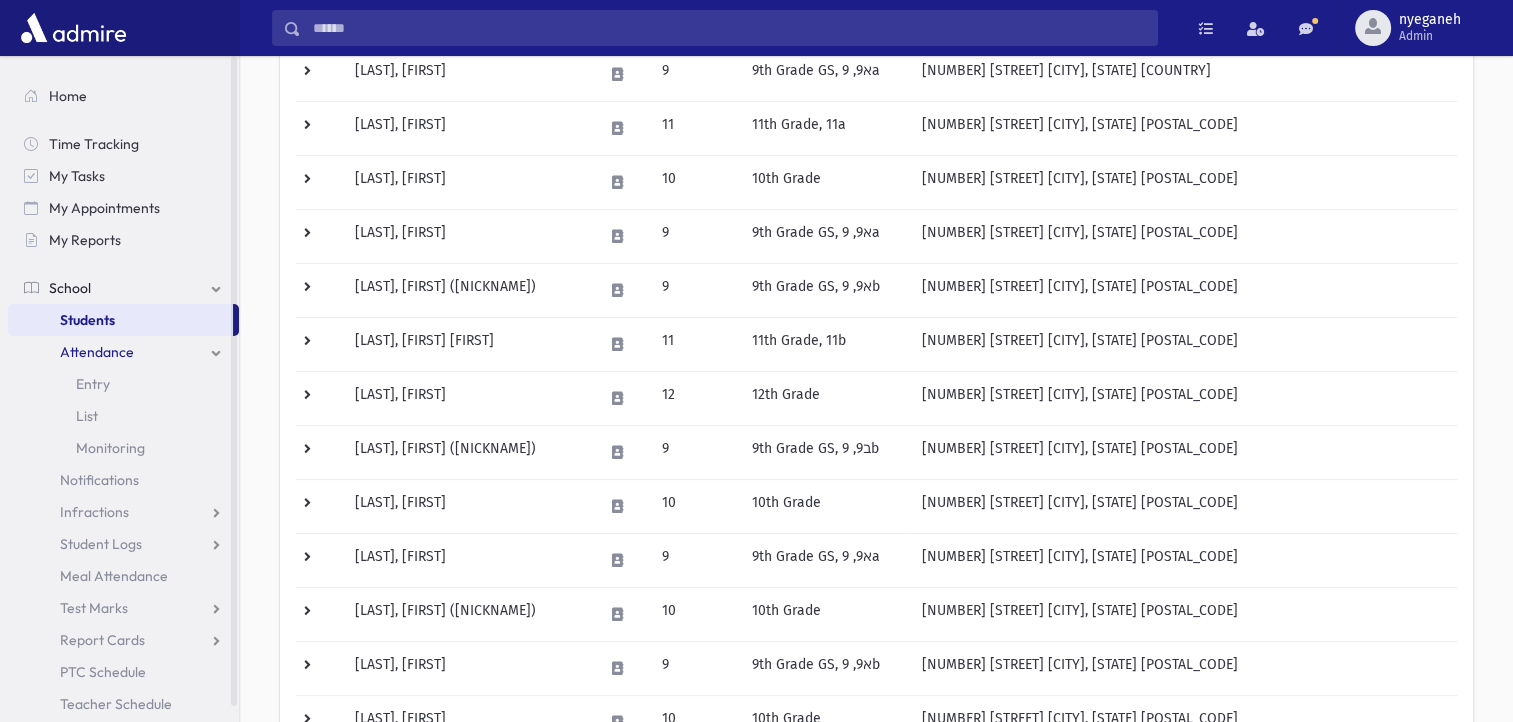 click on "Students" at bounding box center (87, 320) 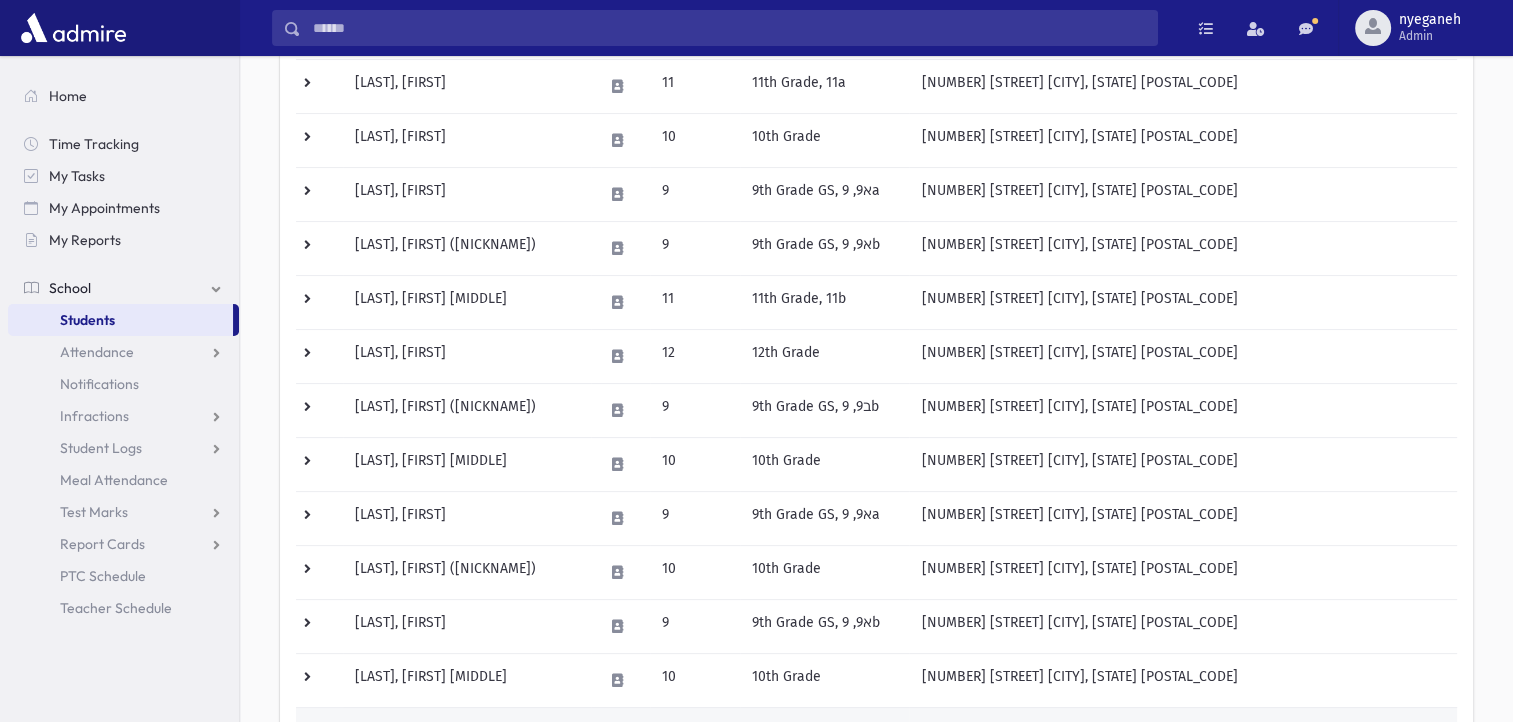 scroll, scrollTop: 200, scrollLeft: 0, axis: vertical 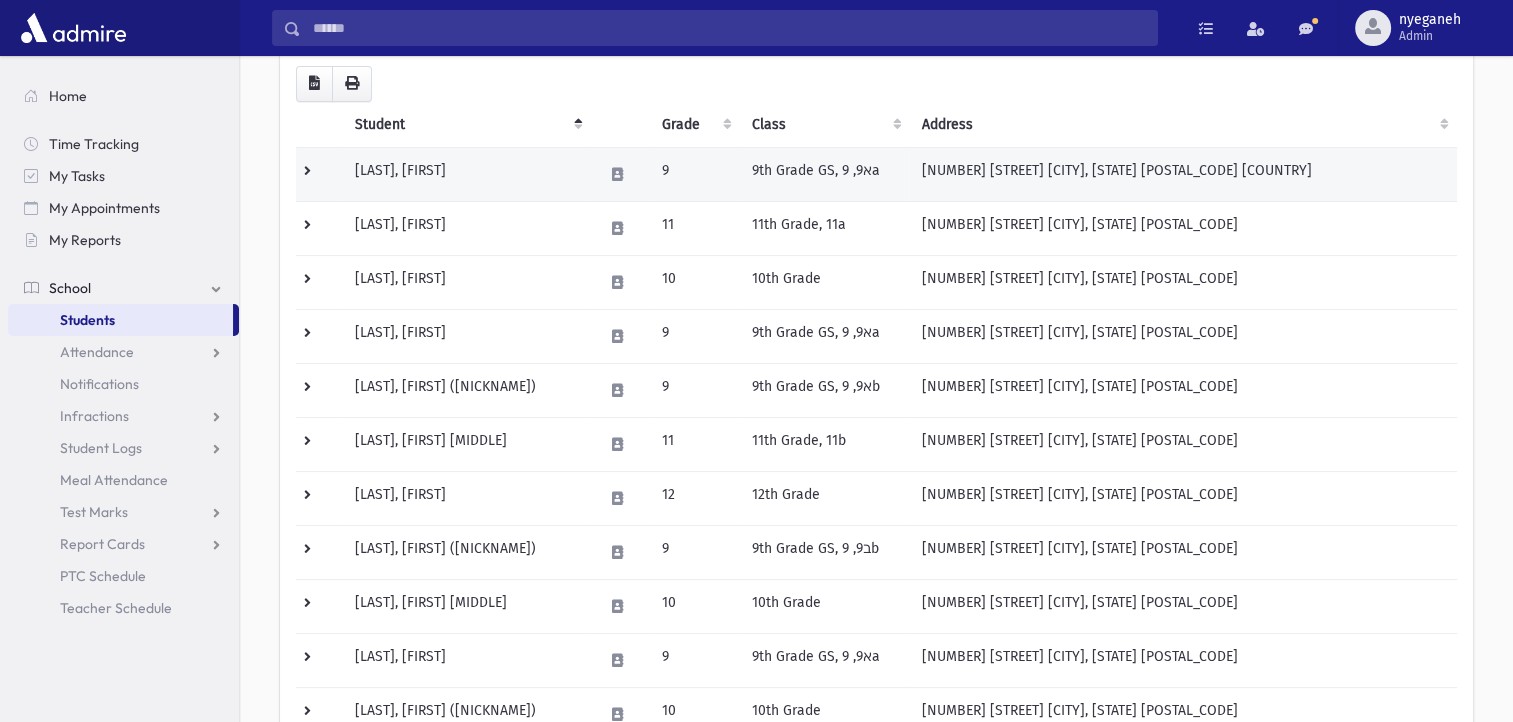 click on "Alon, Rachel" at bounding box center (467, 174) 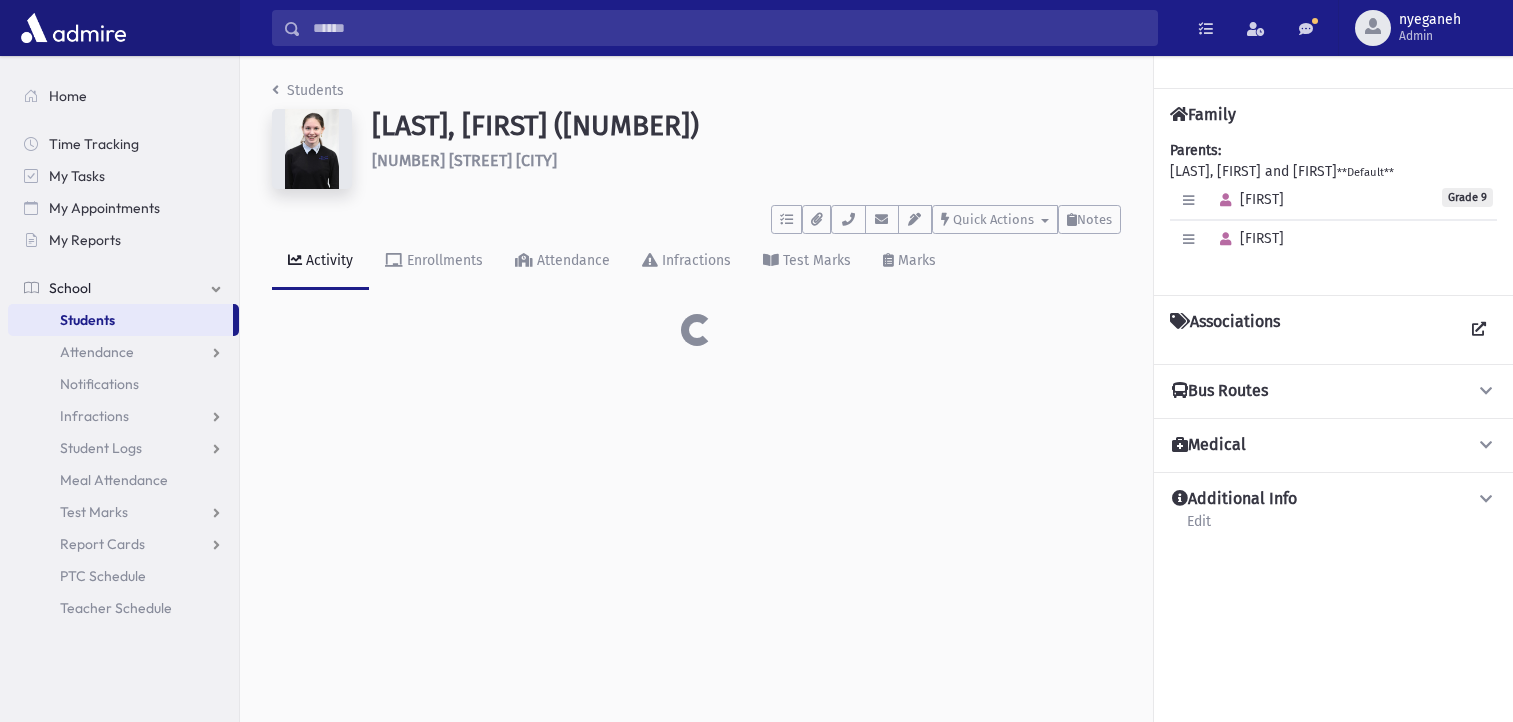 scroll, scrollTop: 0, scrollLeft: 0, axis: both 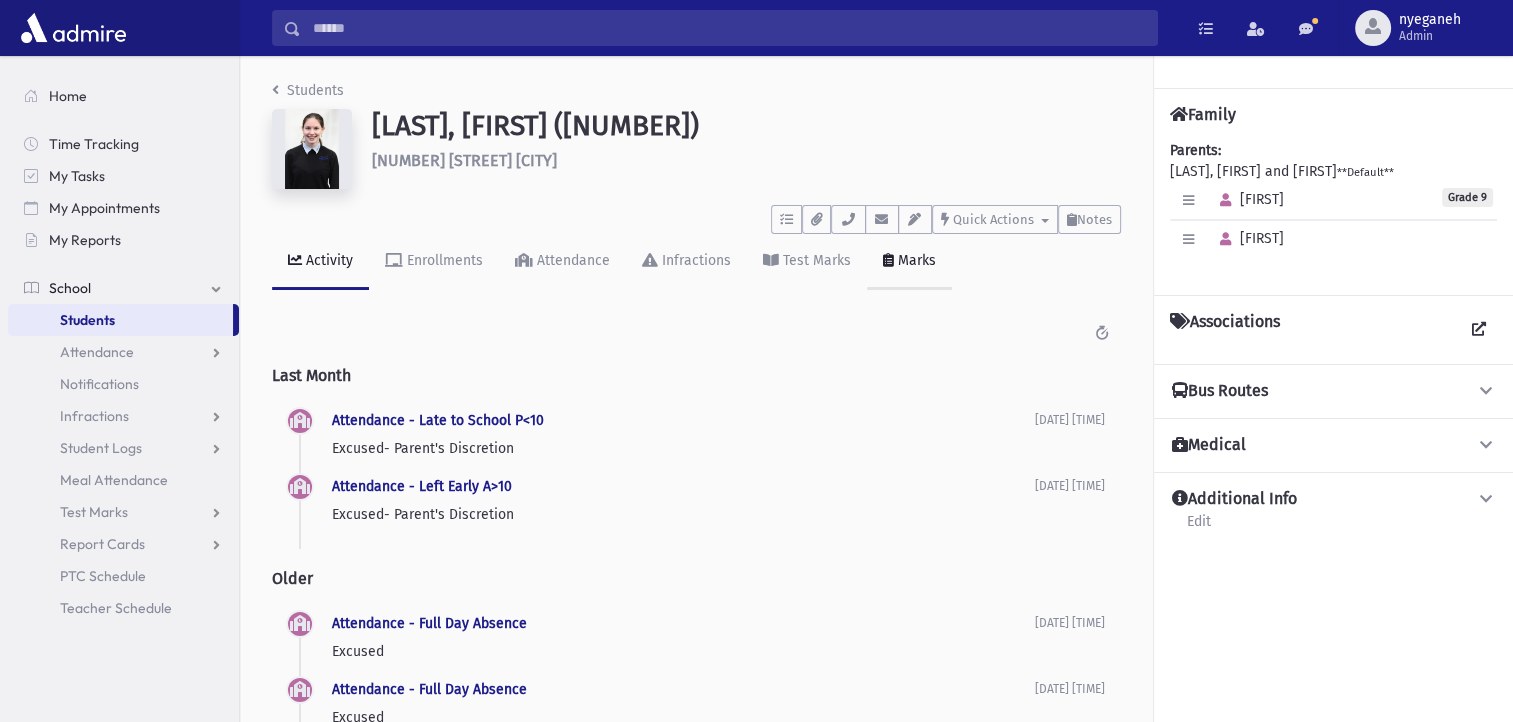 click on "Marks" at bounding box center [915, 260] 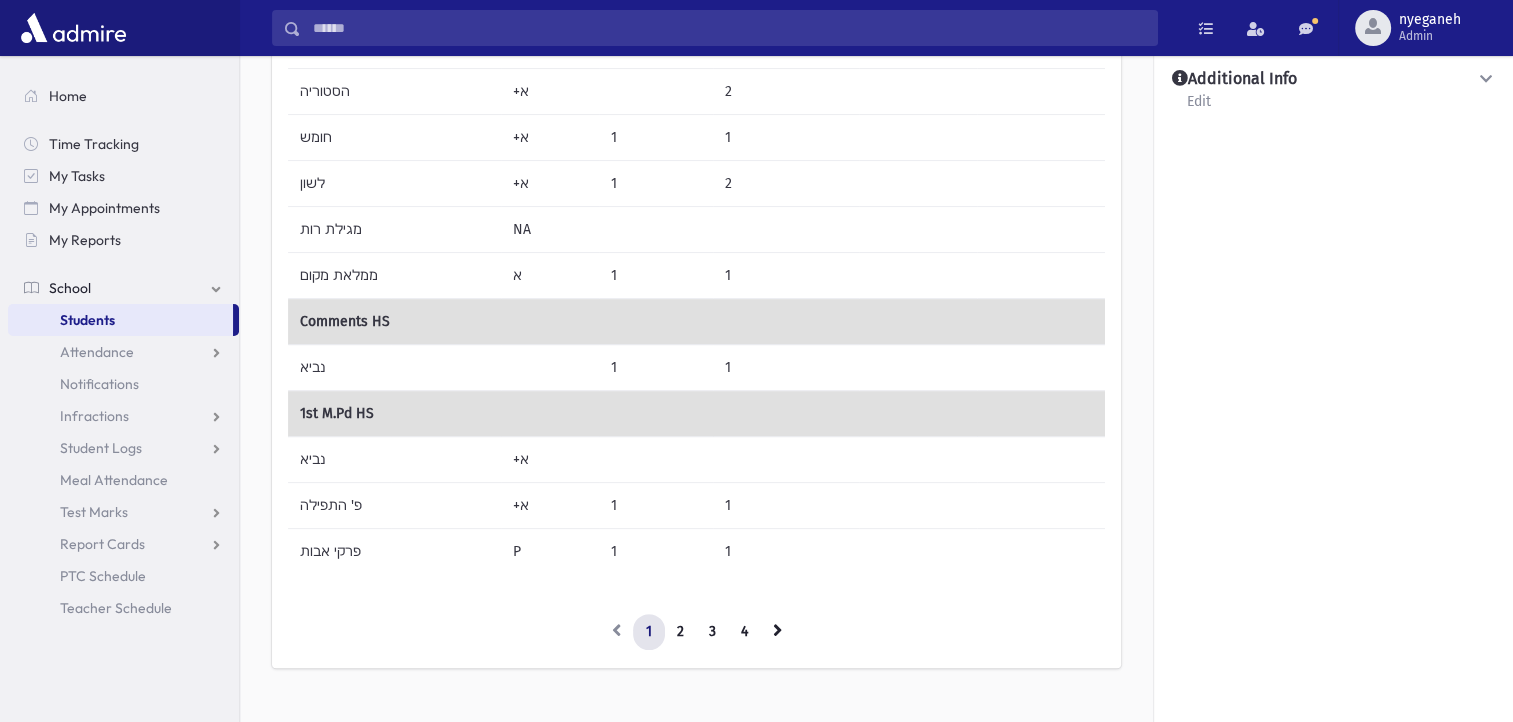 scroll, scrollTop: 451, scrollLeft: 0, axis: vertical 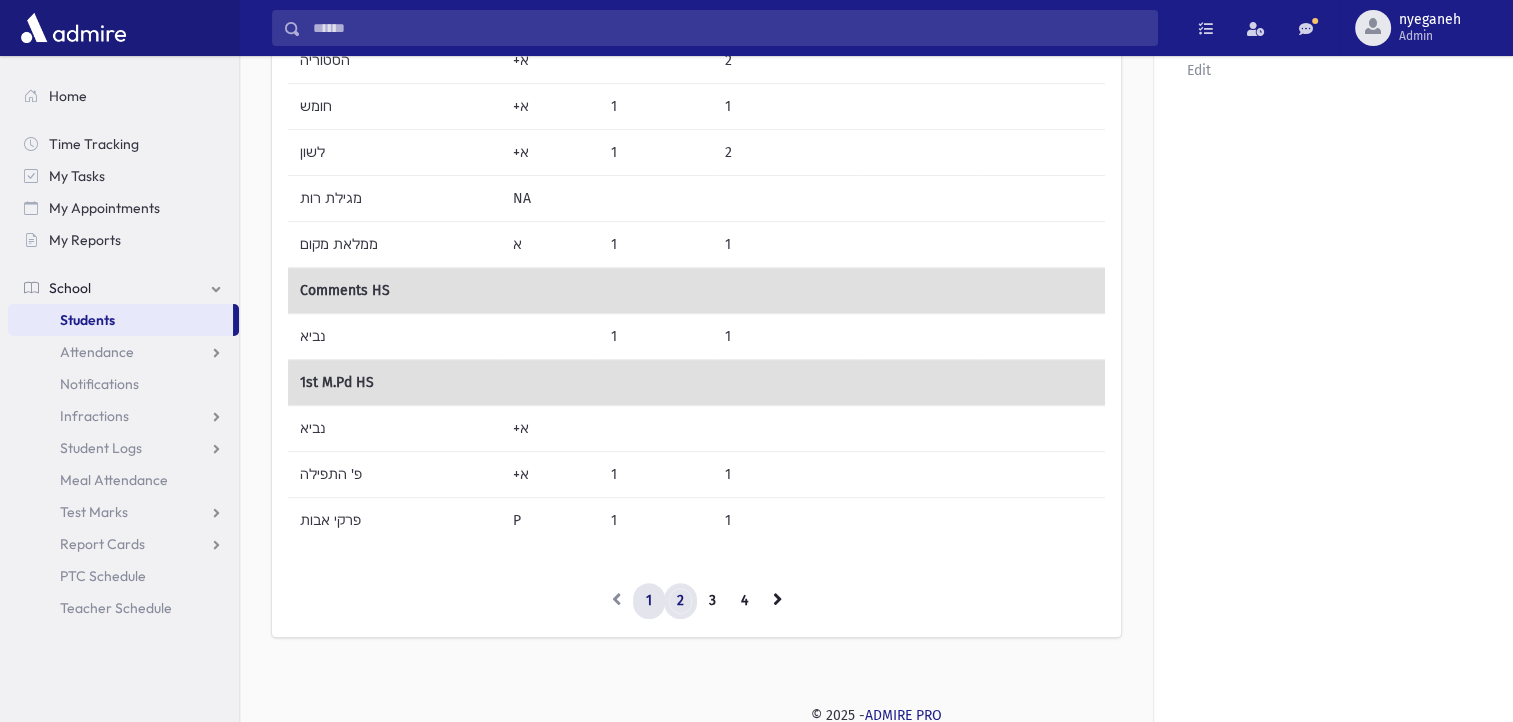click on "2" at bounding box center (680, 601) 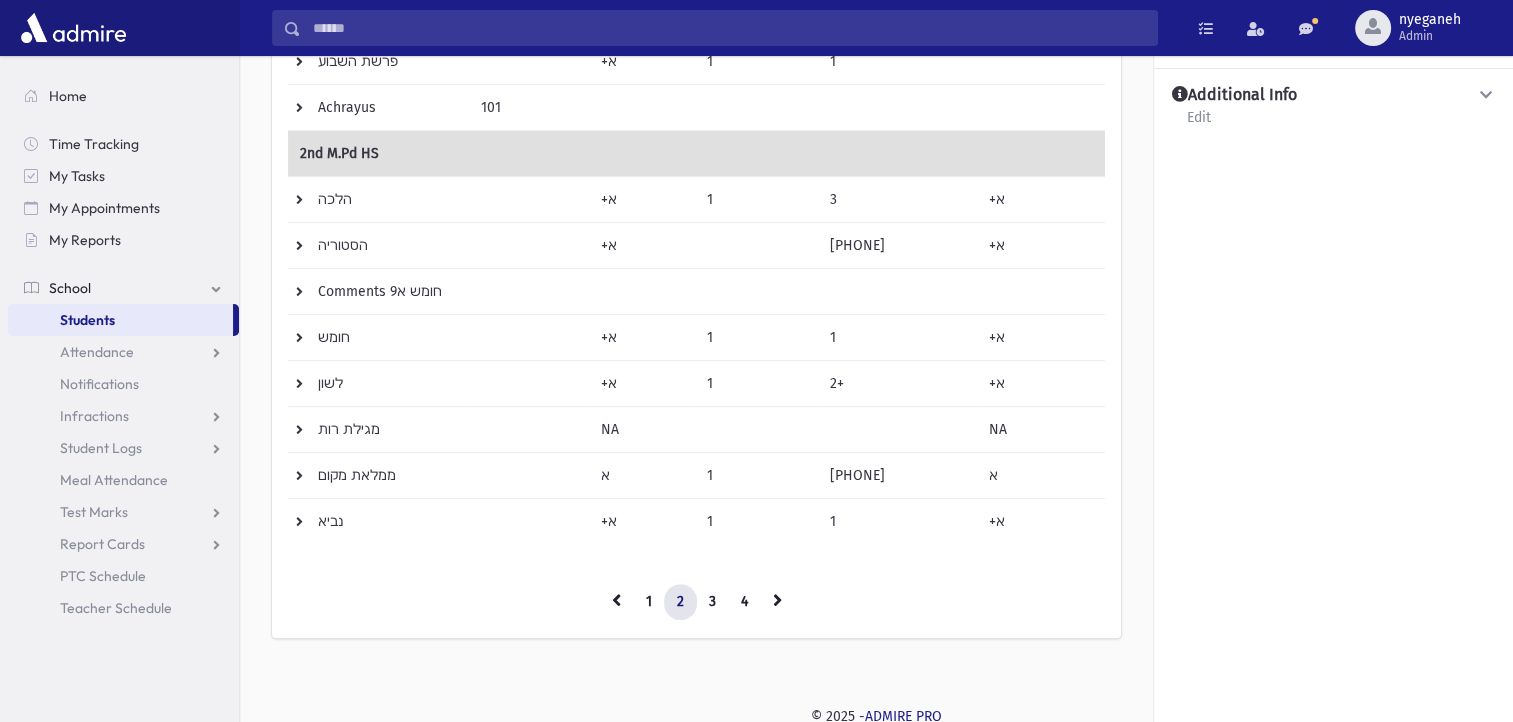 scroll, scrollTop: 405, scrollLeft: 0, axis: vertical 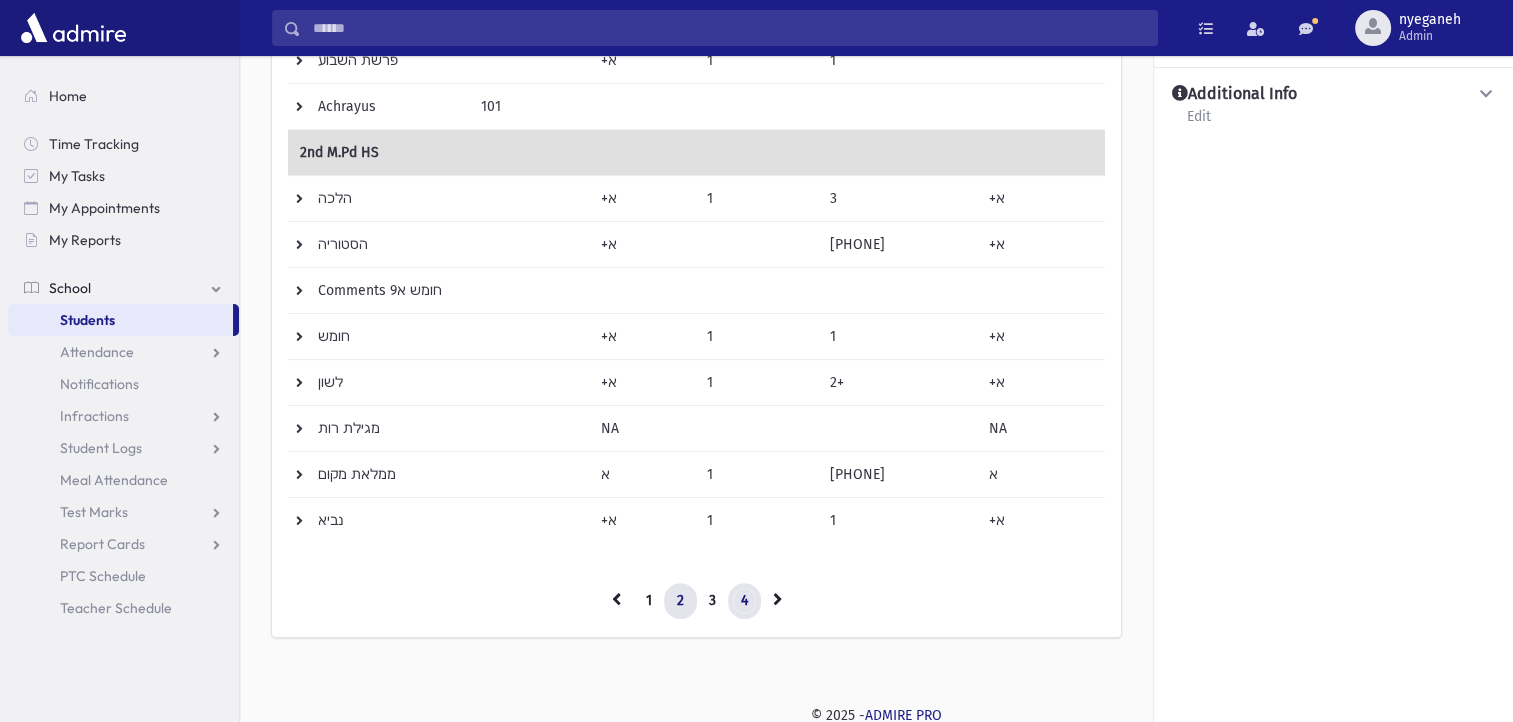 click on "4" at bounding box center (744, 601) 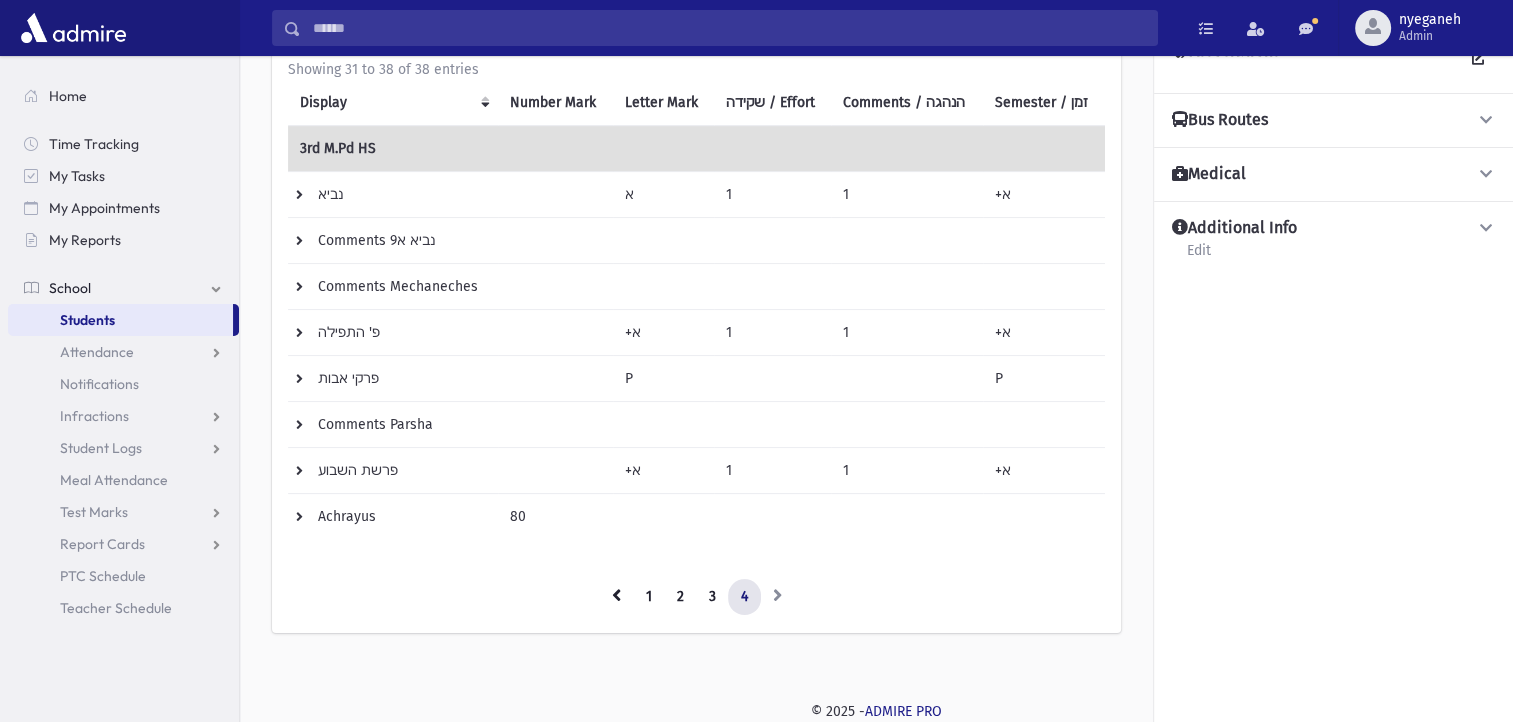 scroll, scrollTop: 222, scrollLeft: 0, axis: vertical 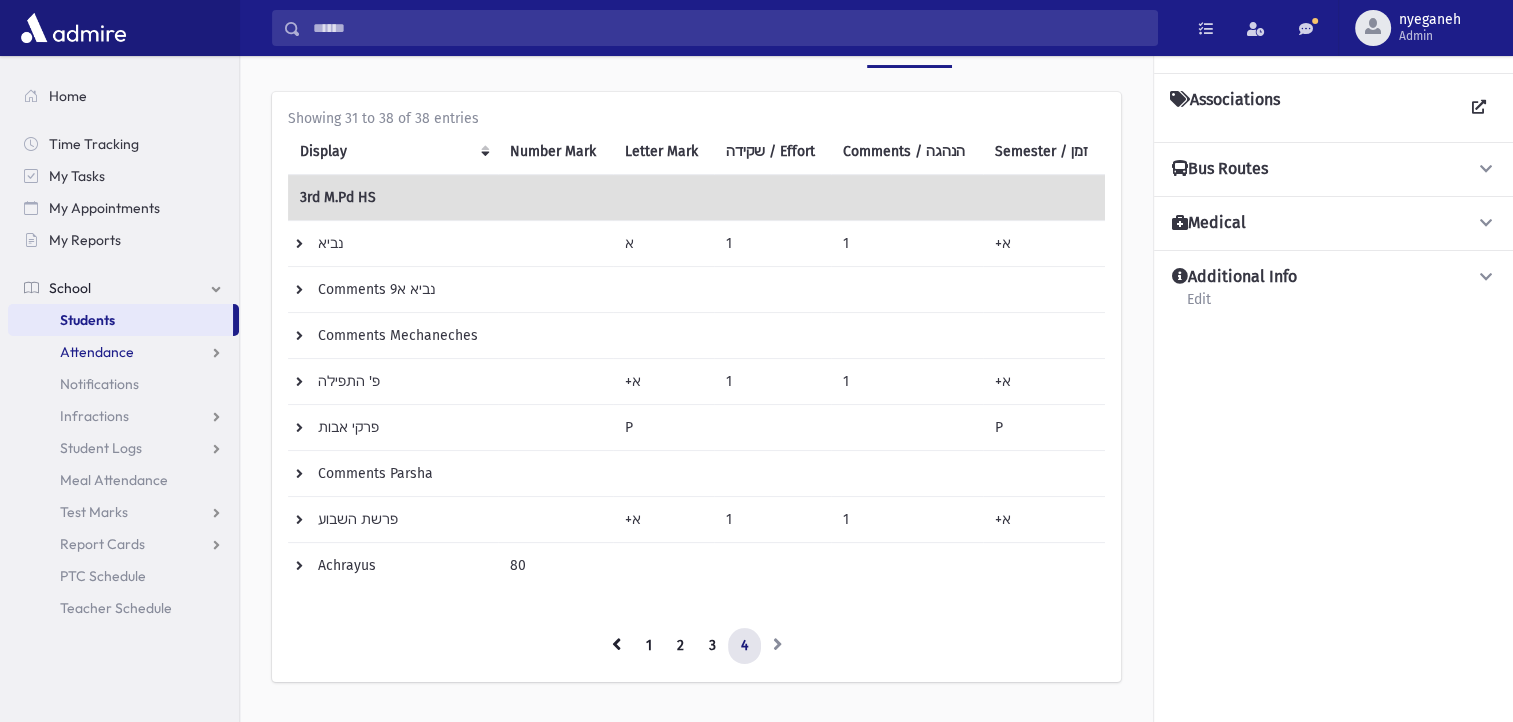 click on "Attendance" at bounding box center (97, 352) 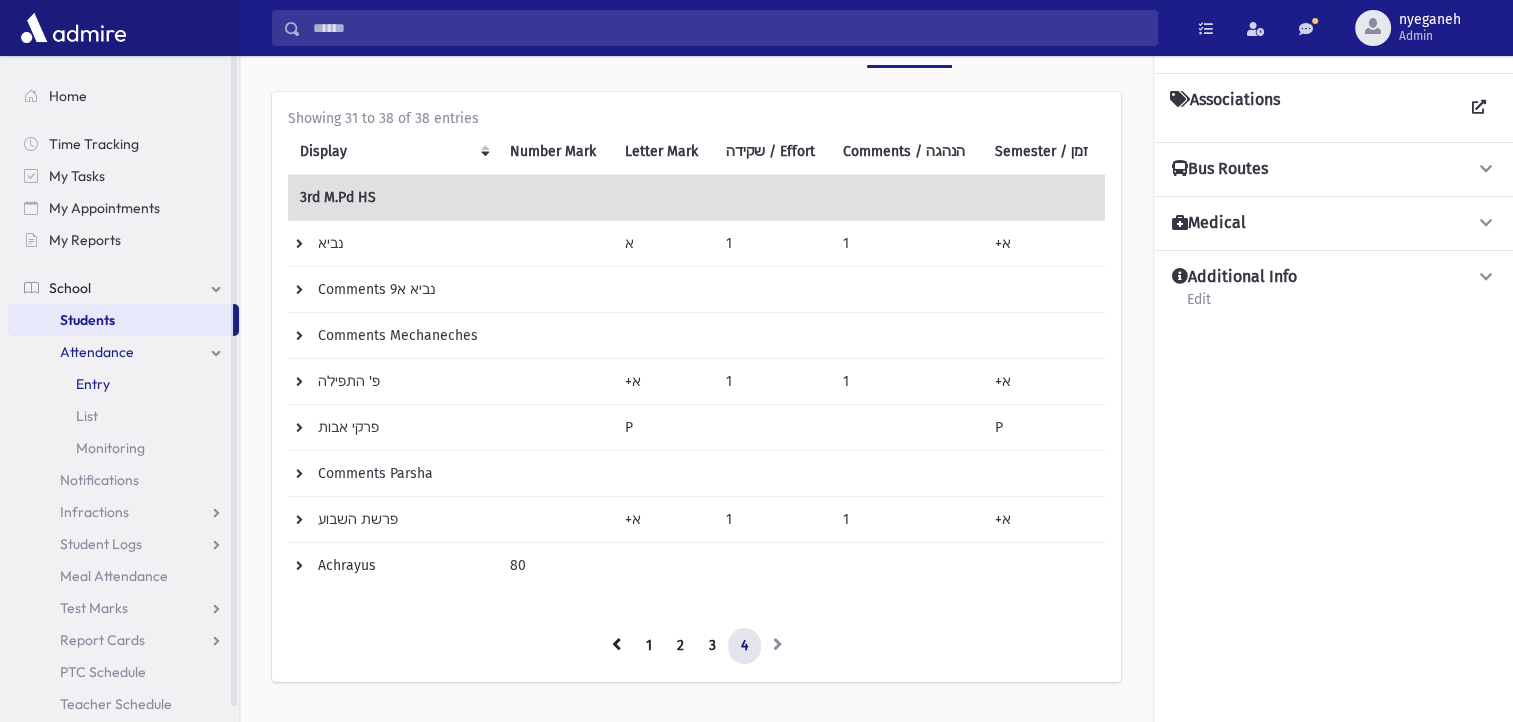 click on "Entry" at bounding box center [123, 384] 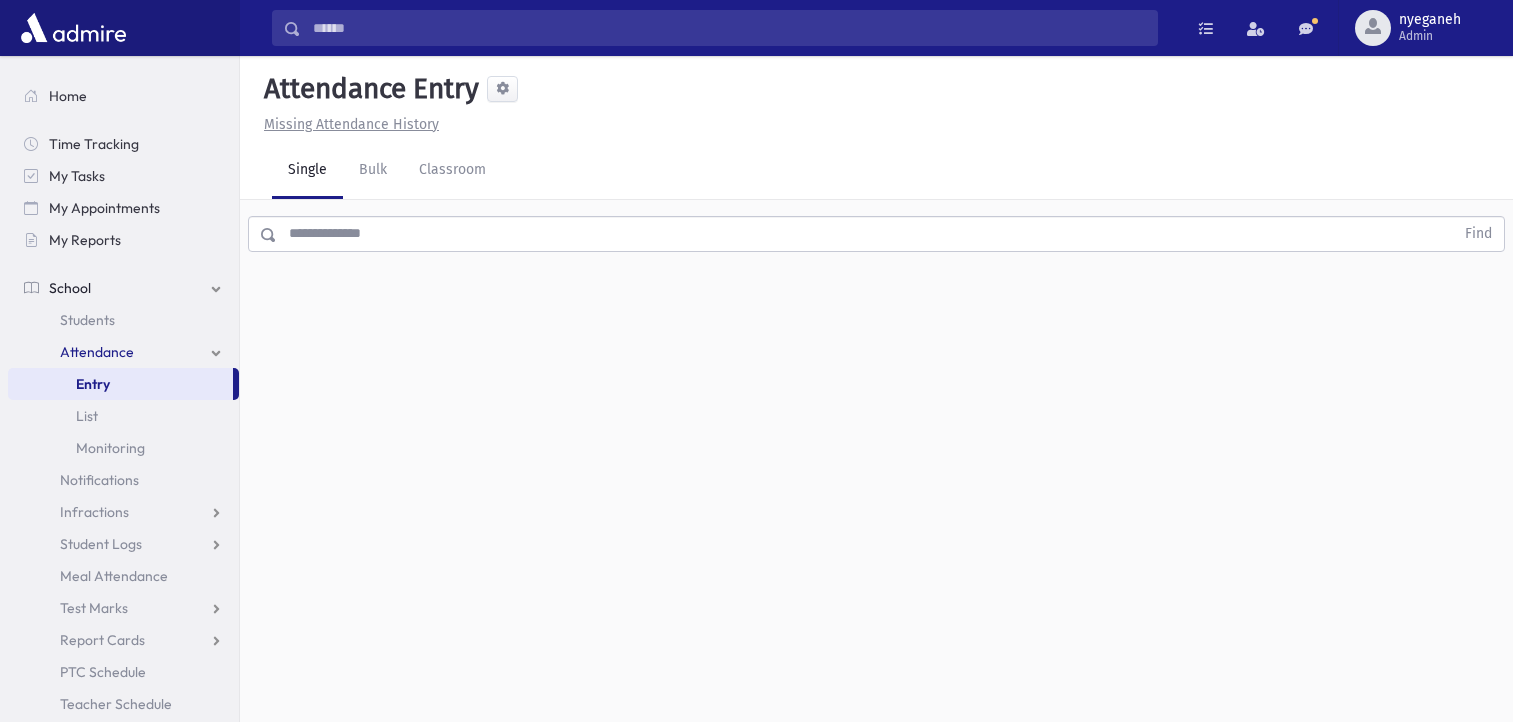 scroll, scrollTop: 0, scrollLeft: 0, axis: both 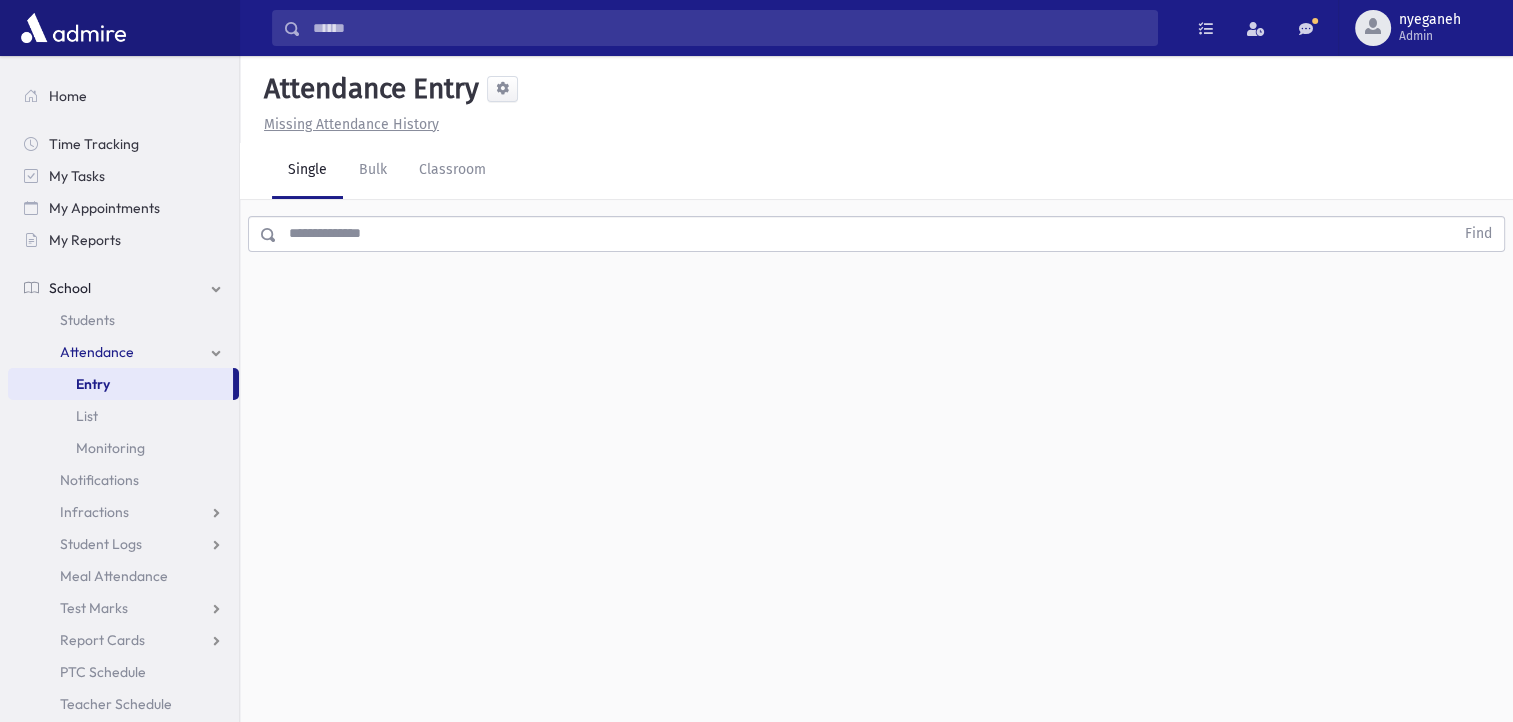 click at bounding box center (865, 234) 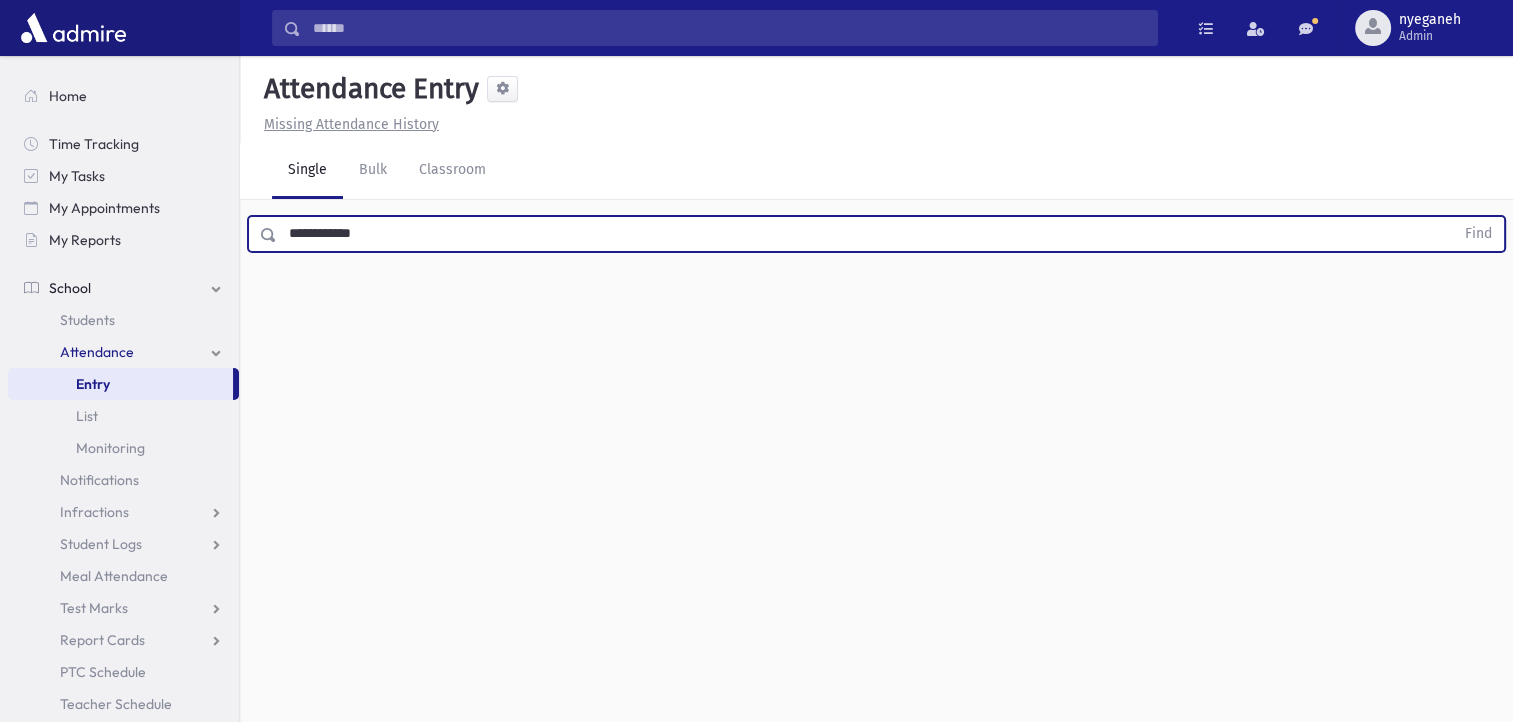 type on "**********" 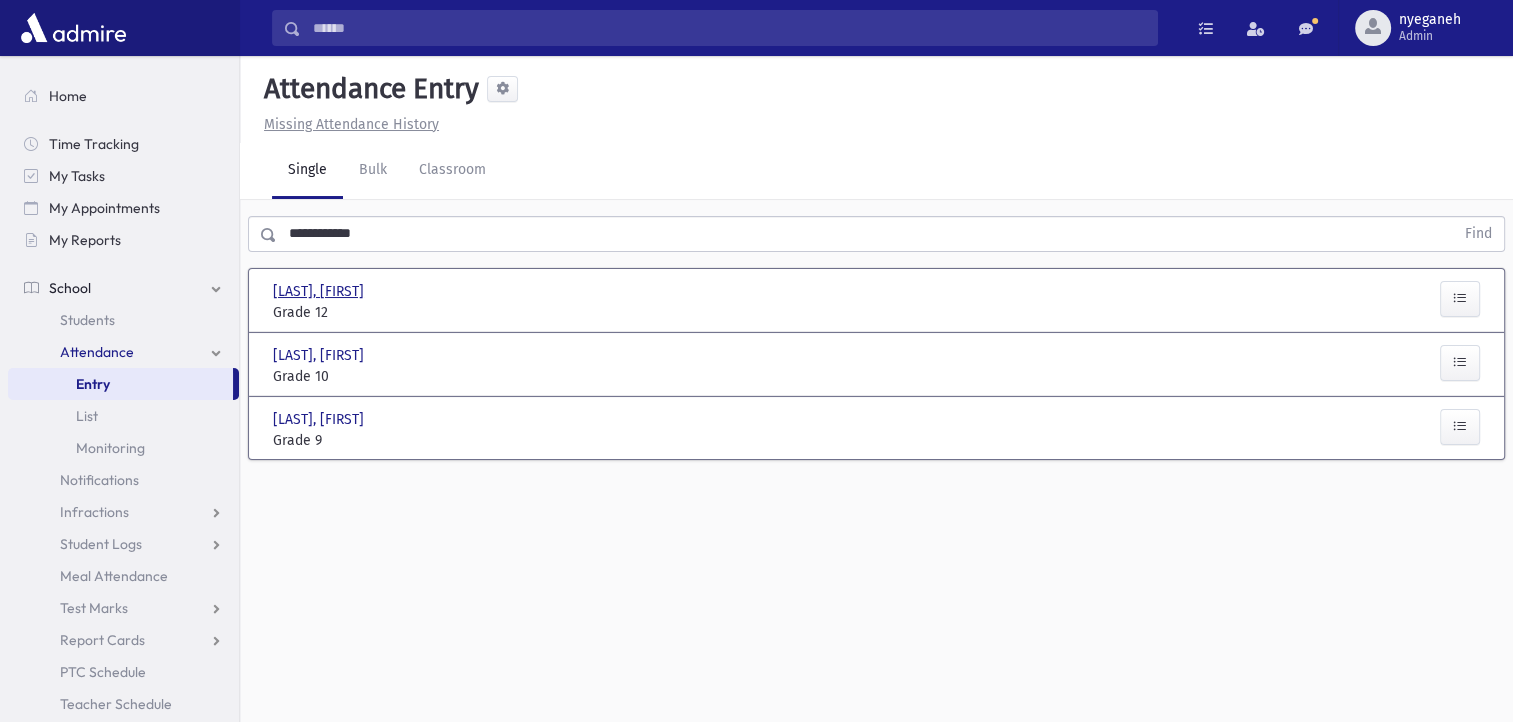 click on "Sonnenschein, Chana" at bounding box center (320, 291) 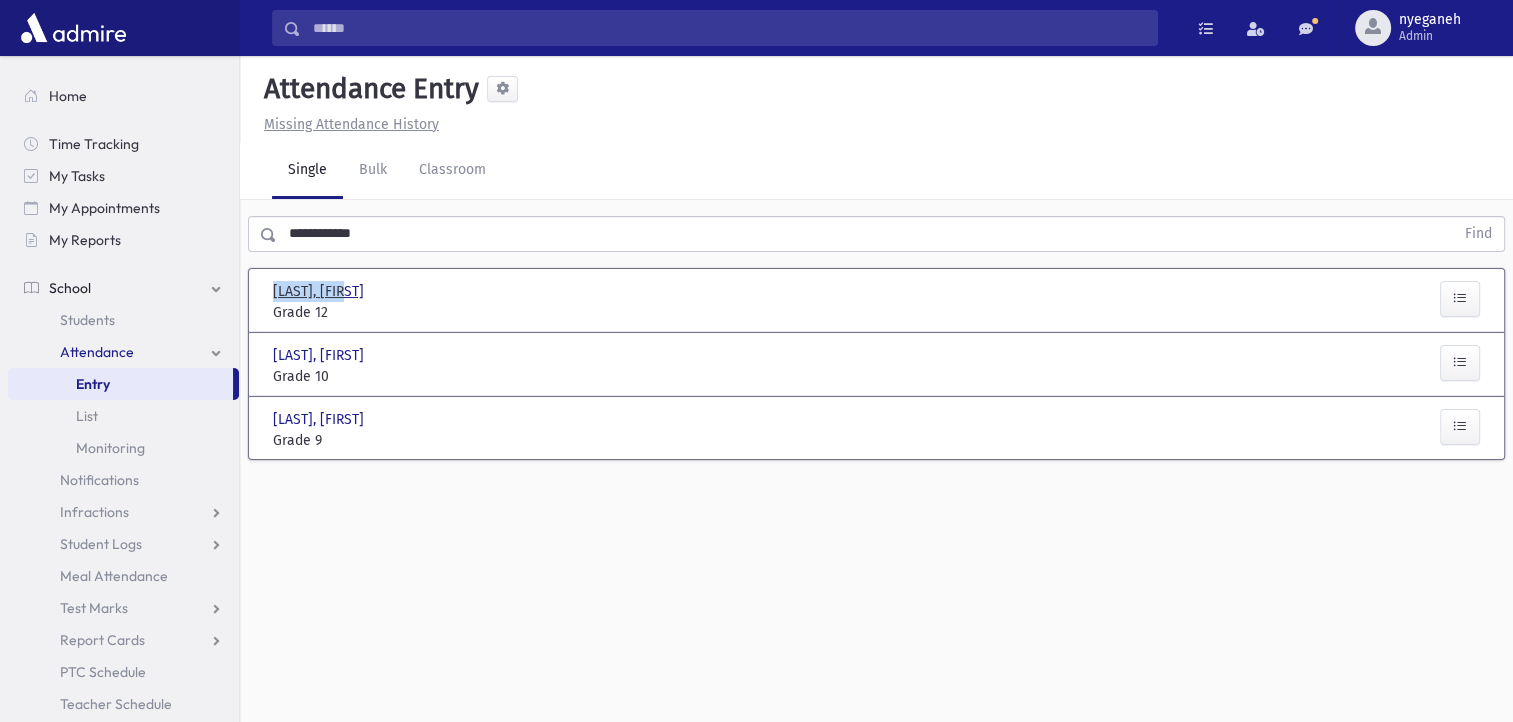 click on "Sonnenschein, Chana" at bounding box center (320, 291) 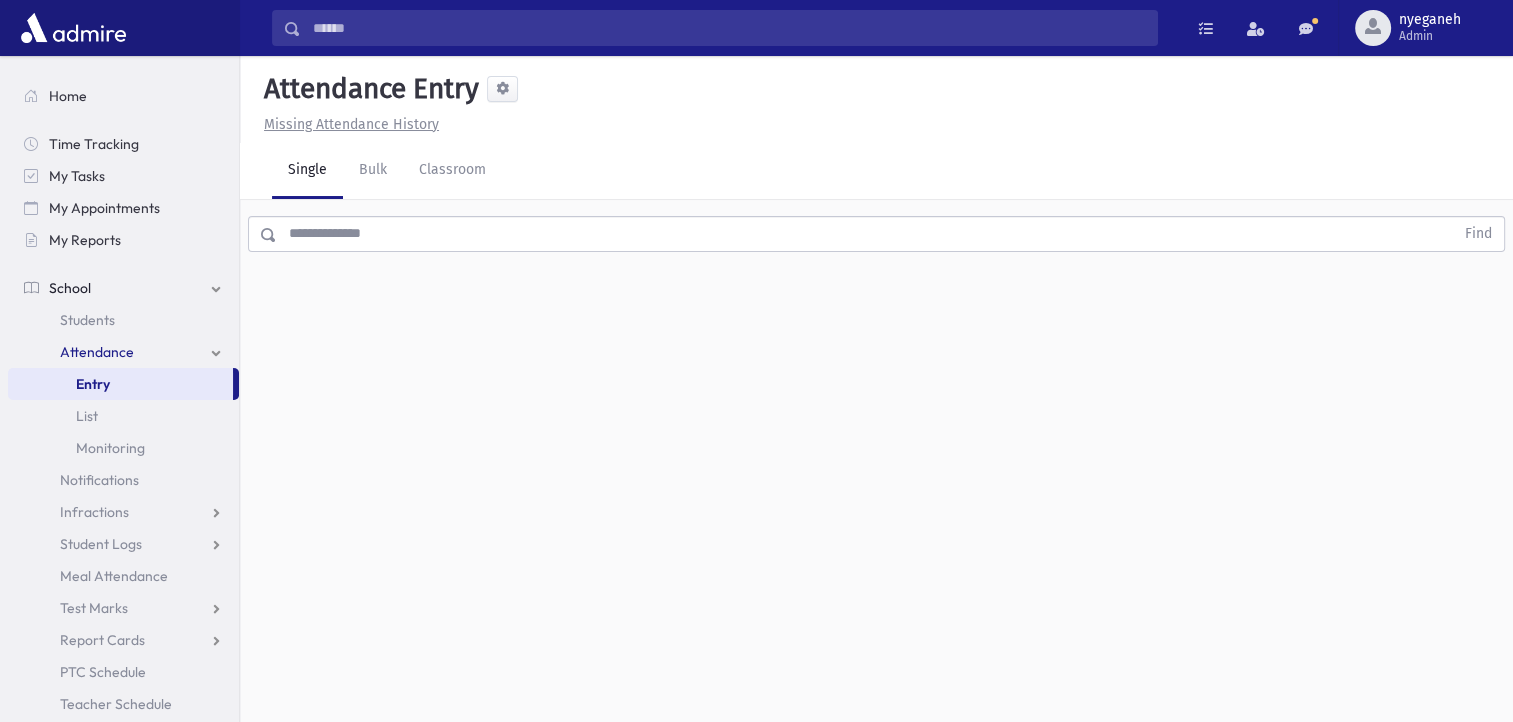 click at bounding box center (865, 234) 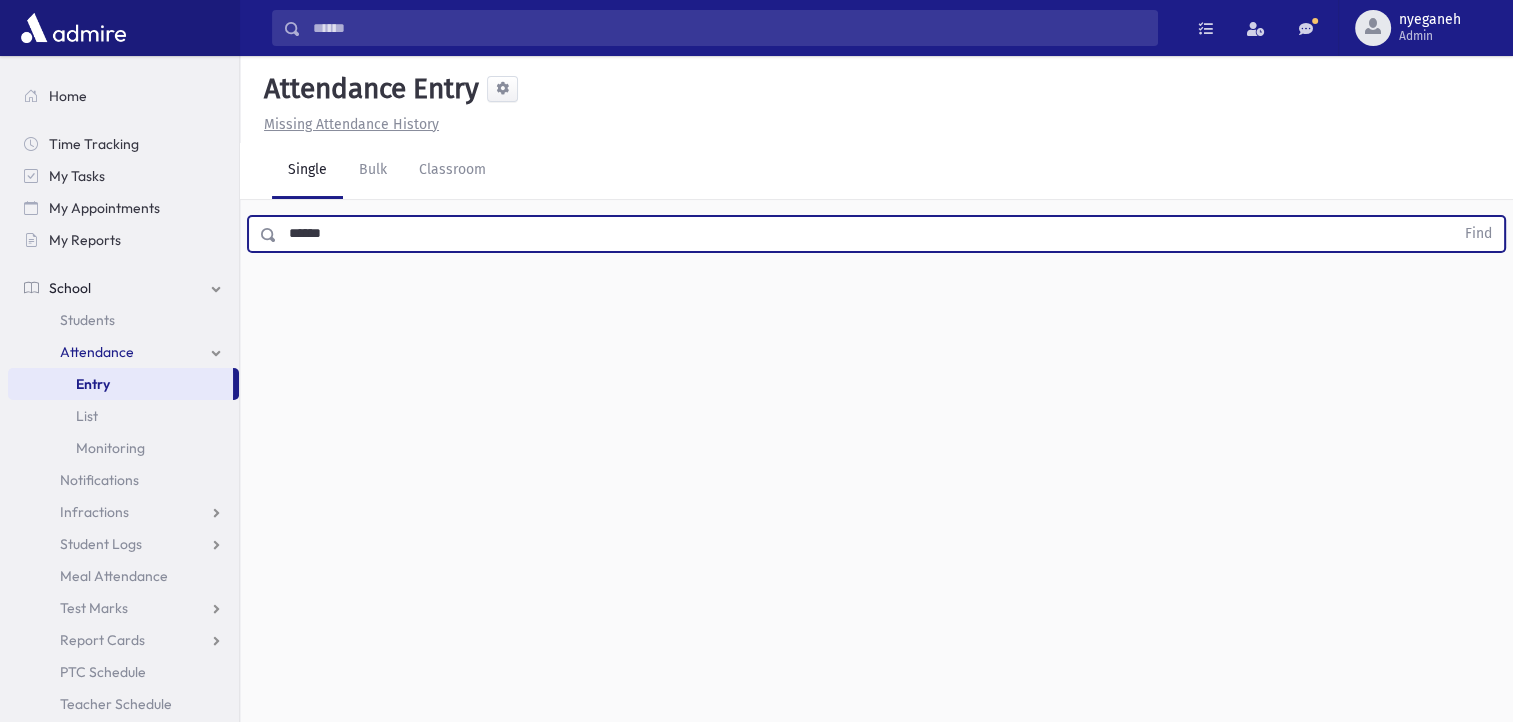 type on "******" 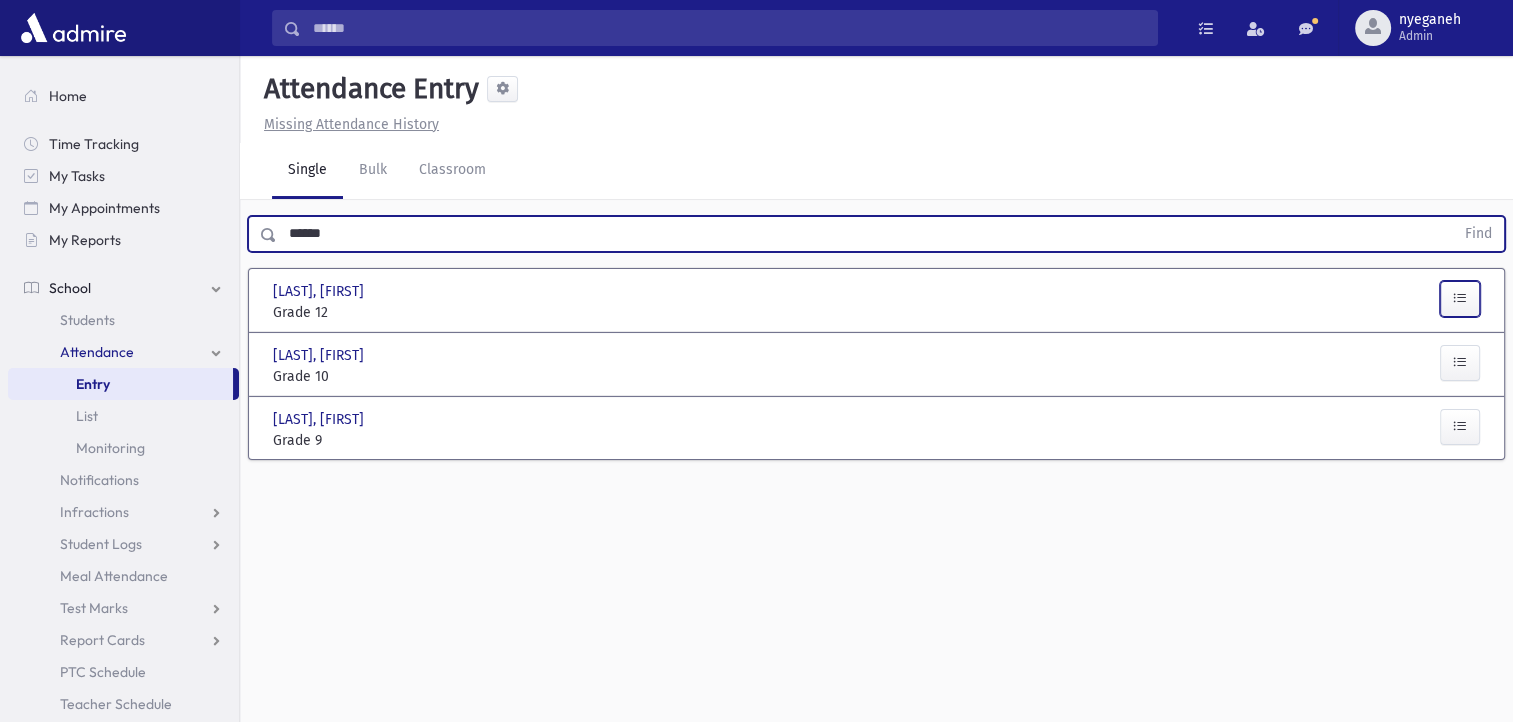click at bounding box center [1460, 299] 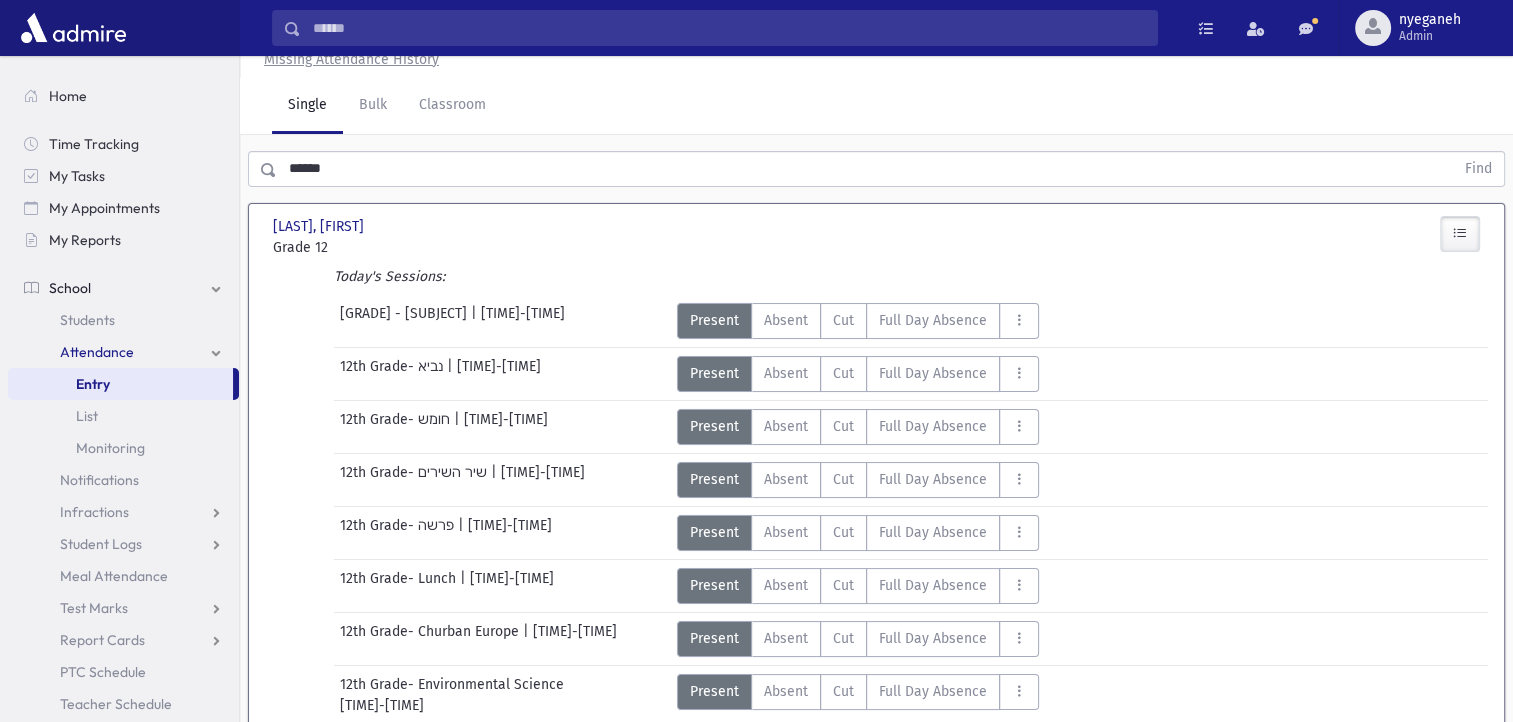 scroll, scrollTop: 100, scrollLeft: 0, axis: vertical 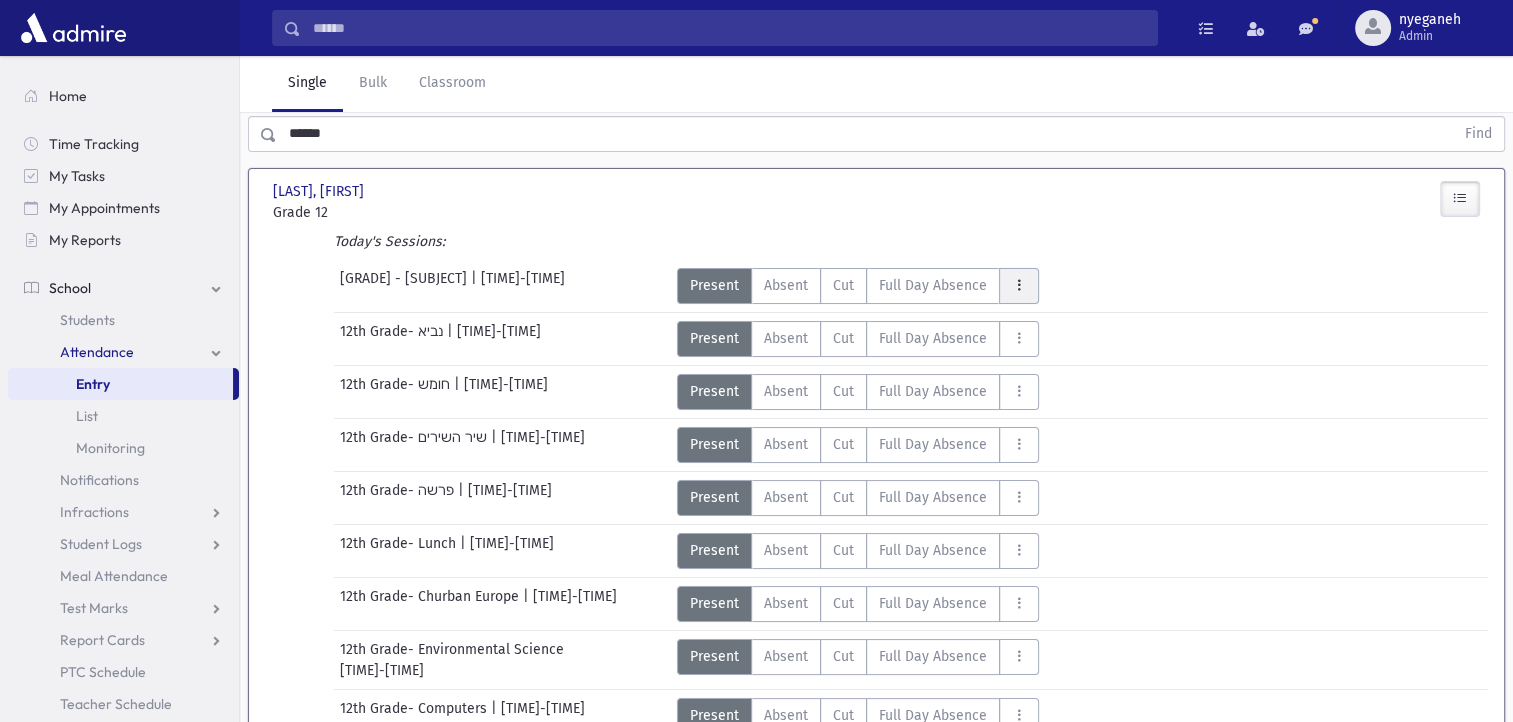 click at bounding box center (1019, 286) 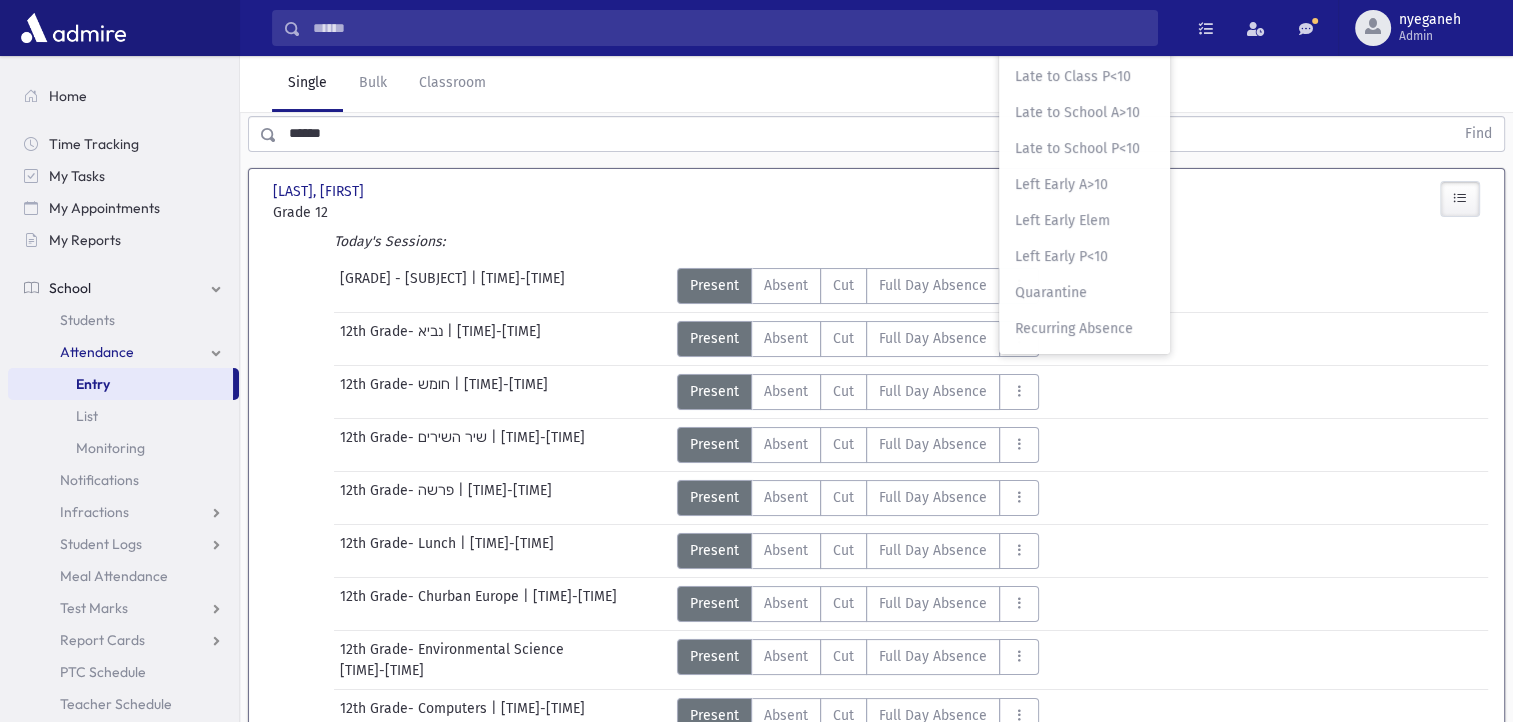click on "Today's Sessions:" at bounding box center (876, 245) 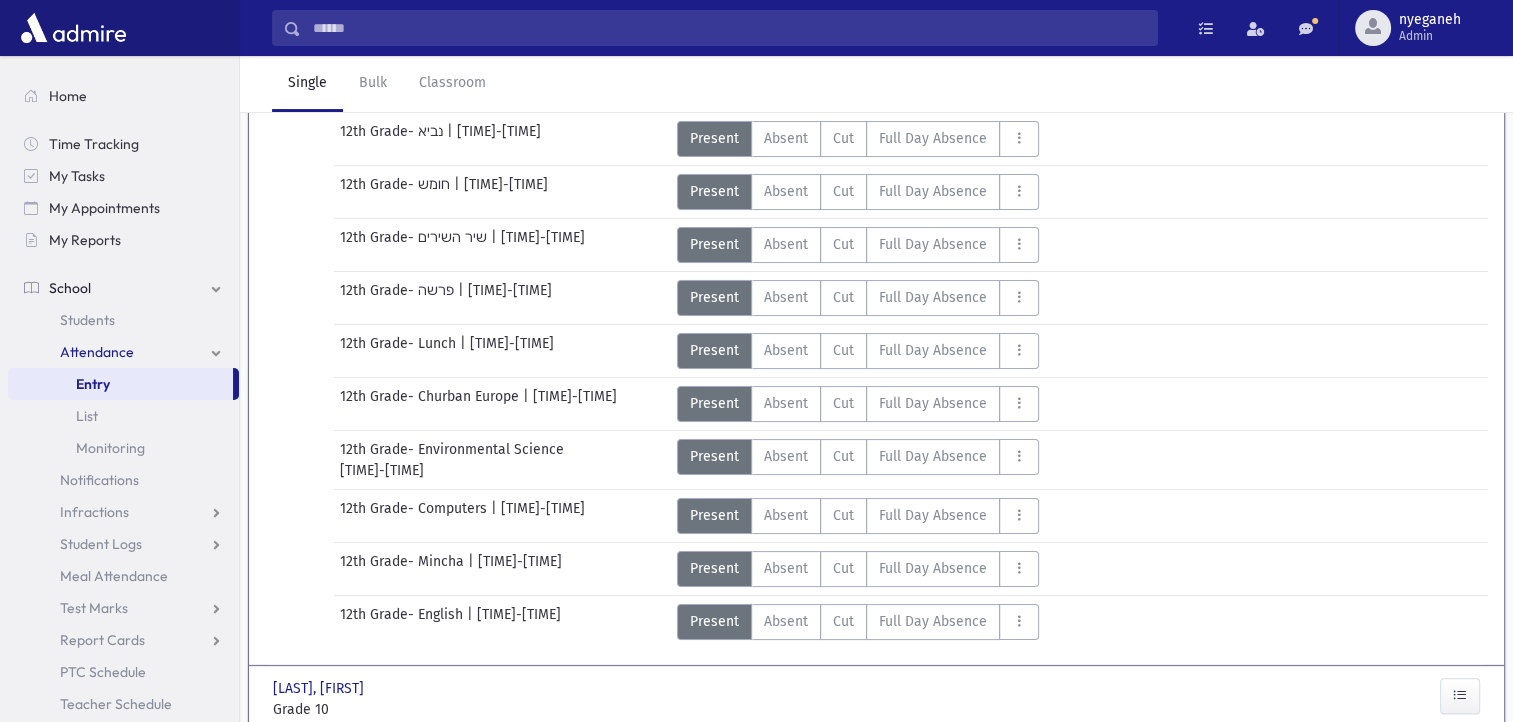 scroll, scrollTop: 200, scrollLeft: 0, axis: vertical 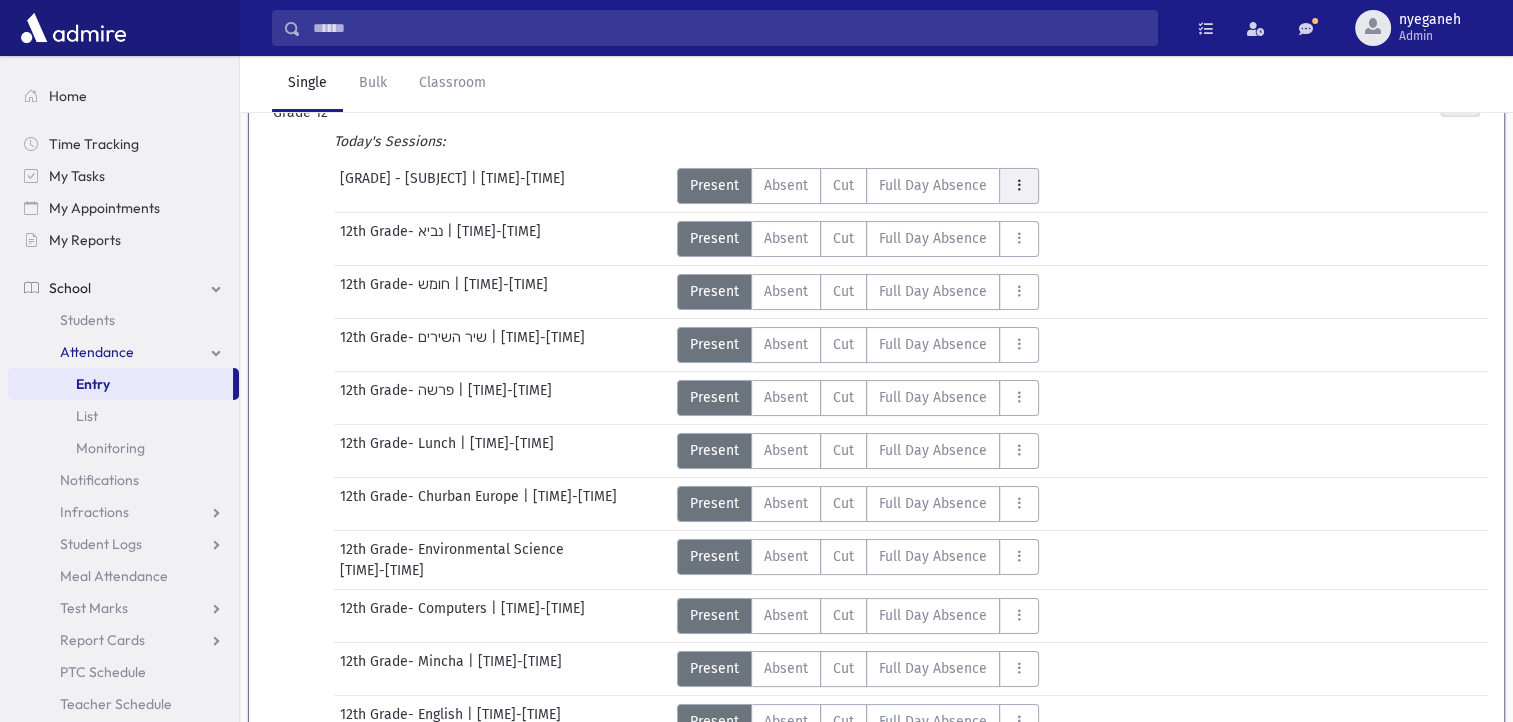 click at bounding box center [1019, 185] 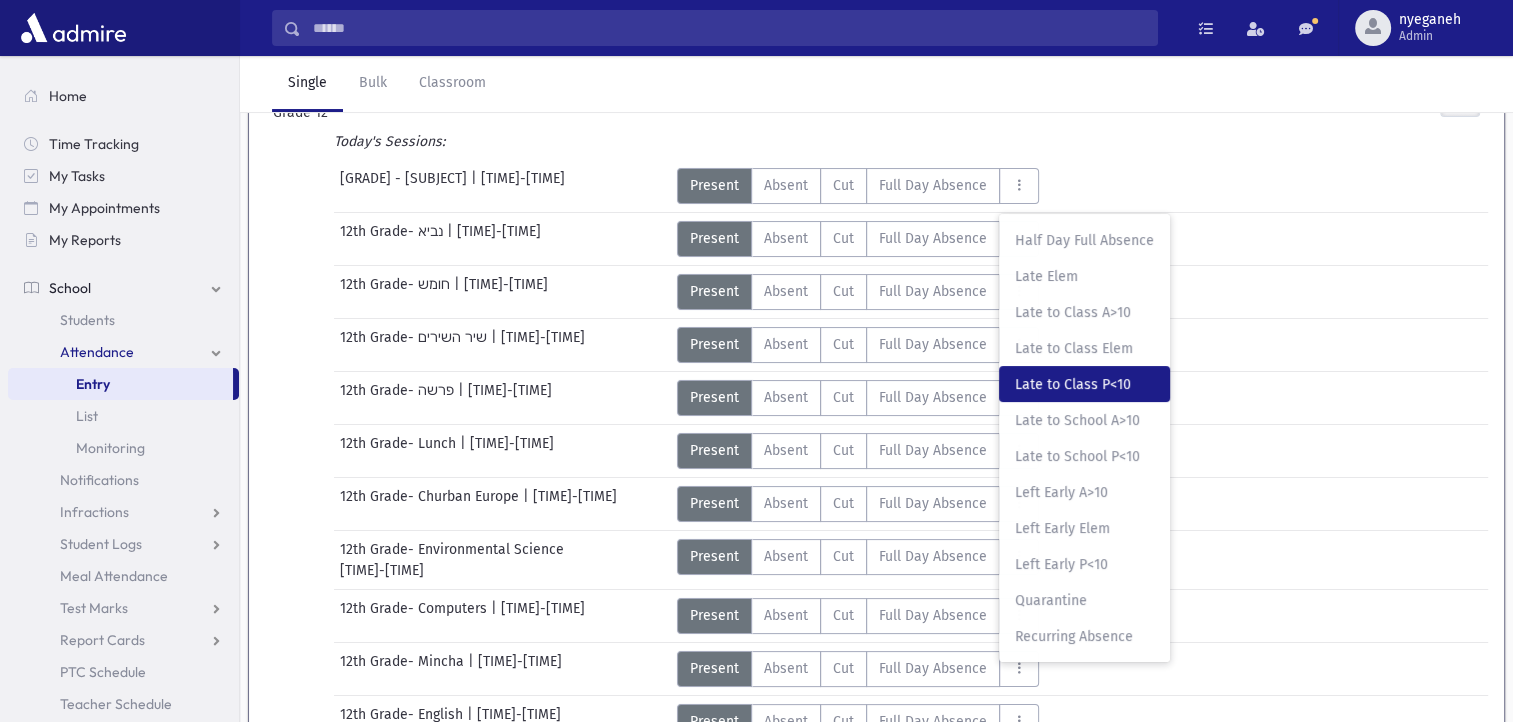 click on "Late to Class P<10
LCP" at bounding box center (1084, 384) 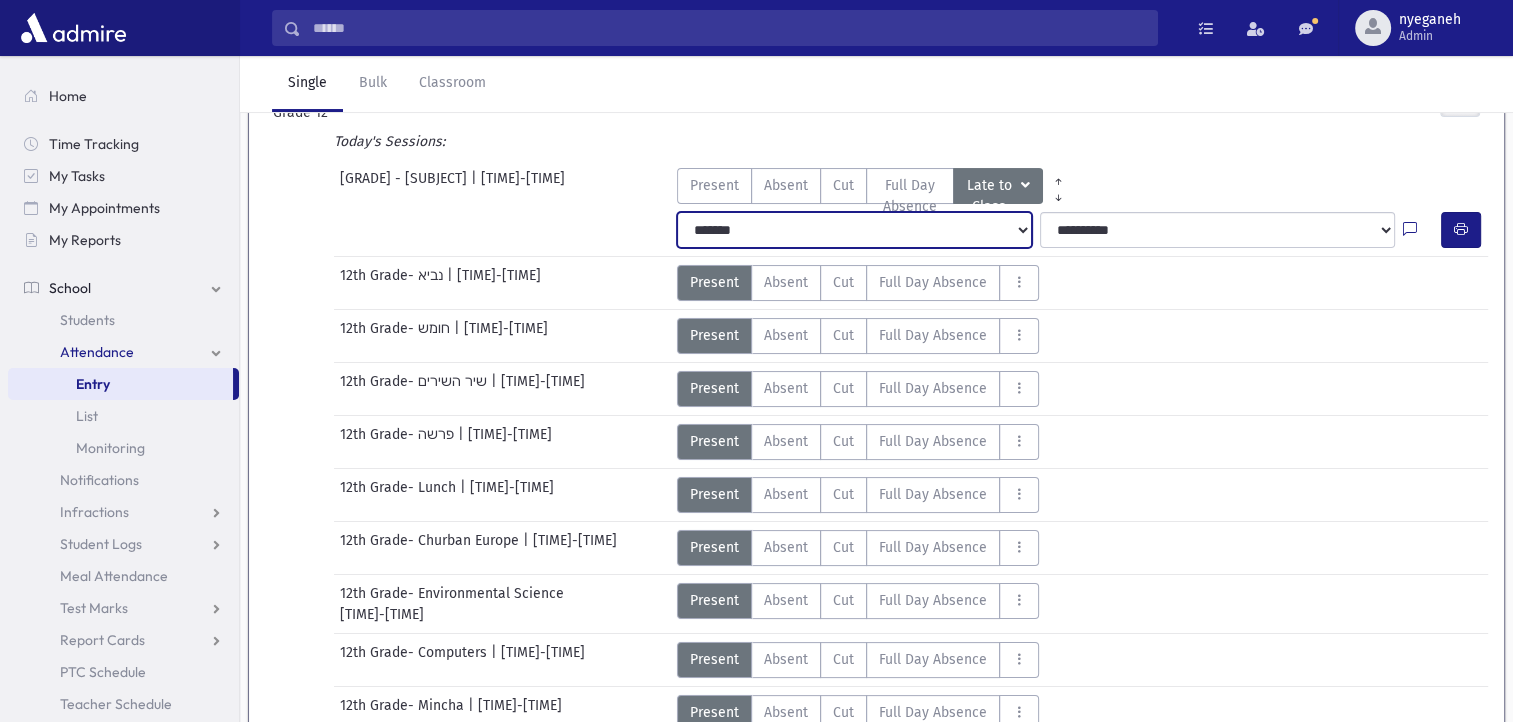 click on "**********" at bounding box center (854, 230) 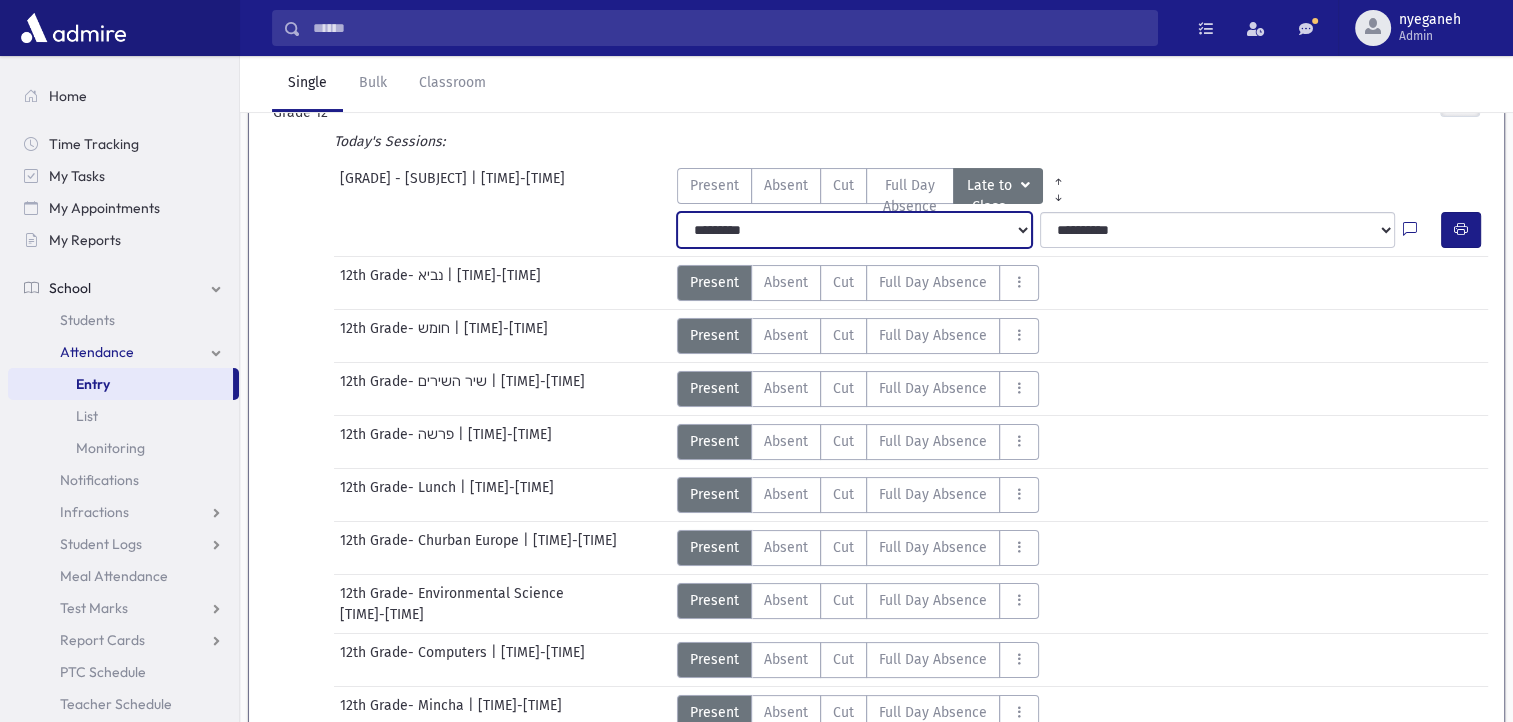 click on "**********" at bounding box center (854, 230) 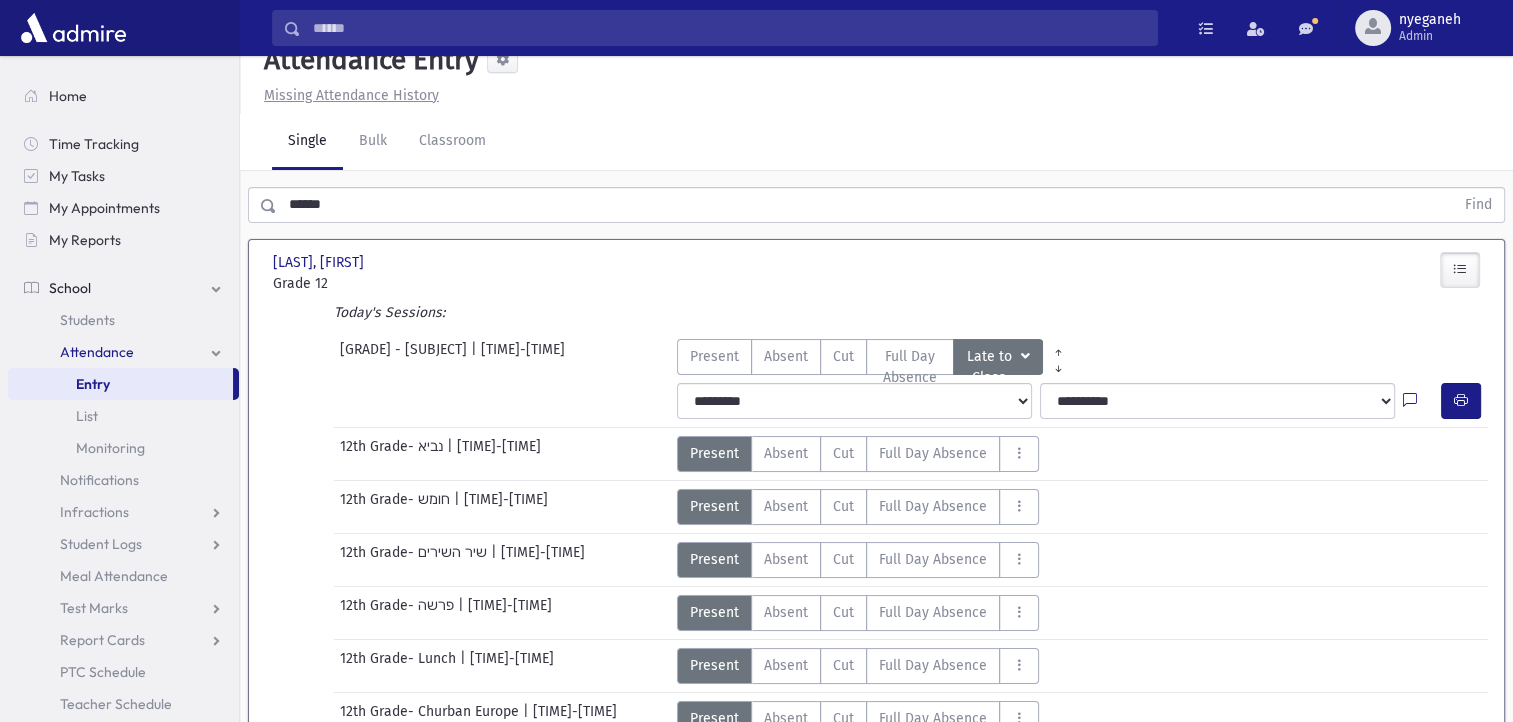 scroll, scrollTop: 0, scrollLeft: 0, axis: both 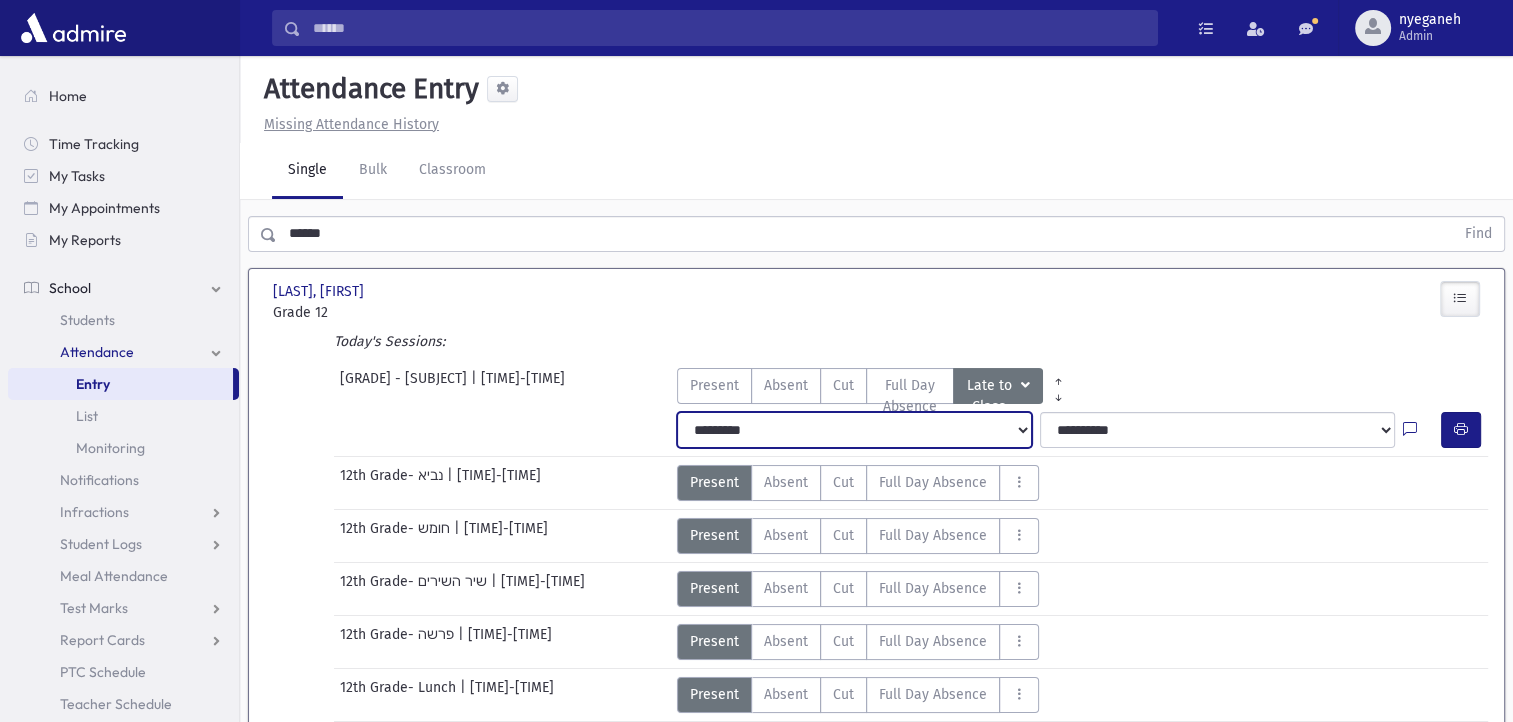 click on "**********" at bounding box center (854, 430) 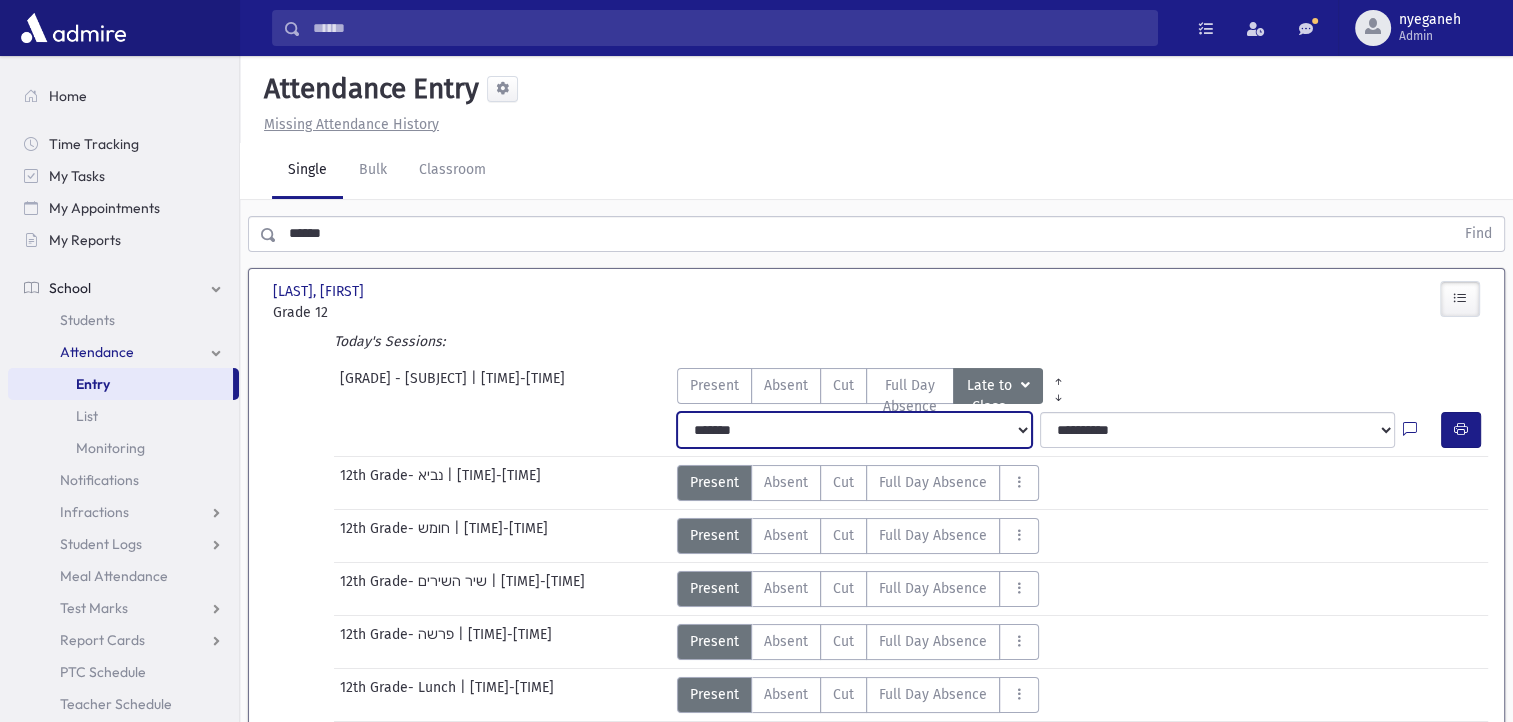 click on "**********" at bounding box center [854, 430] 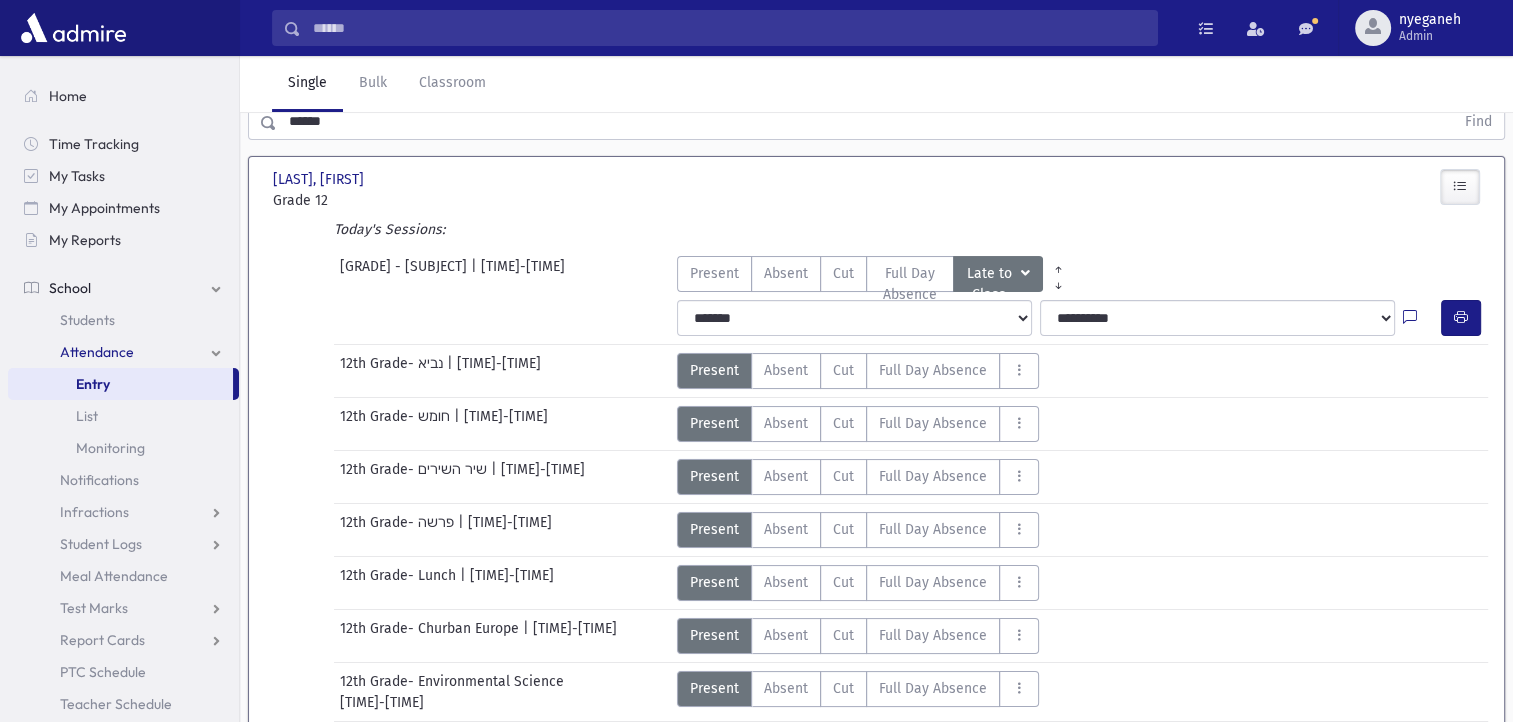 scroll, scrollTop: 83, scrollLeft: 0, axis: vertical 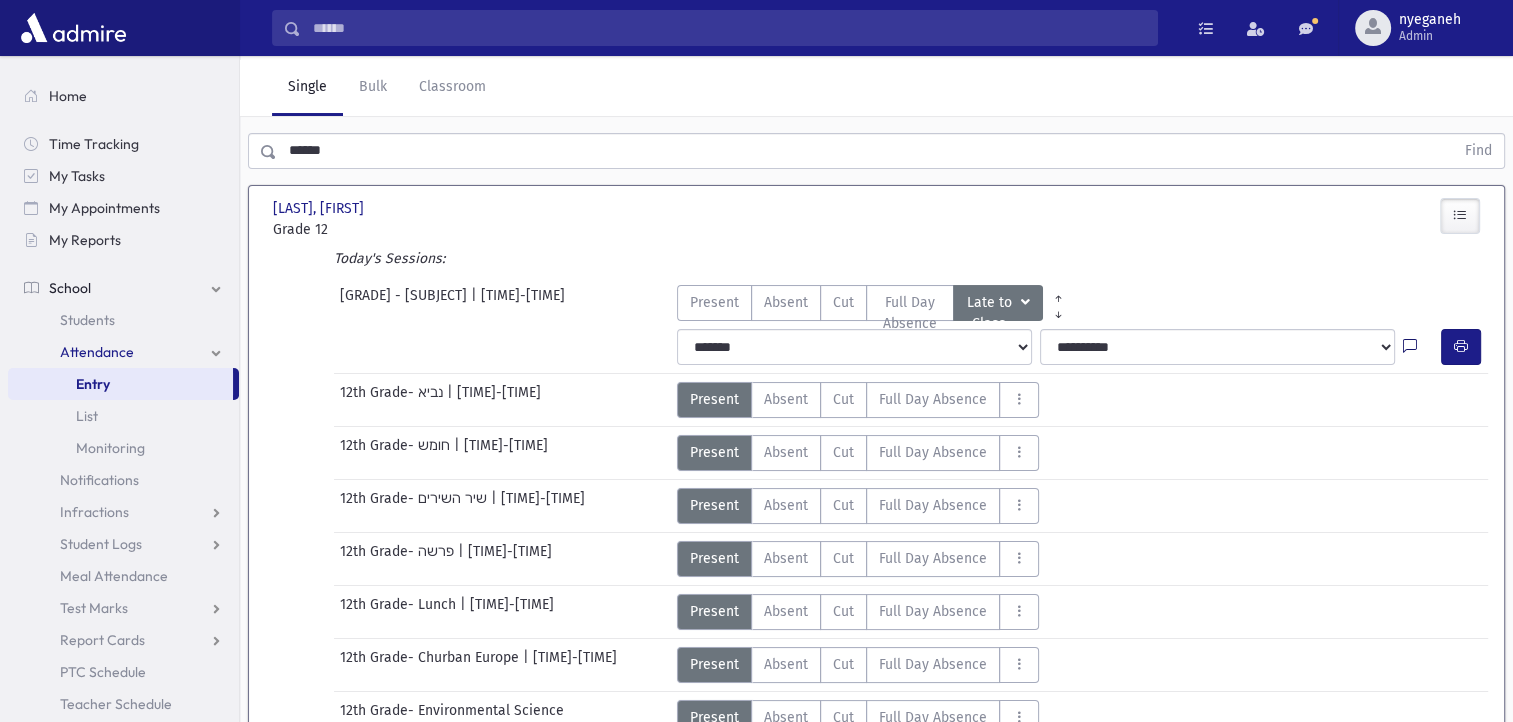 click at bounding box center (1410, 347) 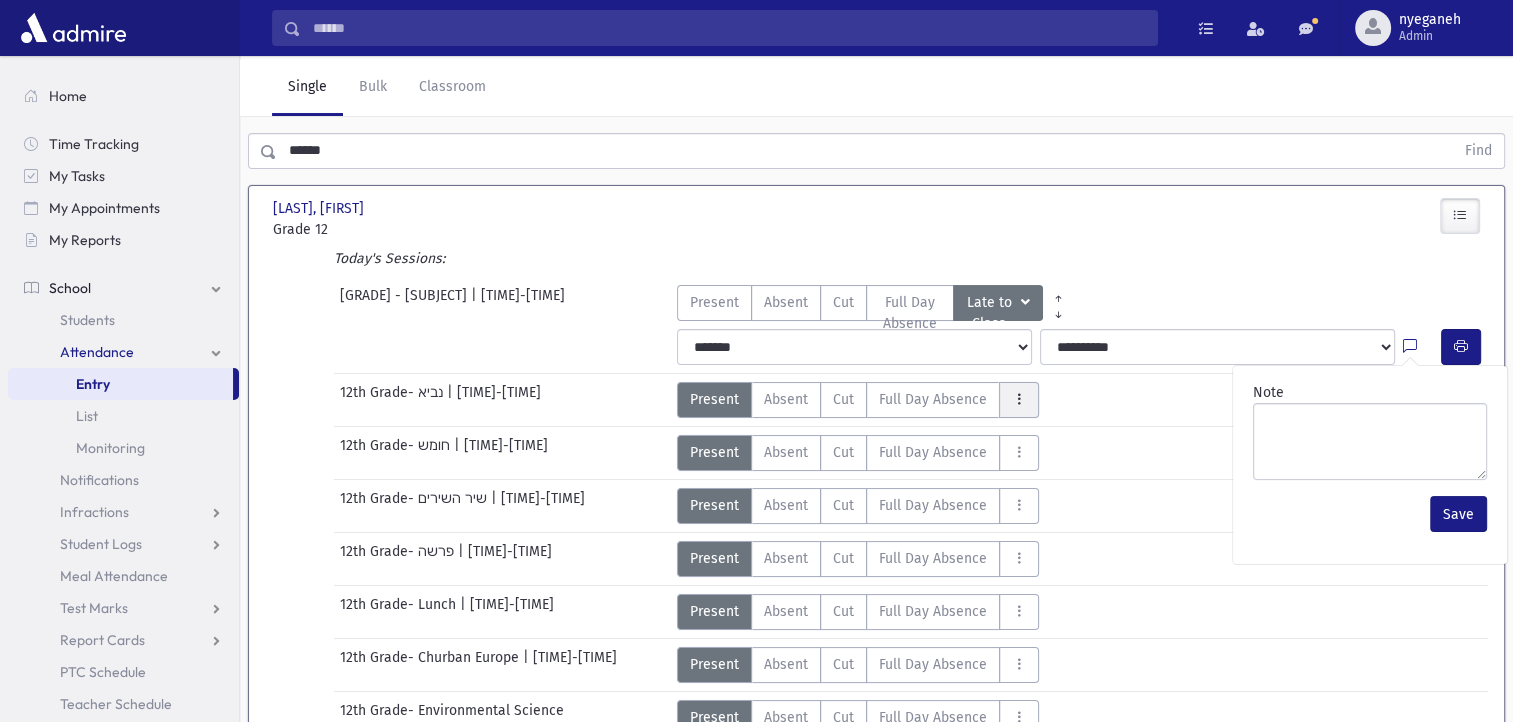 click at bounding box center (1019, 400) 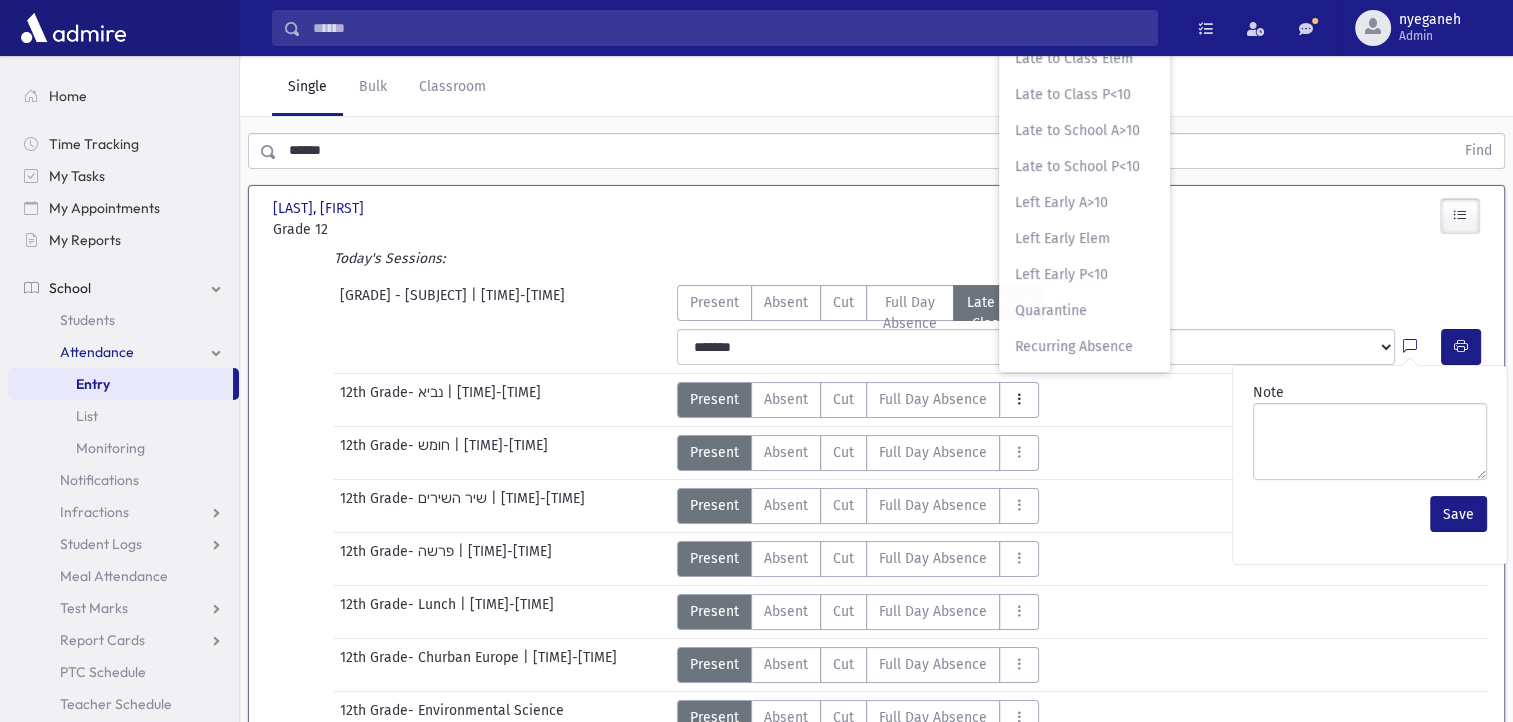 click on "Present
P
Absent
A
Cut
Cut
Full Day Absence
FDA
HDFA" at bounding box center [876, 400] 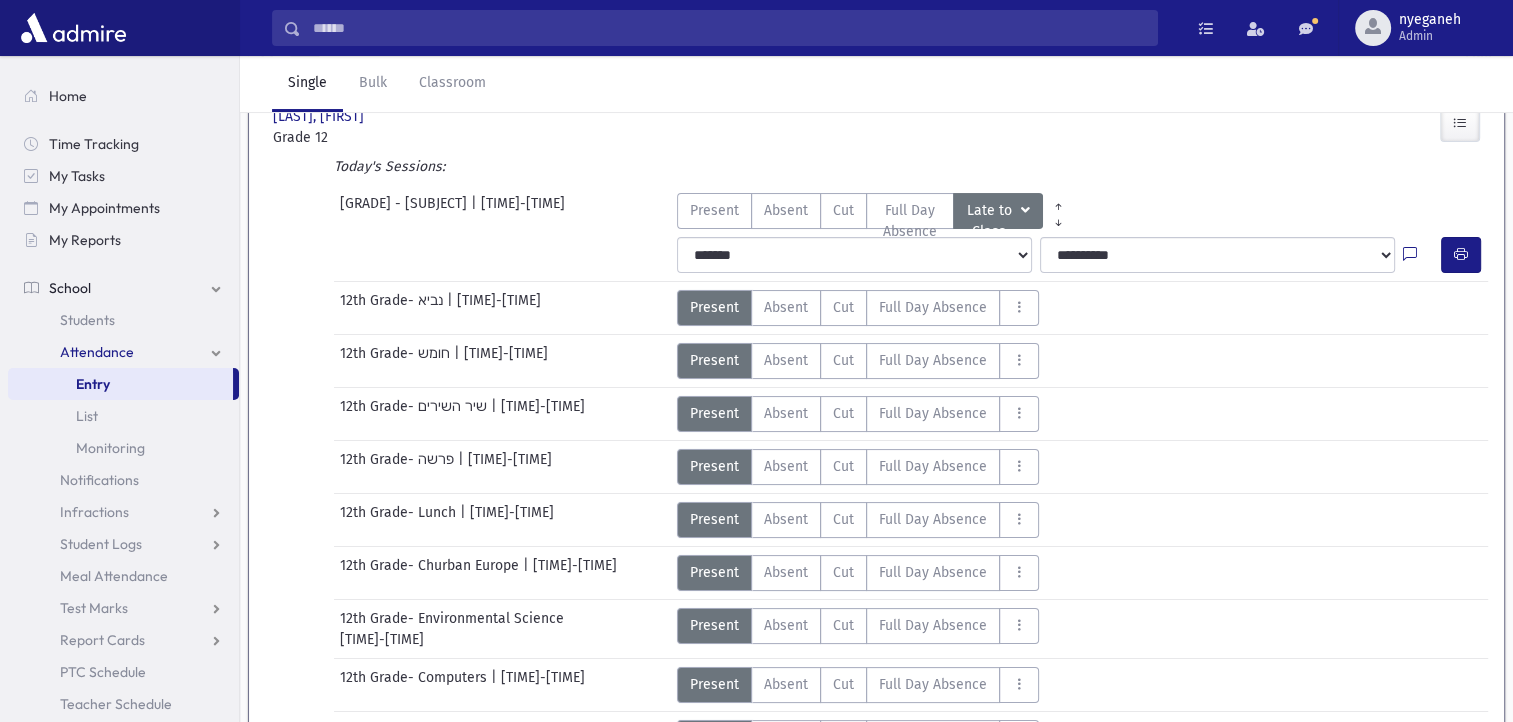 scroll, scrollTop: 83, scrollLeft: 0, axis: vertical 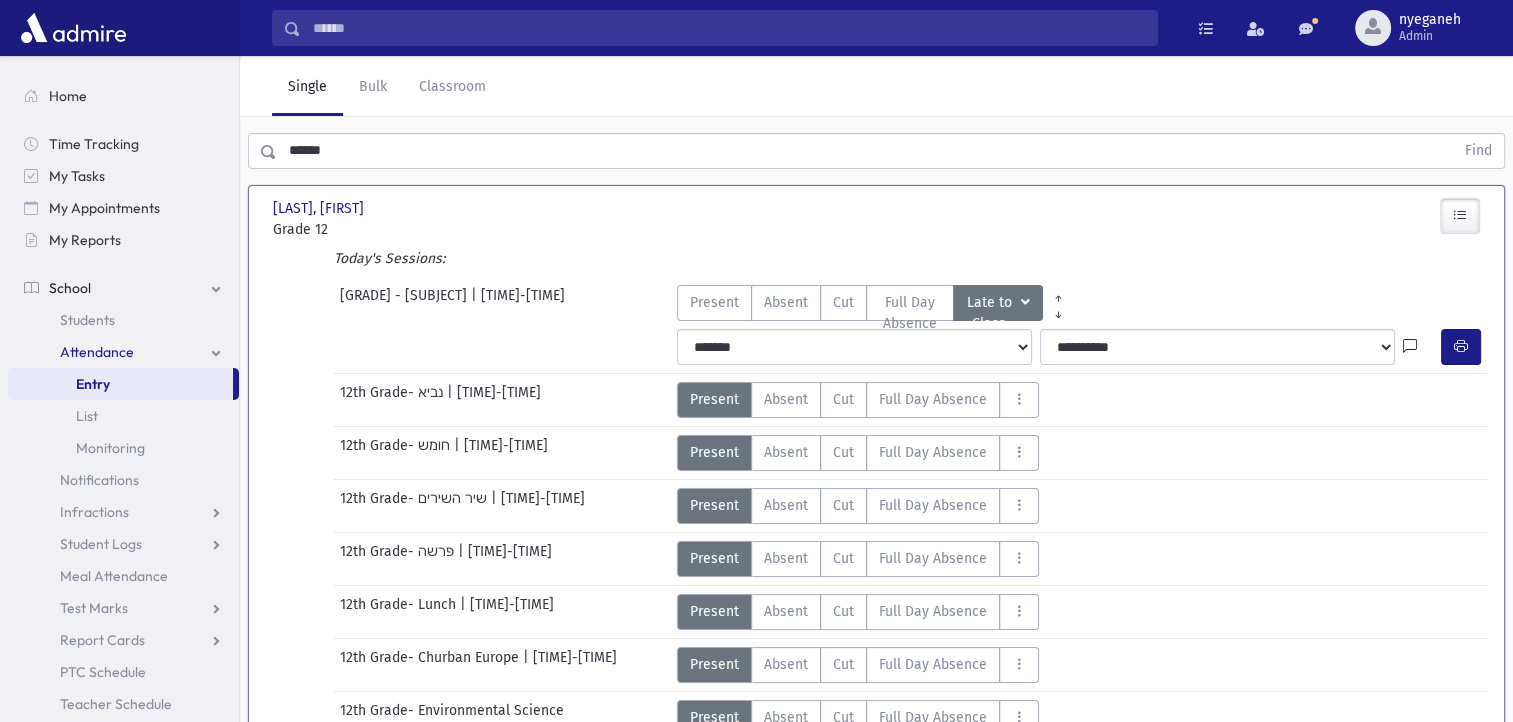 click at bounding box center [1460, 215] 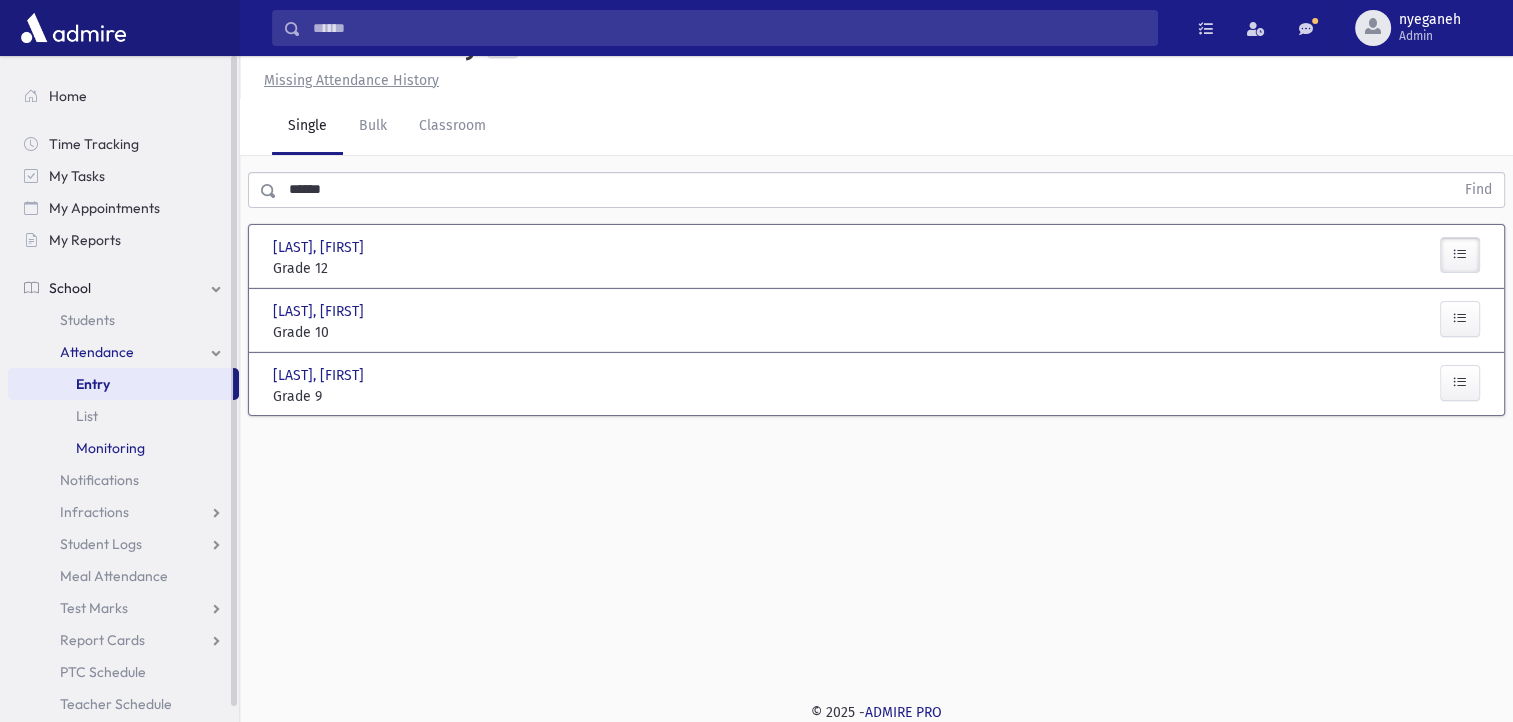 click on "Monitoring" at bounding box center [110, 448] 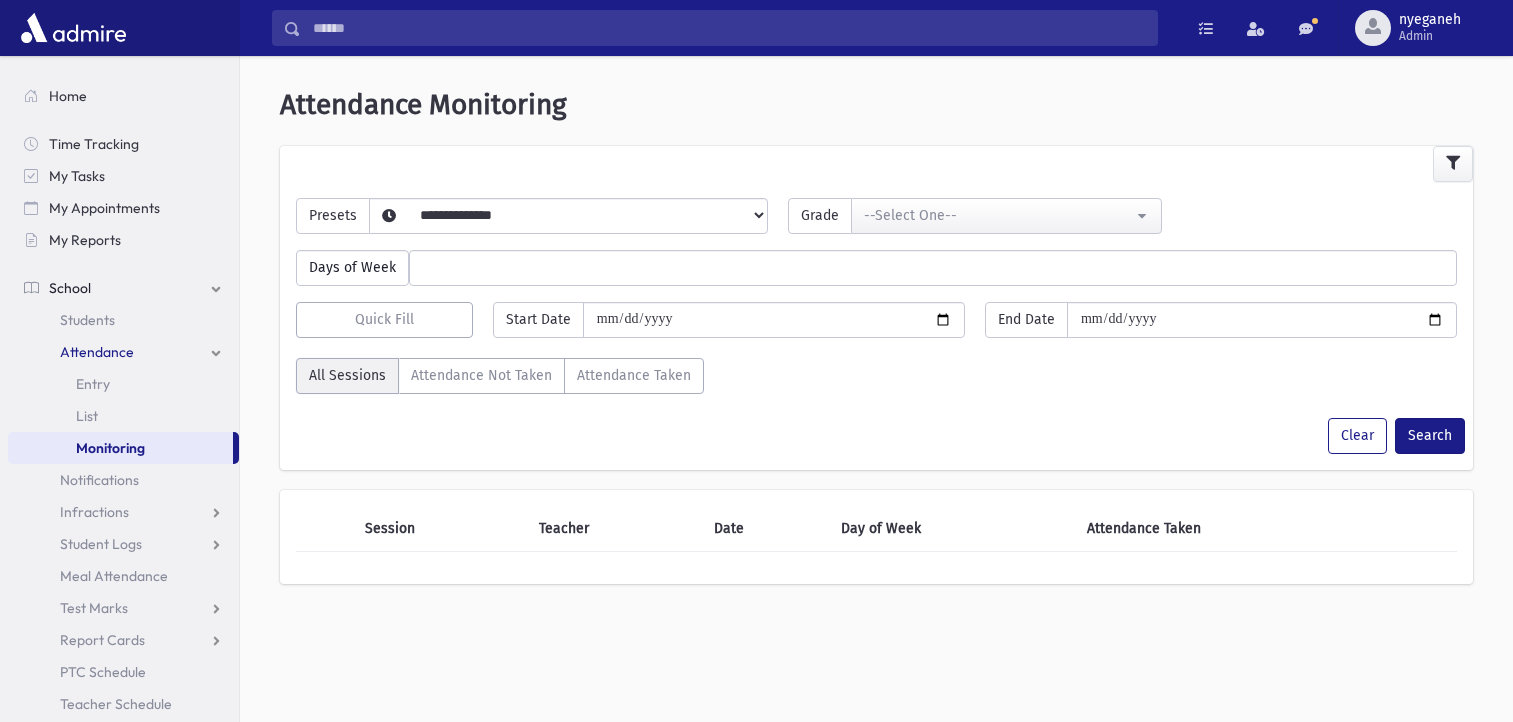select 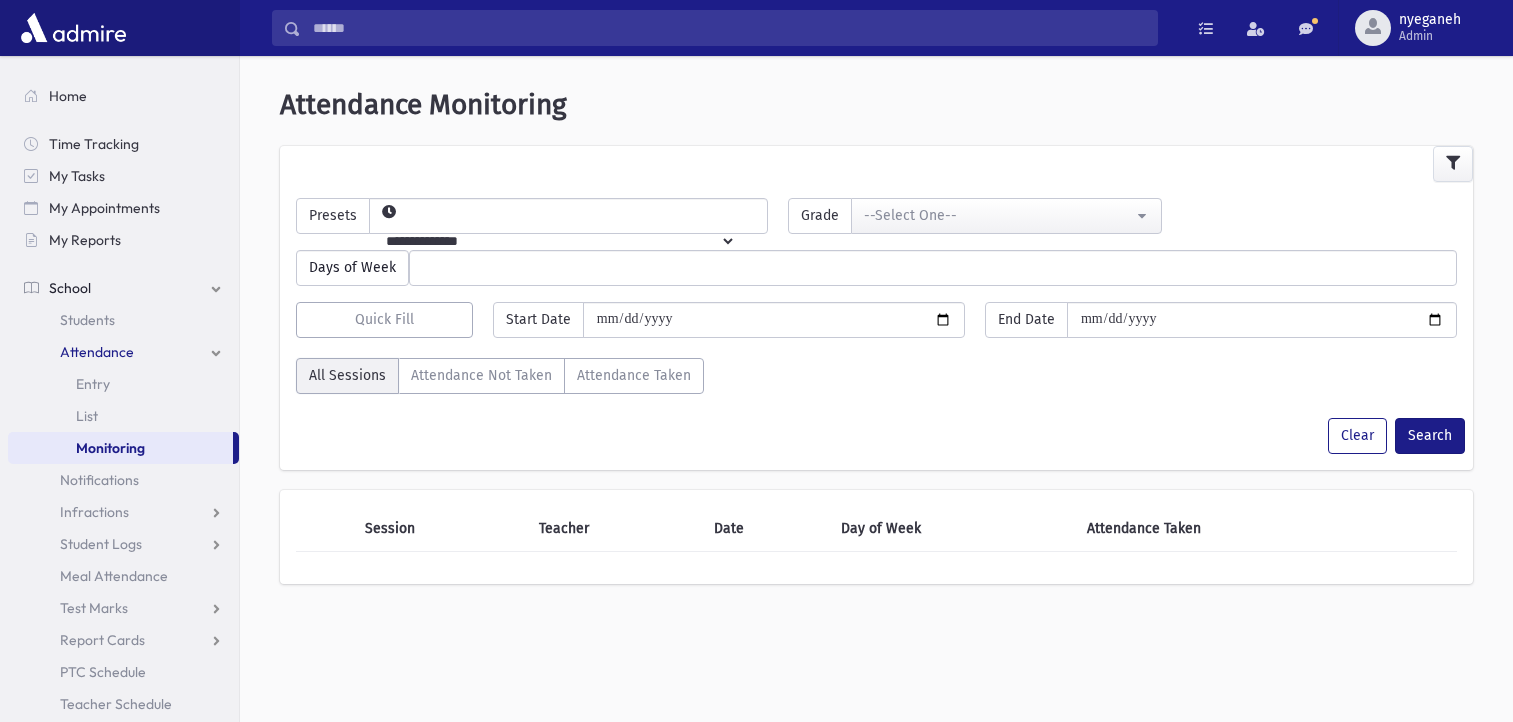 scroll, scrollTop: 0, scrollLeft: 0, axis: both 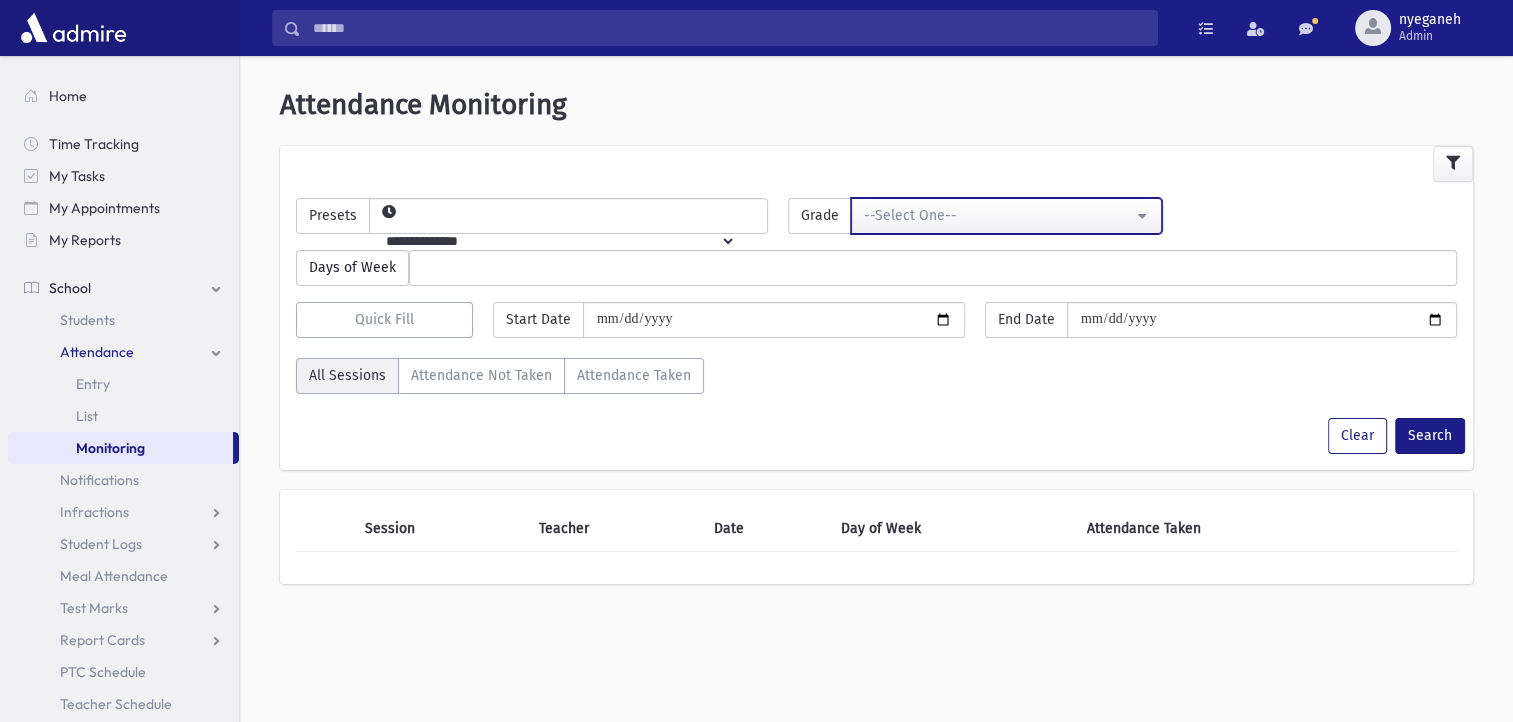 click on "--Select One--" at bounding box center (1006, 216) 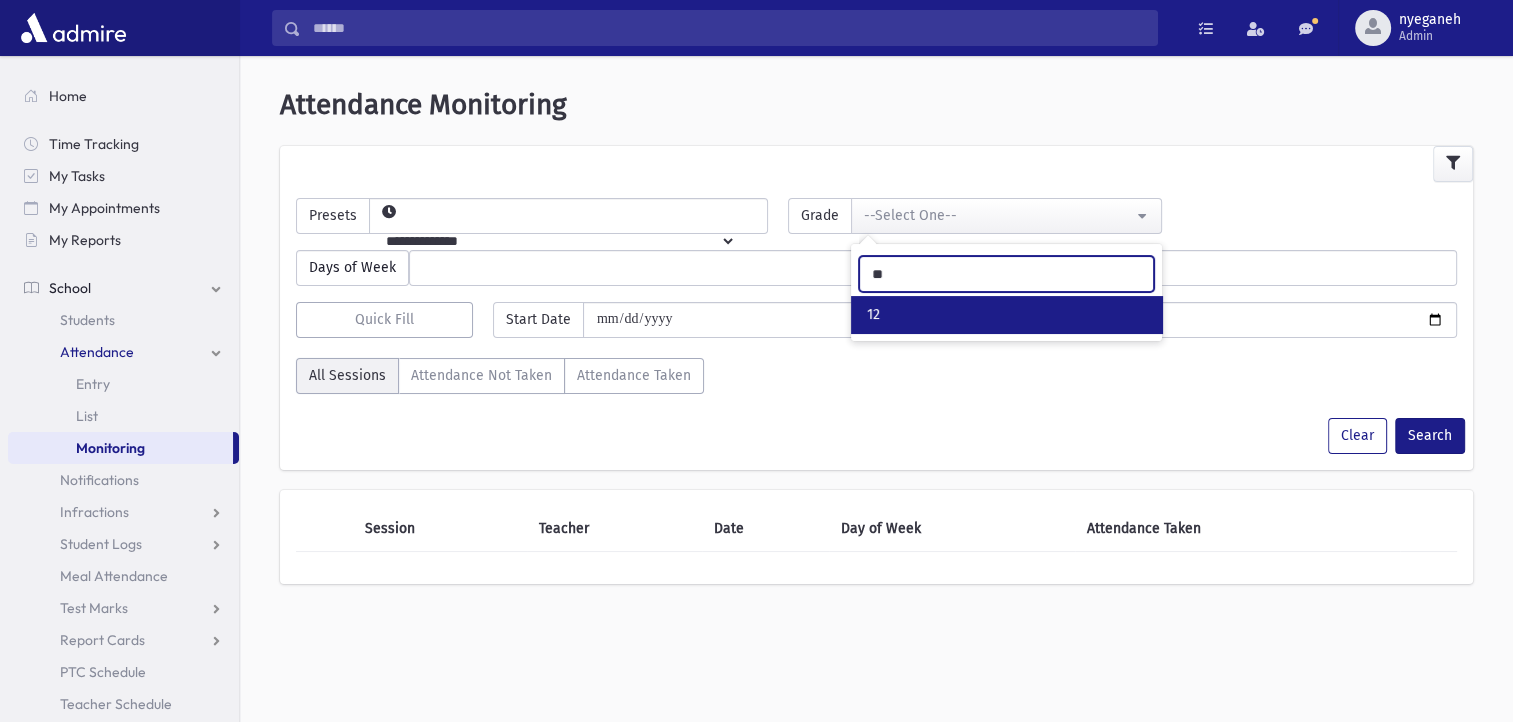 type on "**" 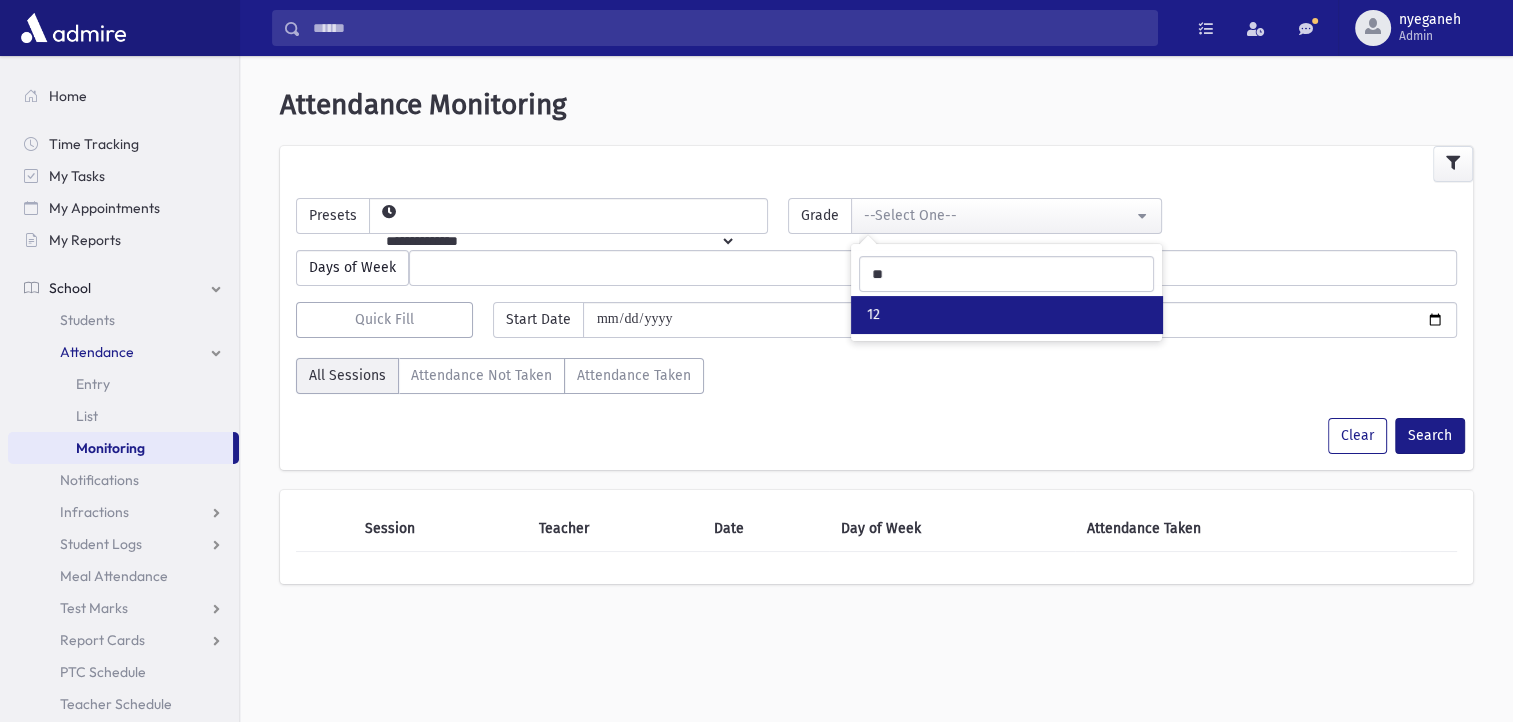 click on "12" at bounding box center [1006, 314] 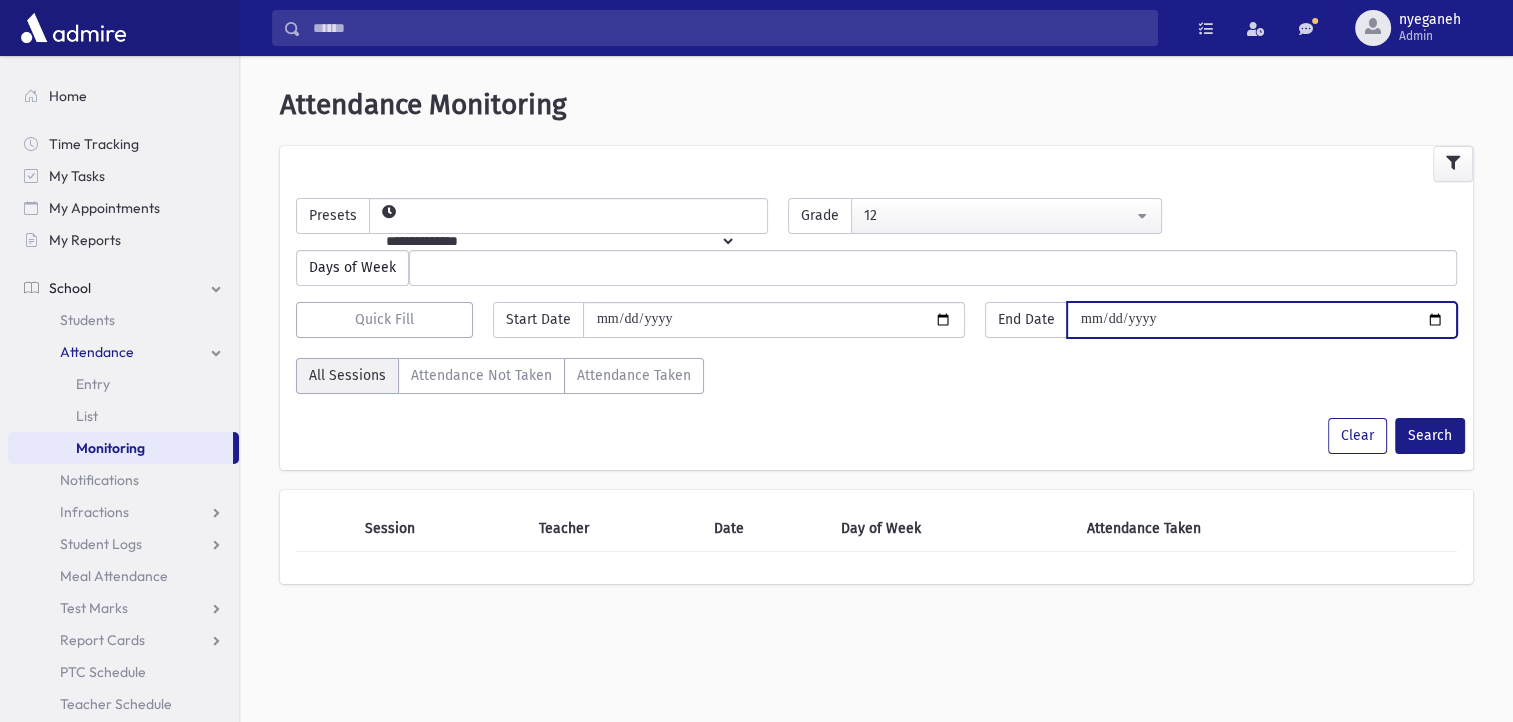 click at bounding box center (1262, 320) 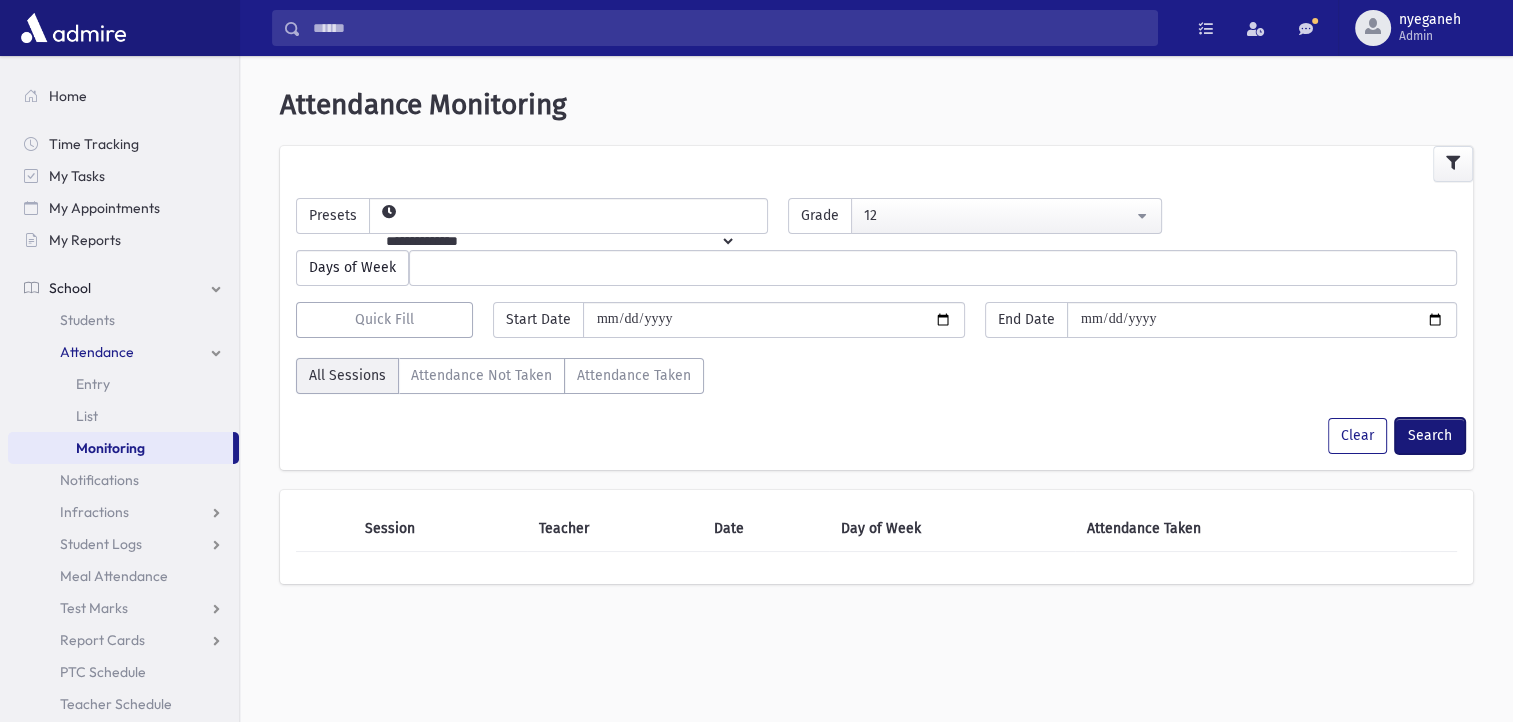 click on "Search" at bounding box center [1430, 436] 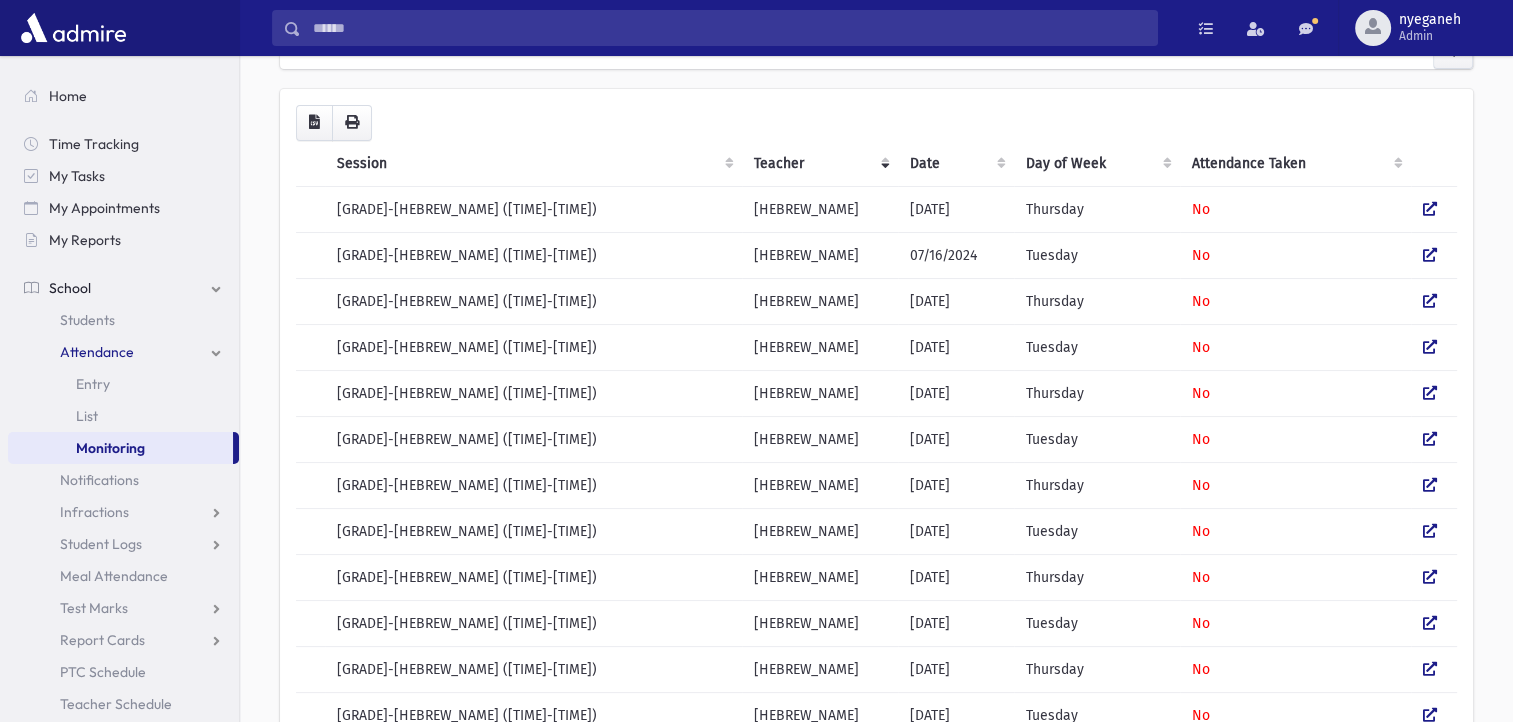 scroll, scrollTop: 0, scrollLeft: 0, axis: both 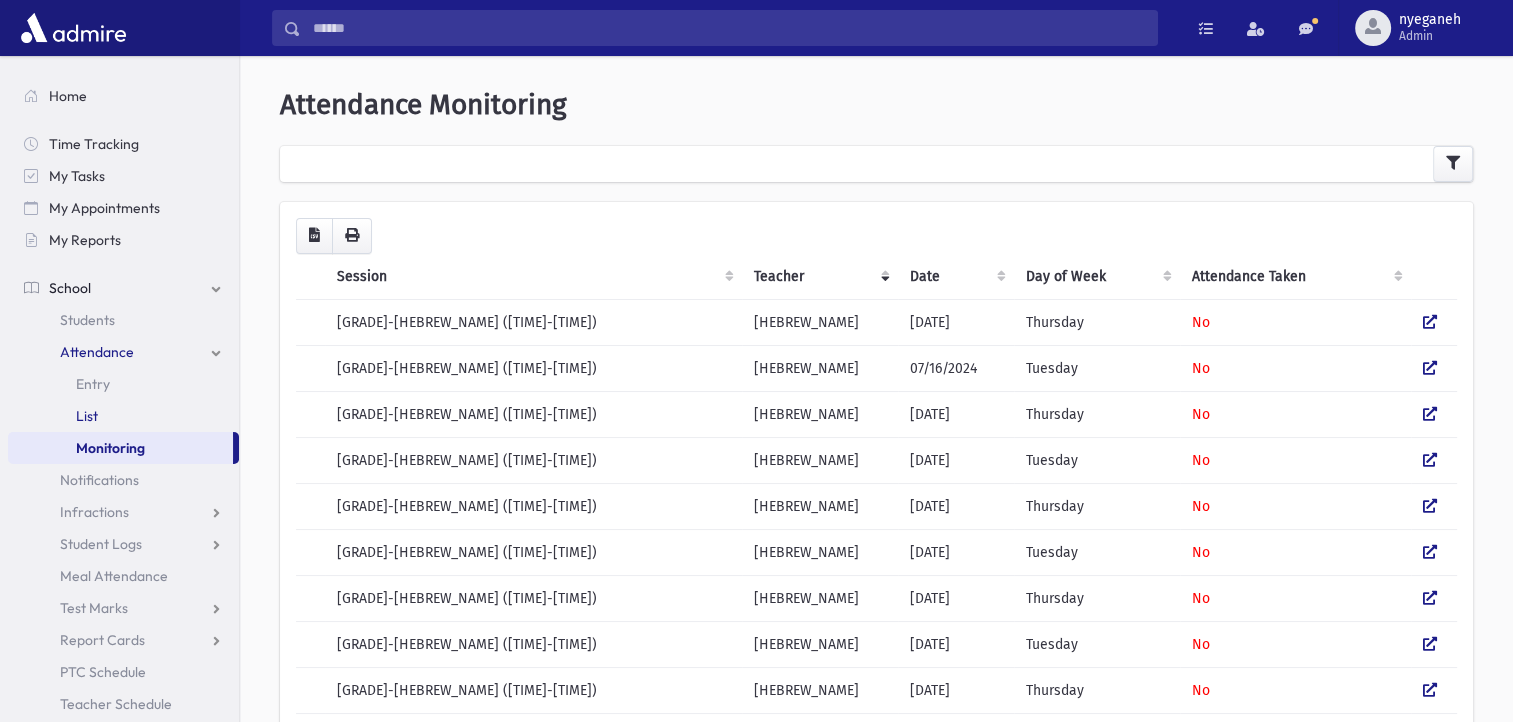 click on "List" at bounding box center [87, 416] 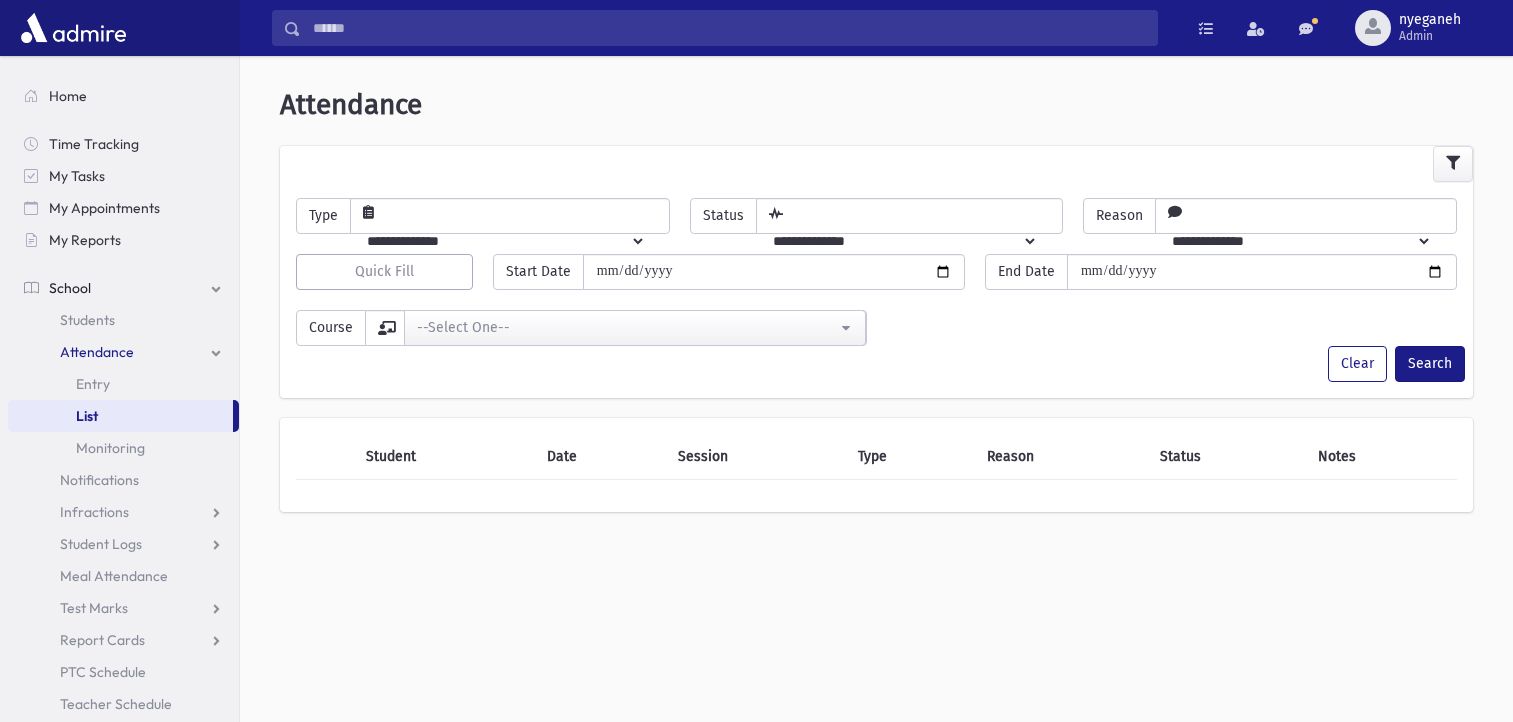 scroll, scrollTop: 0, scrollLeft: 0, axis: both 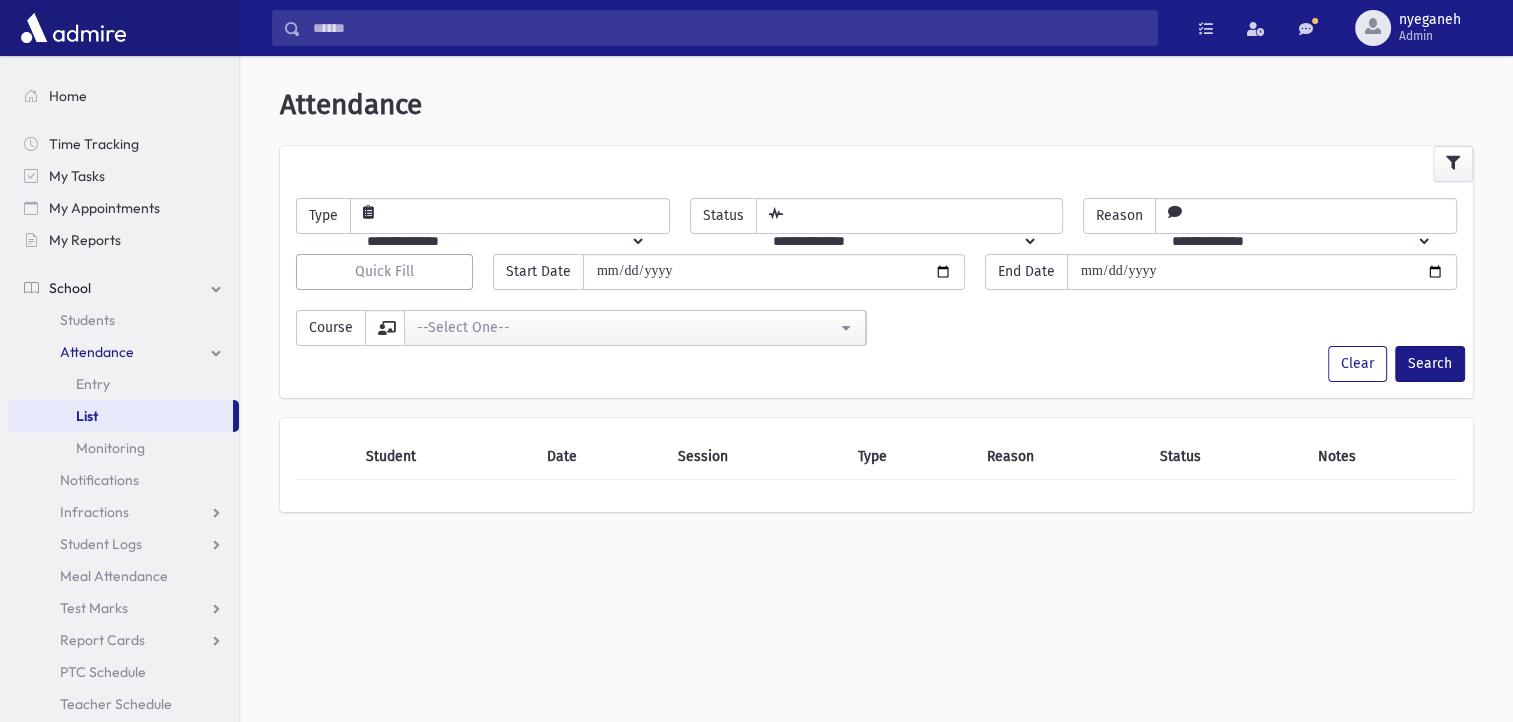 click on "[FIRST] [LAST]
[ADDRESS_LINE_1]
[ADDRESS_LINE_2]
[ADDRESS_LINE_3]
[ADDRESS_LINE_4]
[ADDRESS_LINE_5]
[ADDRESS_LINE_6]
[ADDRESS_LINE_7]
[ADDRESS_LINE_8]
[ADDRESS_LINE_9]
[ADDRESS_LINE_10]
[ADDRESS_LINE_11]
[ADDRESS_LINE_12]
[ADDRESS_LINE_13]
[ADDRESS_LINE_14]
[ADDRESS_LINE_15]
[ADDRESS_LINE_16]
[ADDRESS_LINE_17]
[ADDRESS_LINE_18]
[ADDRESS_LINE_19]
[ADDRESS_LINE_20]
[ADDRESS_LINE_21]
[ADDRESS_LINE_22]" at bounding box center (1293, 241) 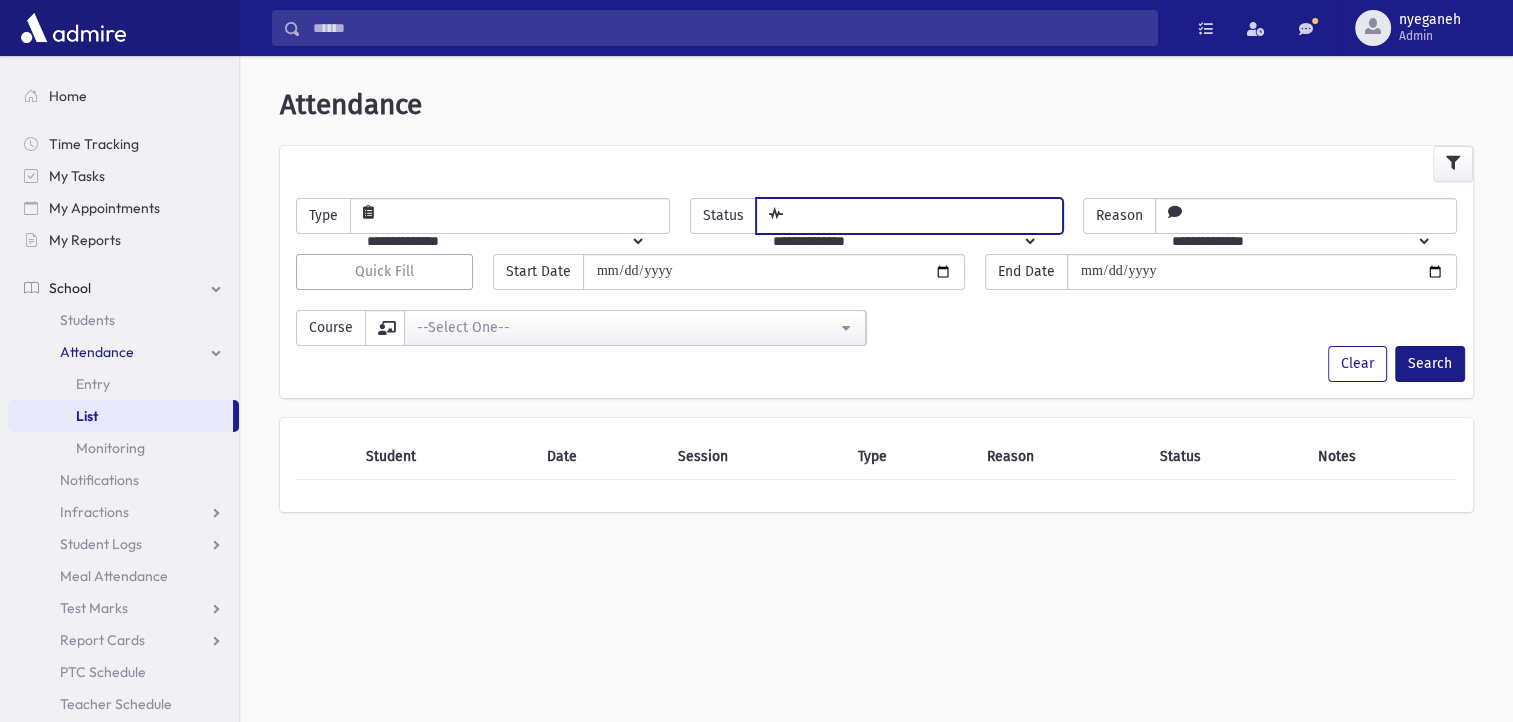 click on "**********" at bounding box center [897, 241] 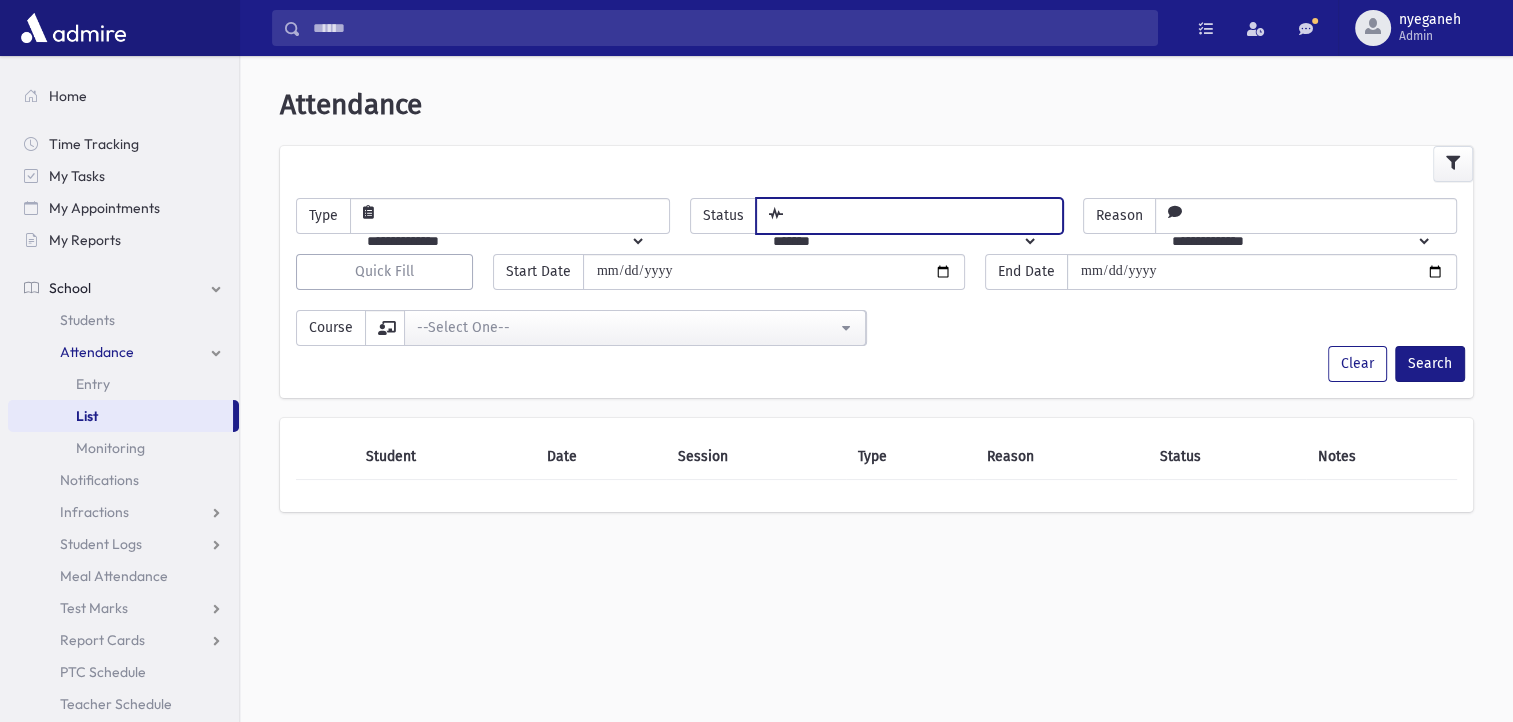 click on "**********" at bounding box center [897, 241] 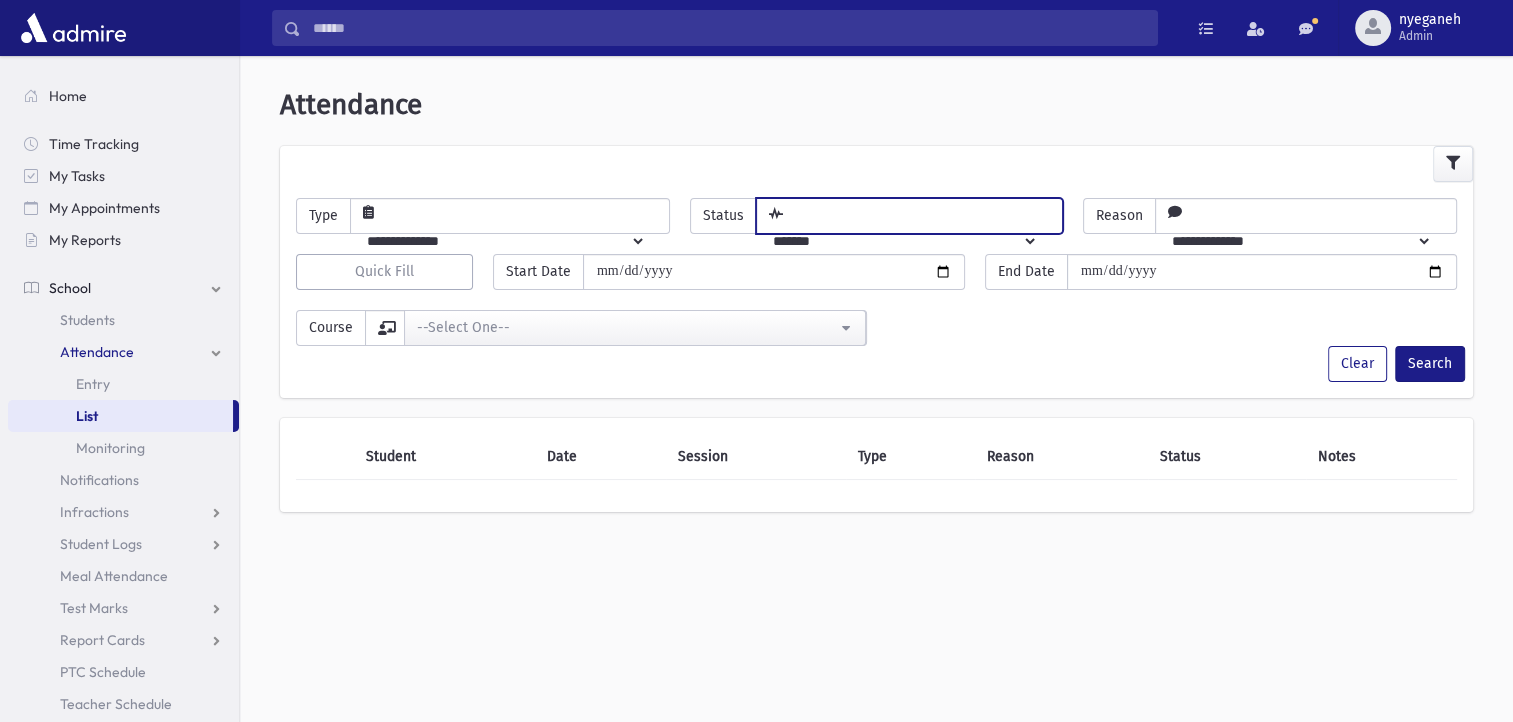 click on "**********" at bounding box center (498, 241) 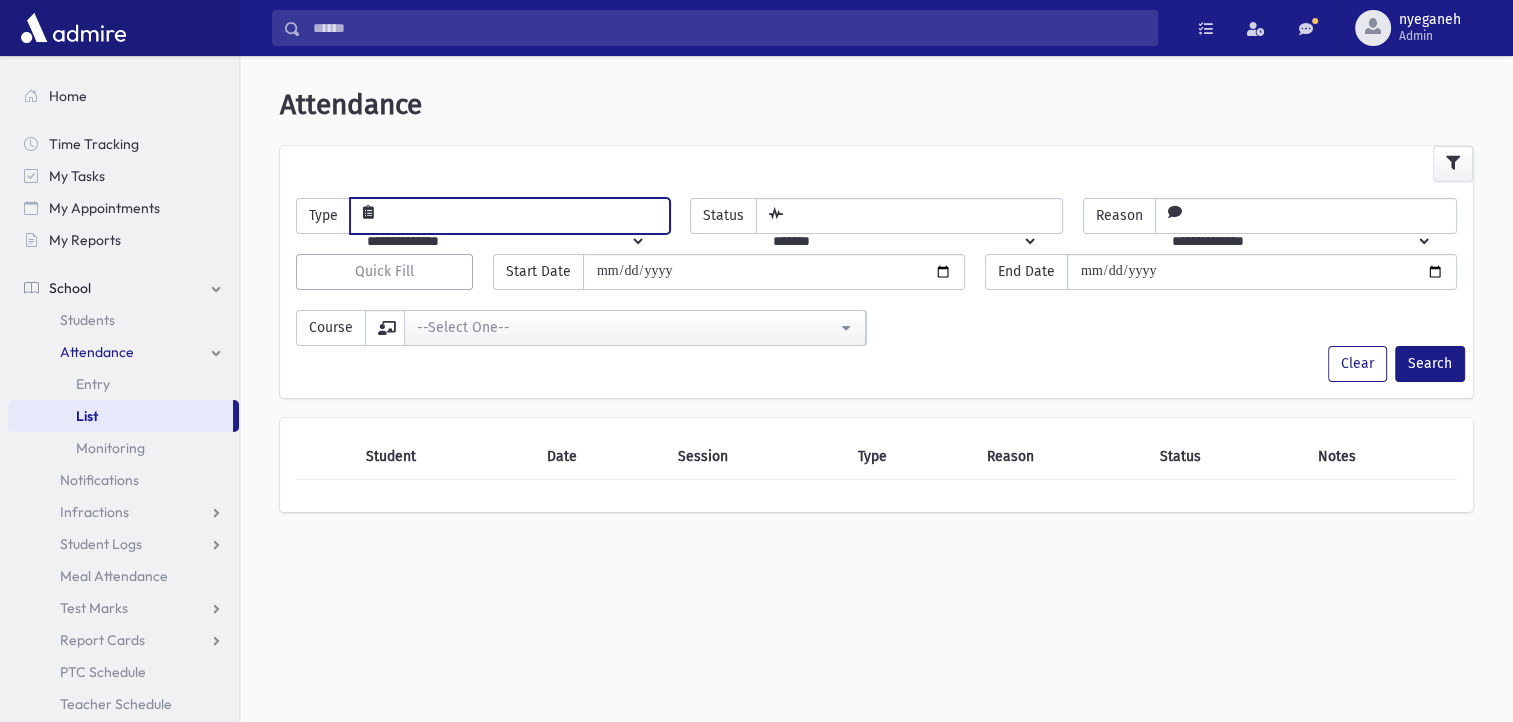 select on "**********" 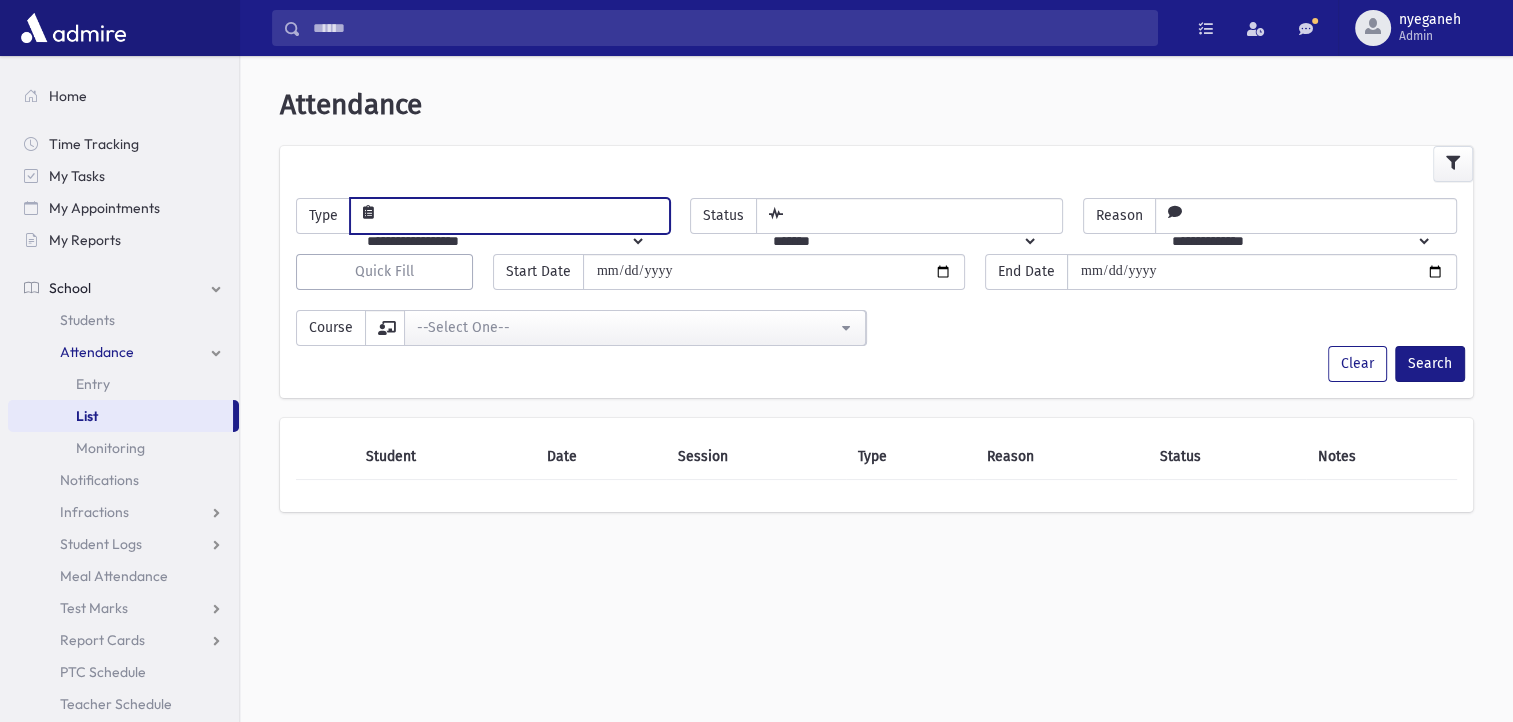 click on "**********" at bounding box center (498, 241) 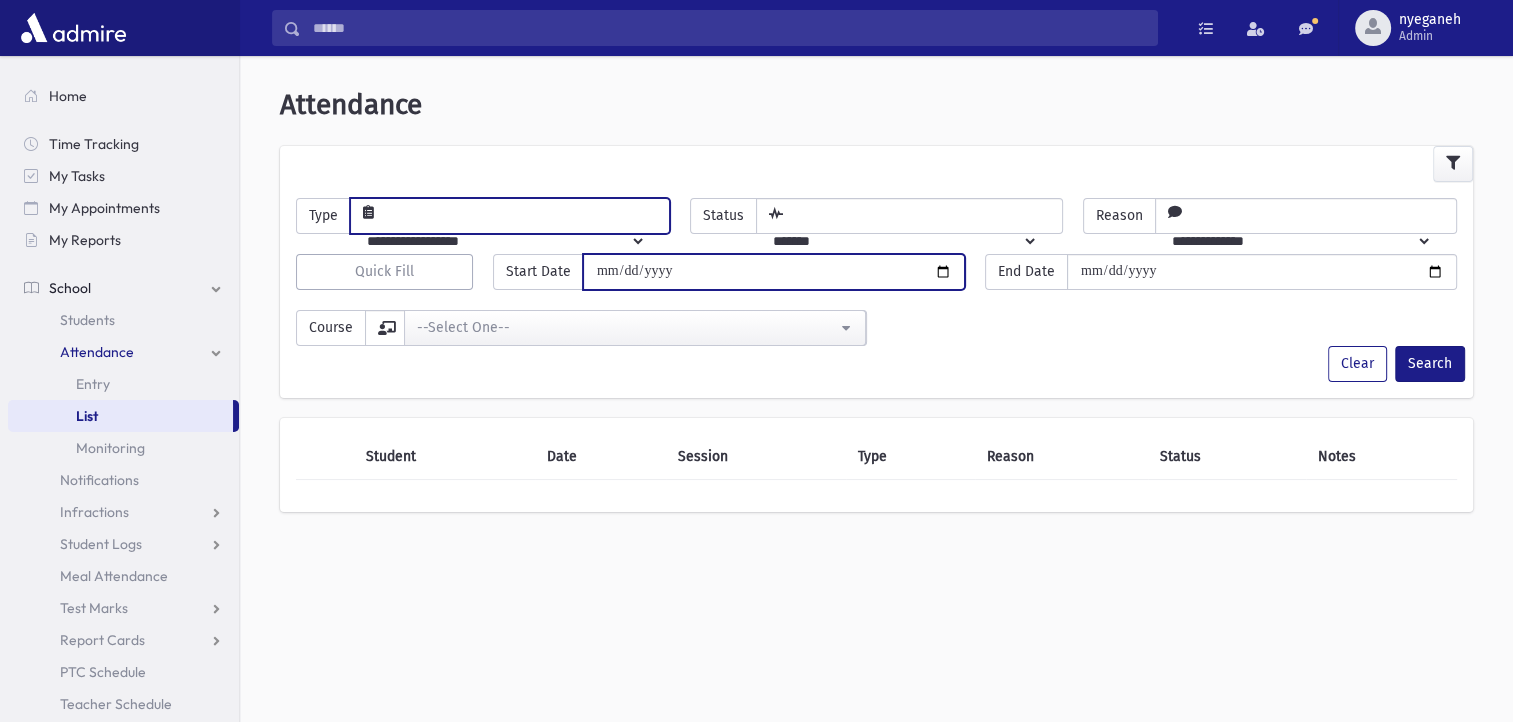 click at bounding box center (774, 272) 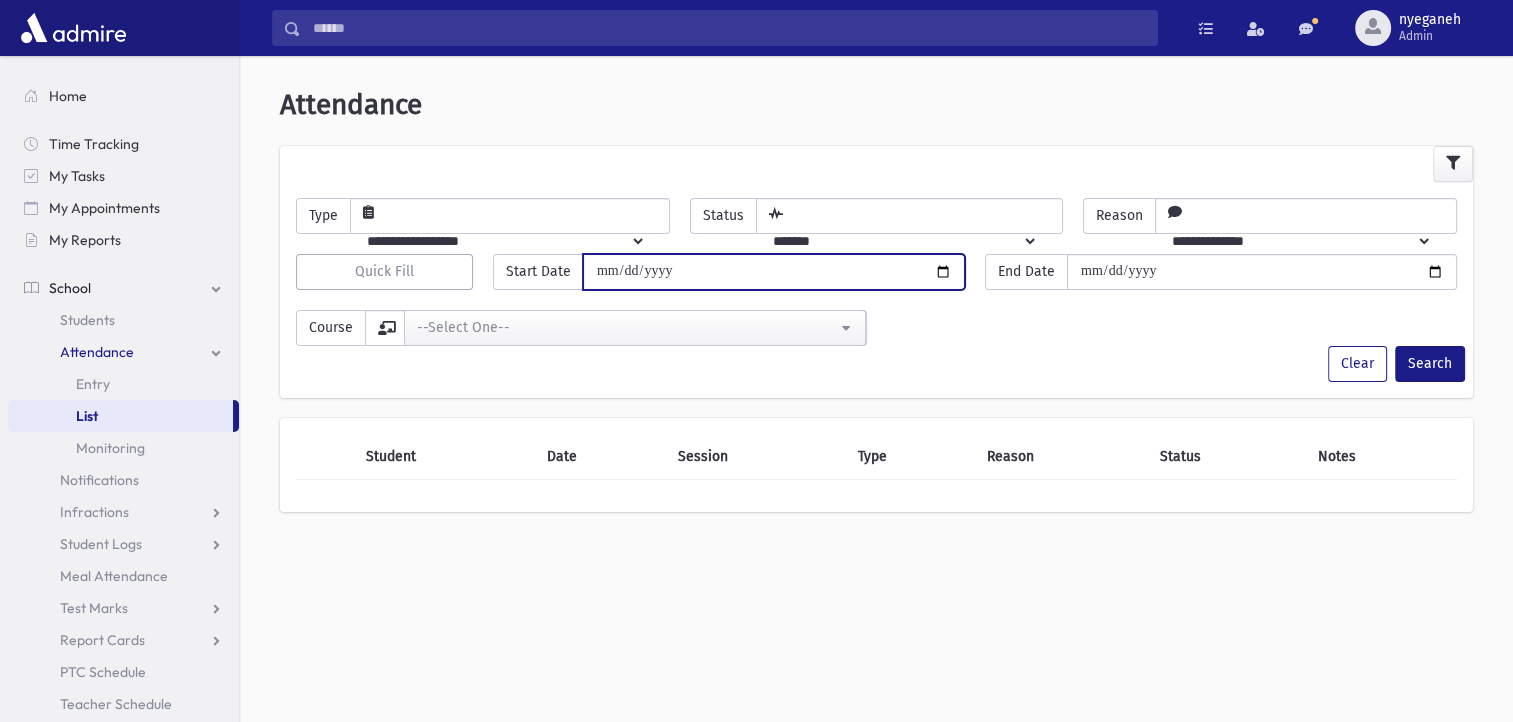 type on "**********" 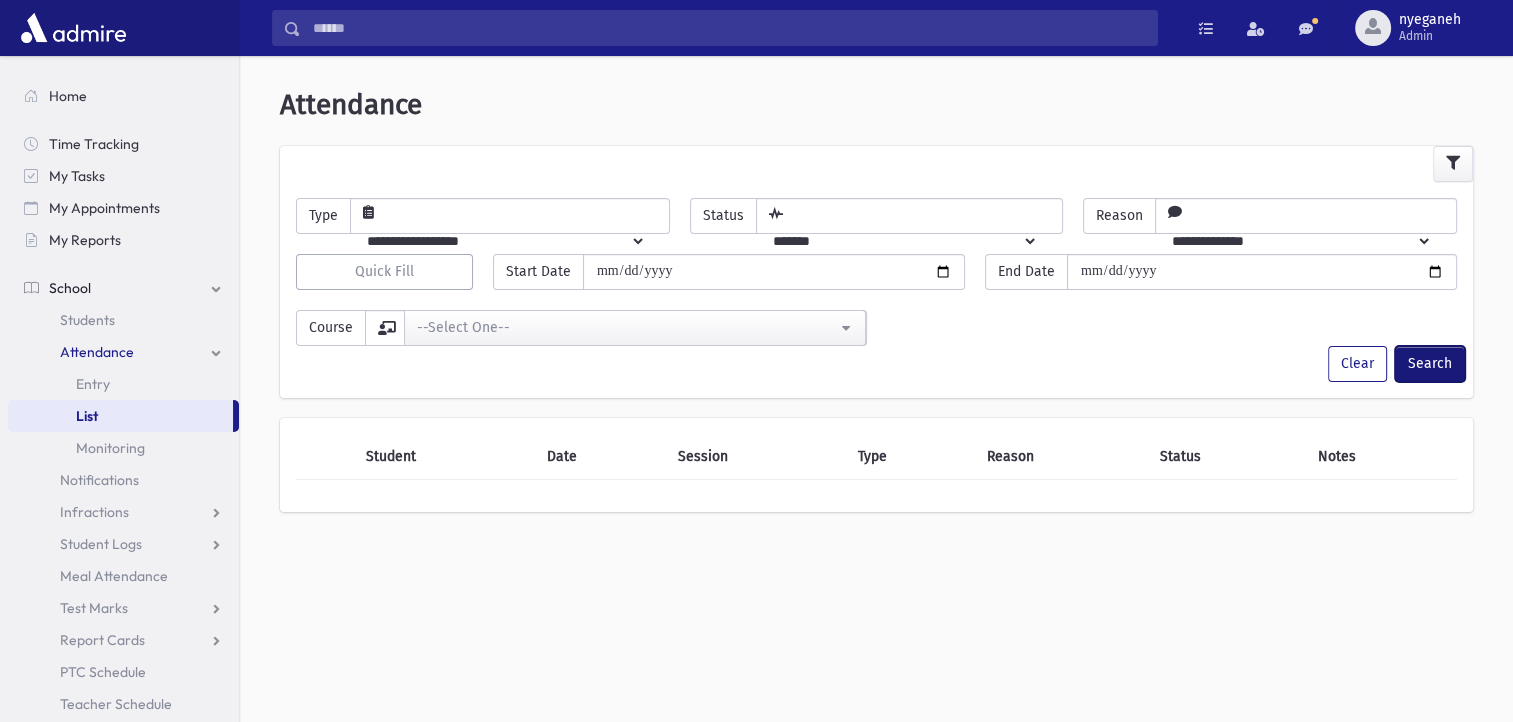 click on "Search" at bounding box center (1430, 364) 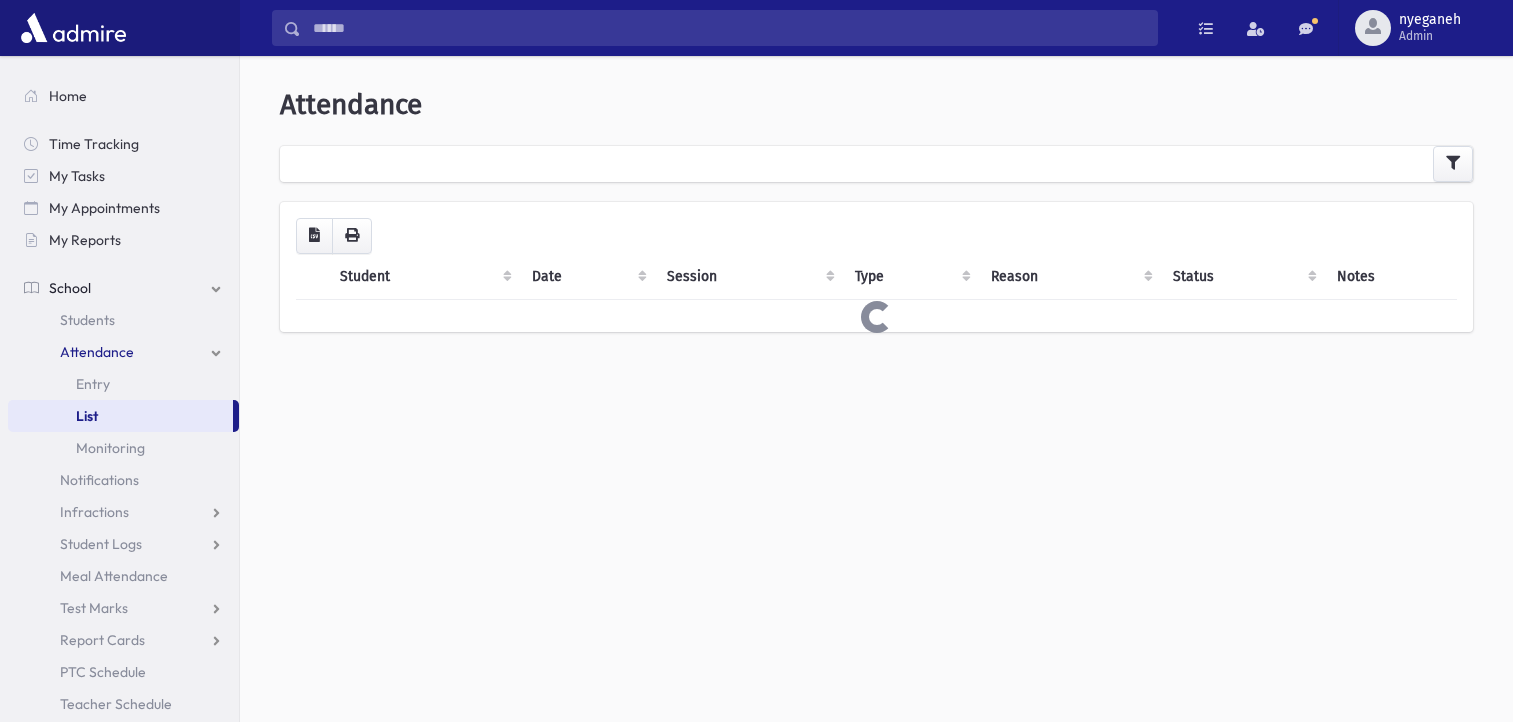 scroll, scrollTop: 0, scrollLeft: 0, axis: both 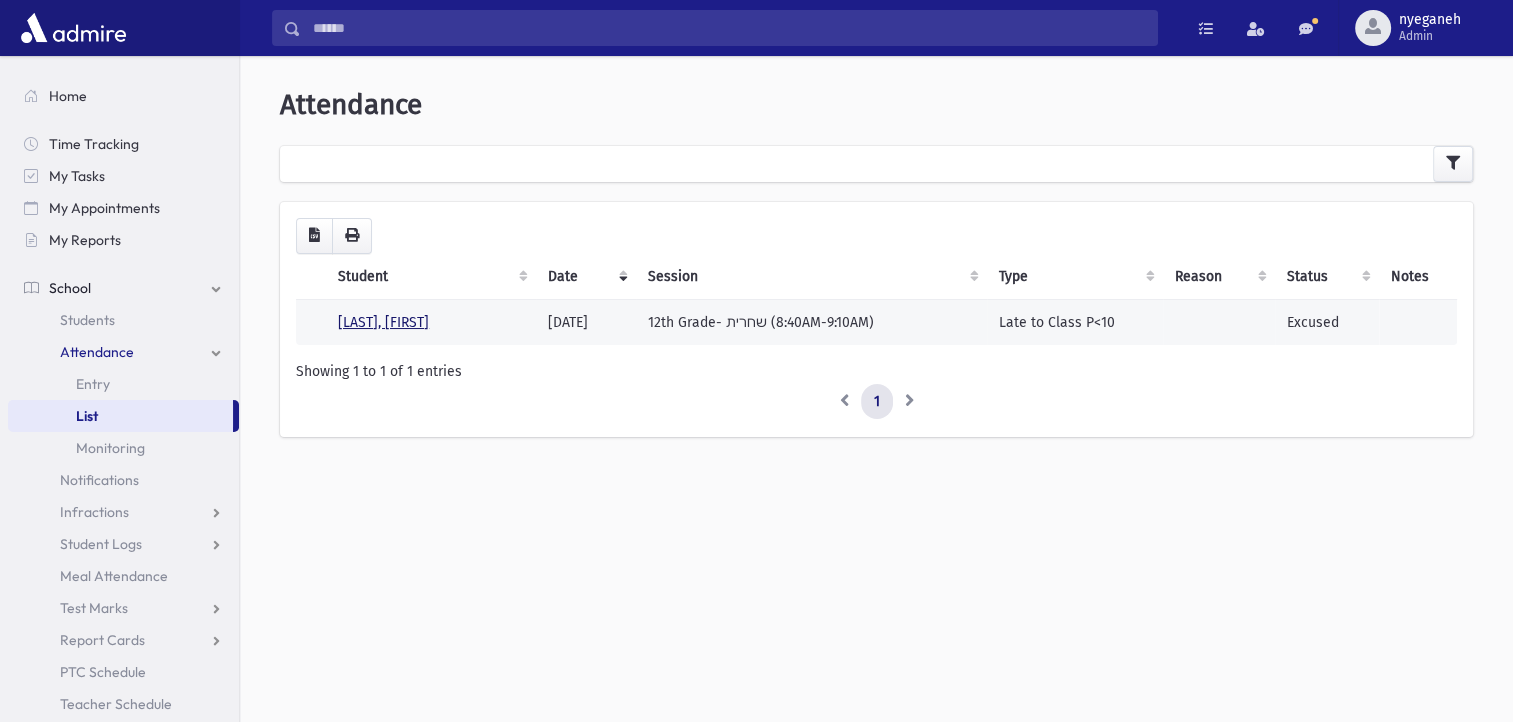 click on "[LAST], [FIRST]" at bounding box center [383, 322] 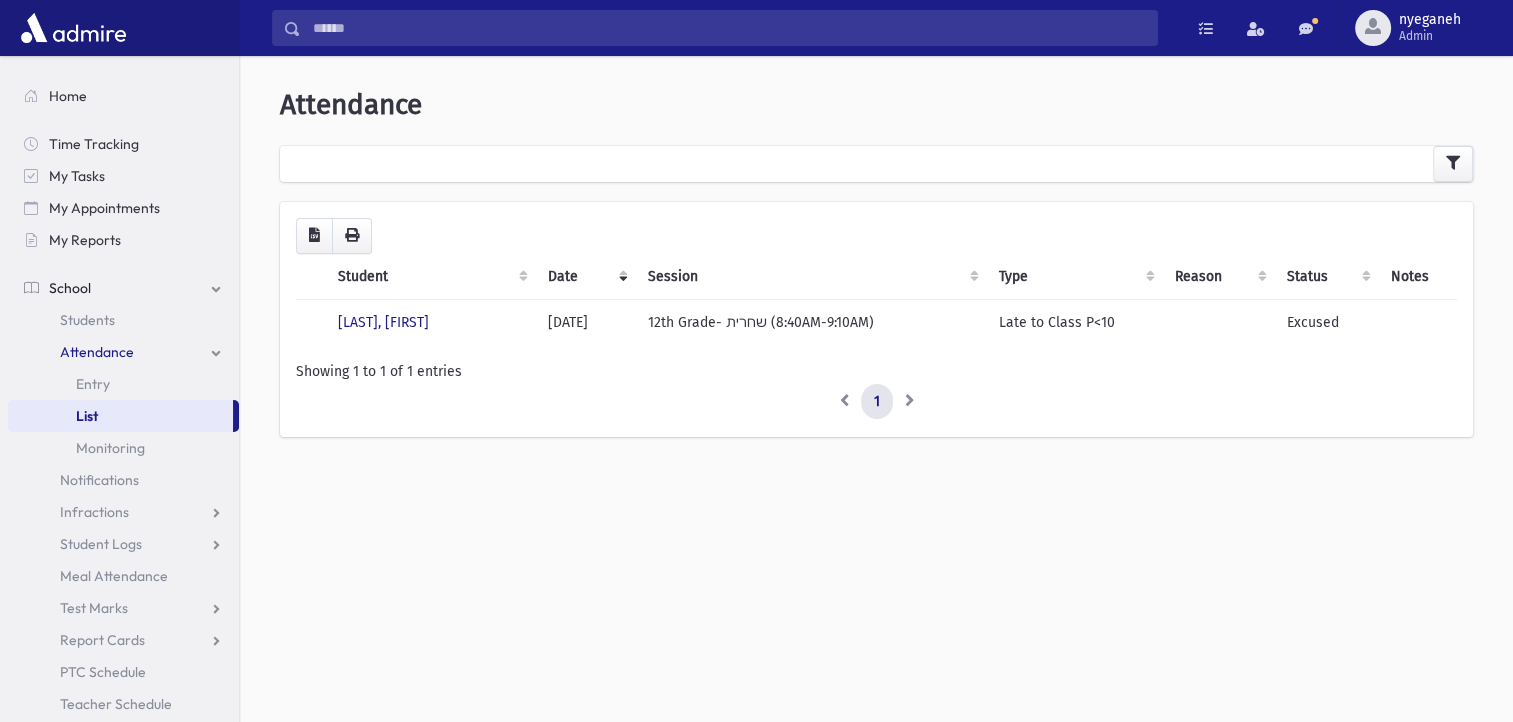 drag, startPoint x: 902, startPoint y: 328, endPoint x: 583, endPoint y: 360, distance: 320.601 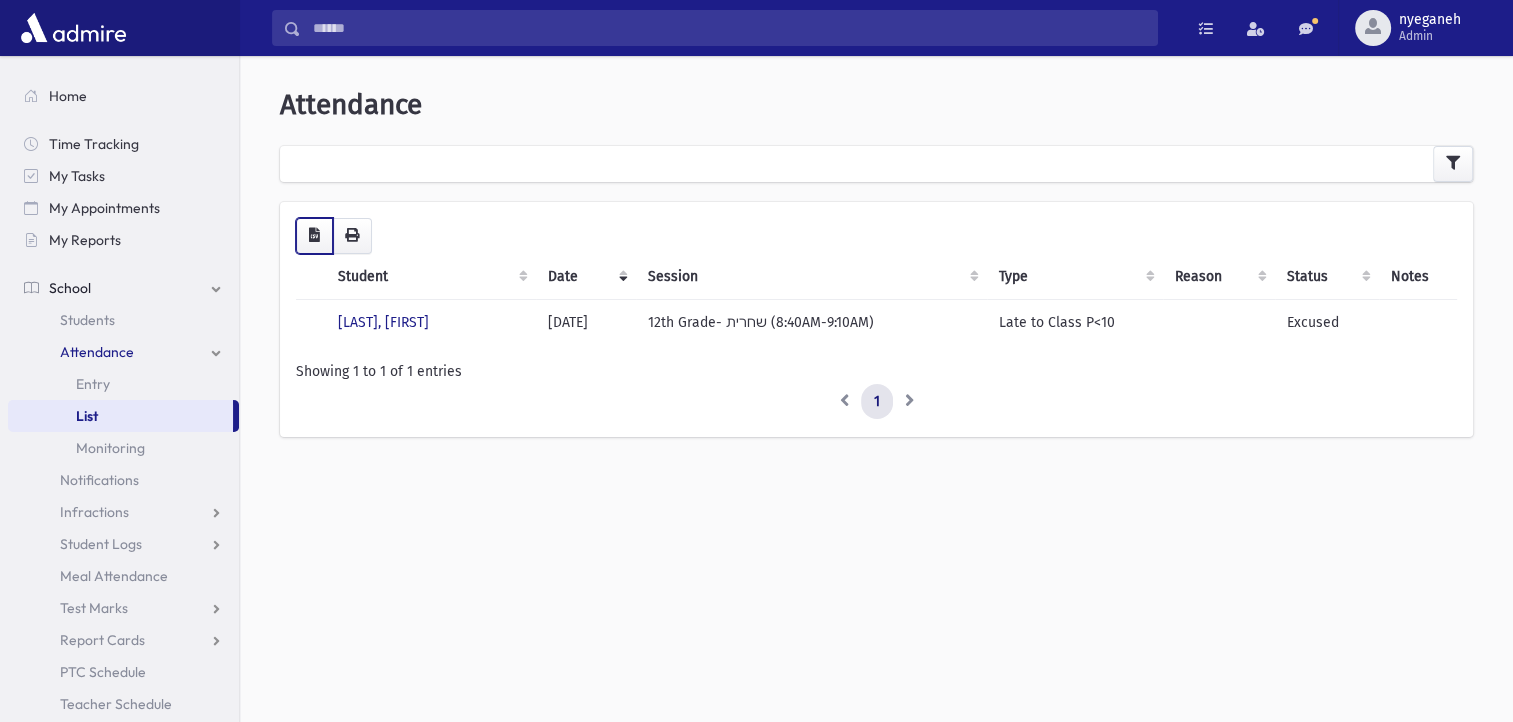 click at bounding box center (314, 235) 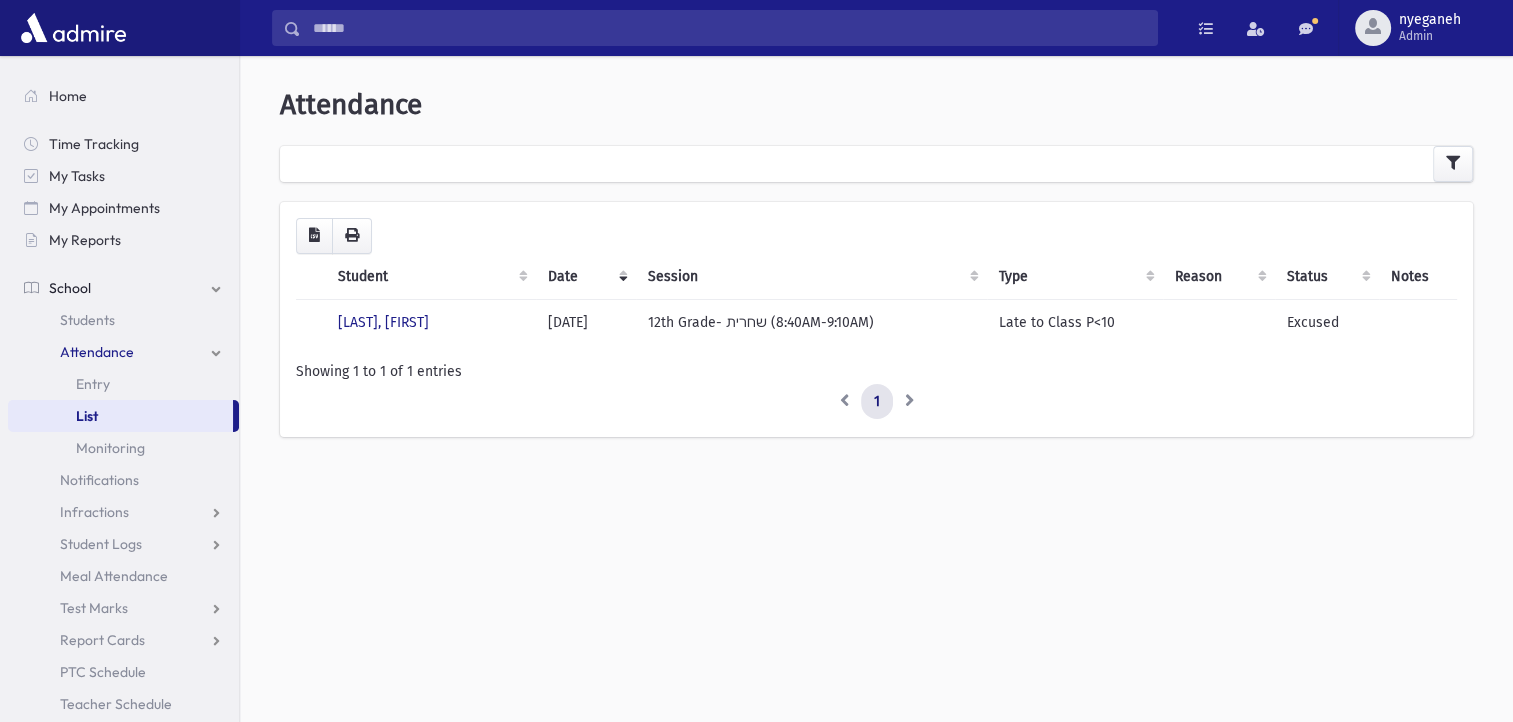 click at bounding box center (876, 164) 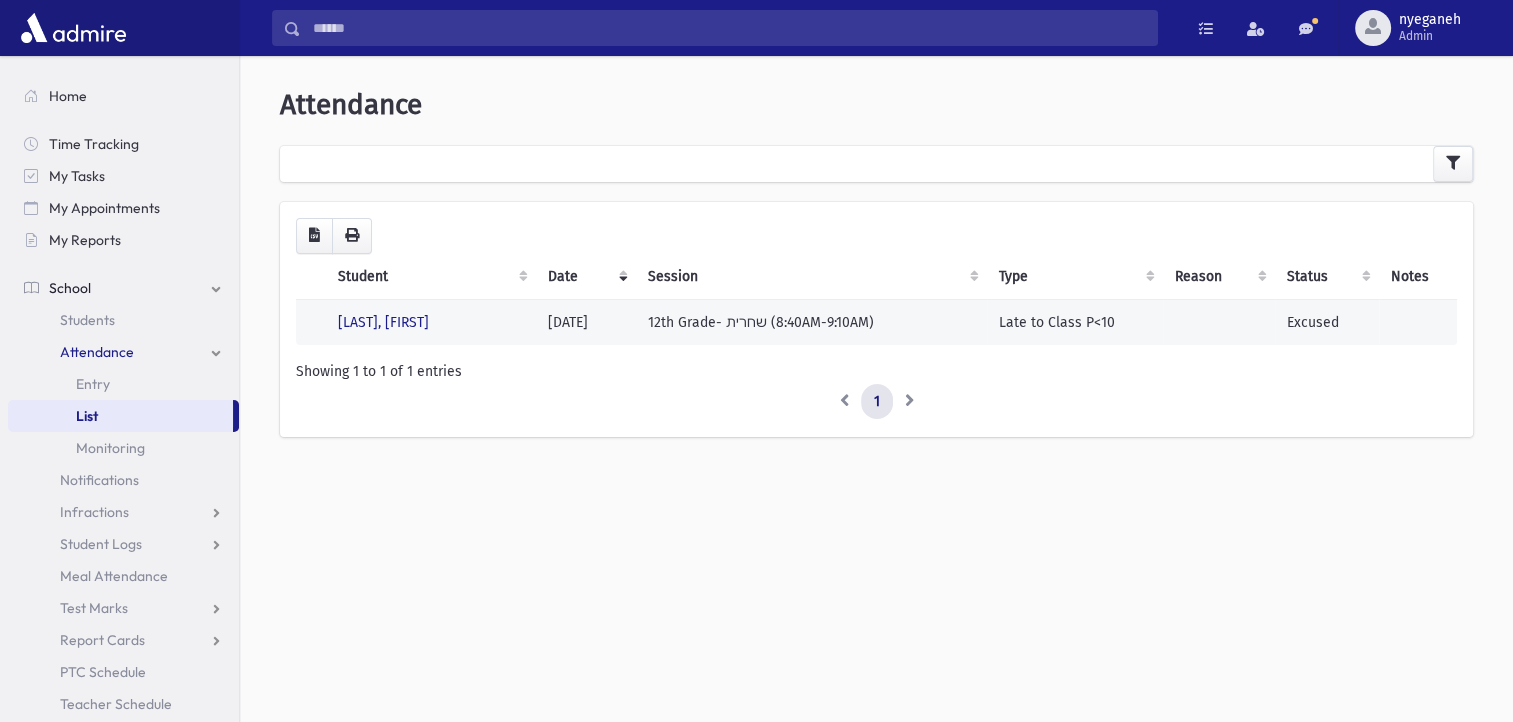 click on "Late to Class P<10" at bounding box center [1075, 322] 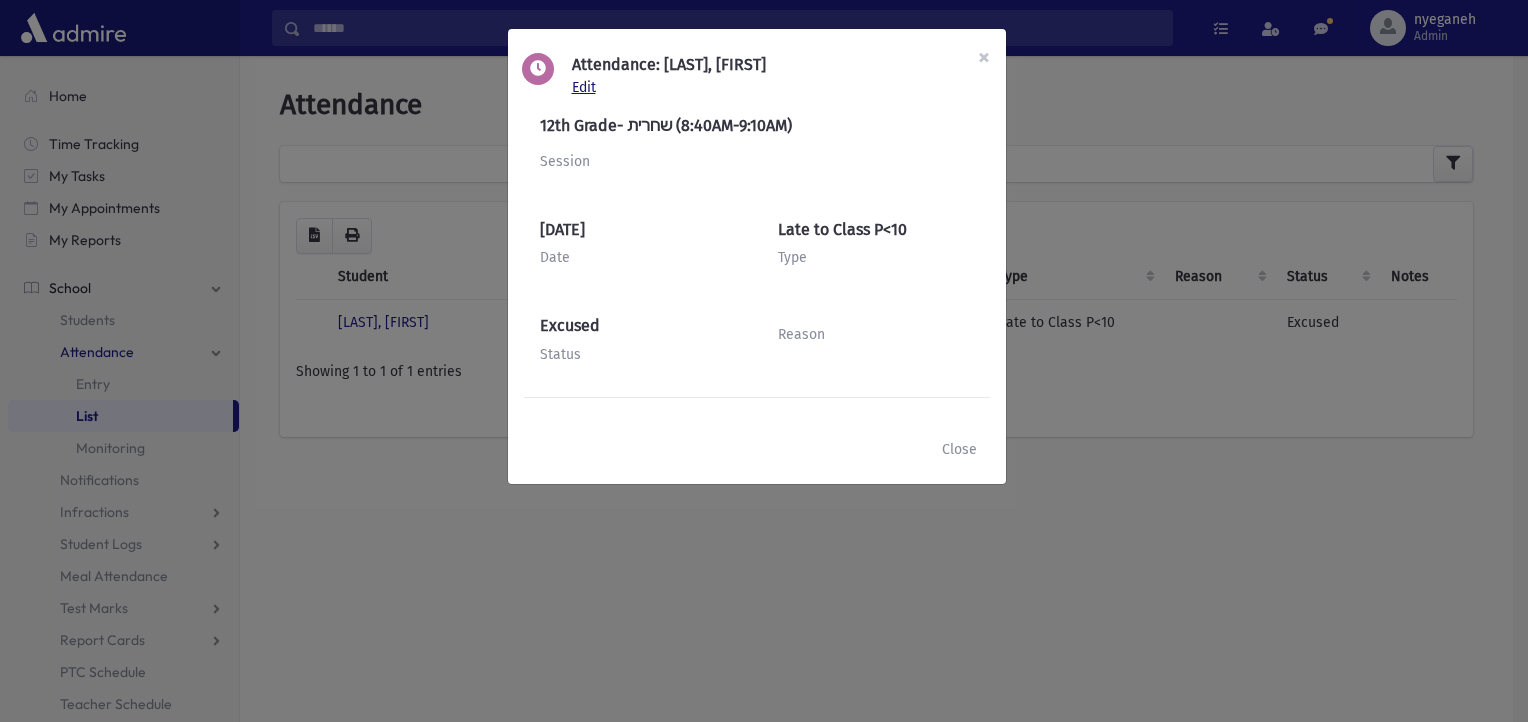 click on "Edit" at bounding box center (588, 87) 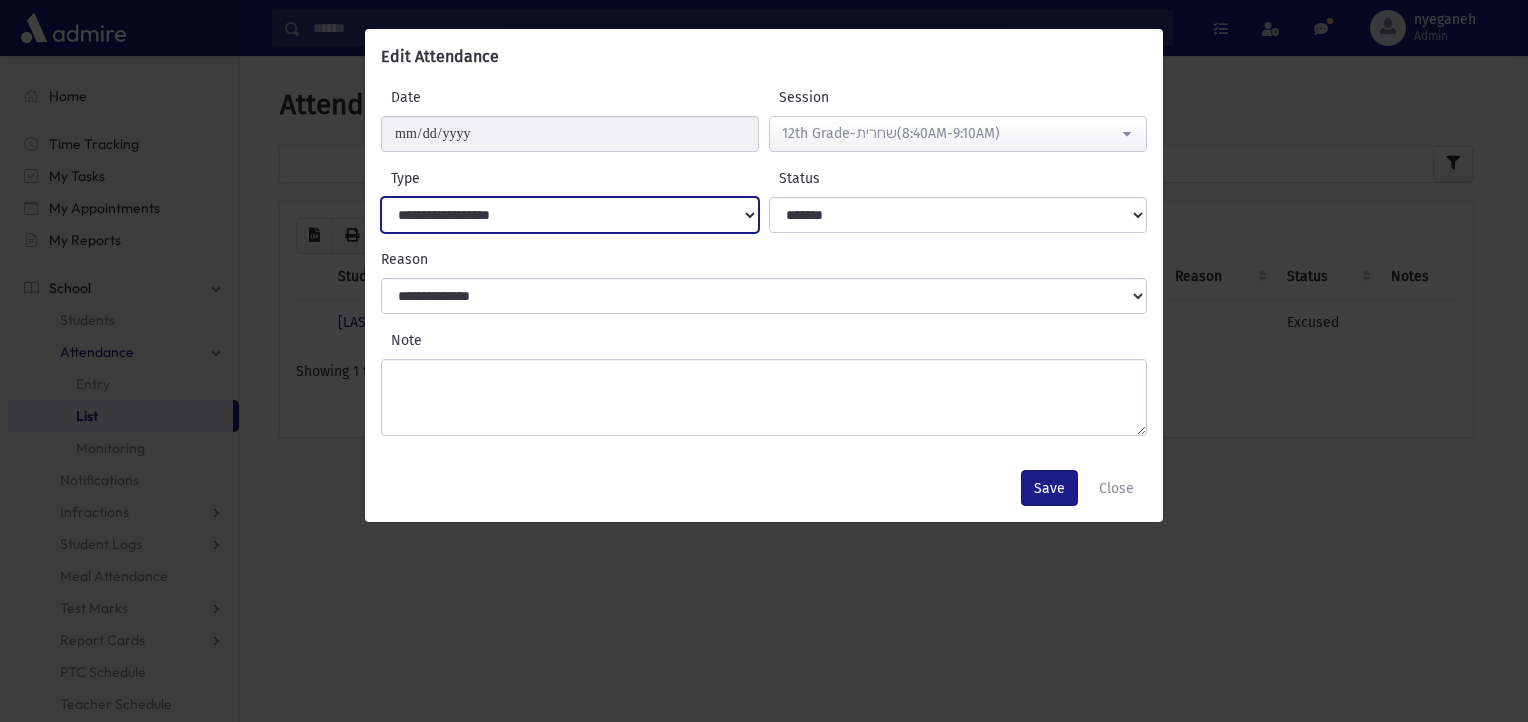 click on "**********" at bounding box center (570, 215) 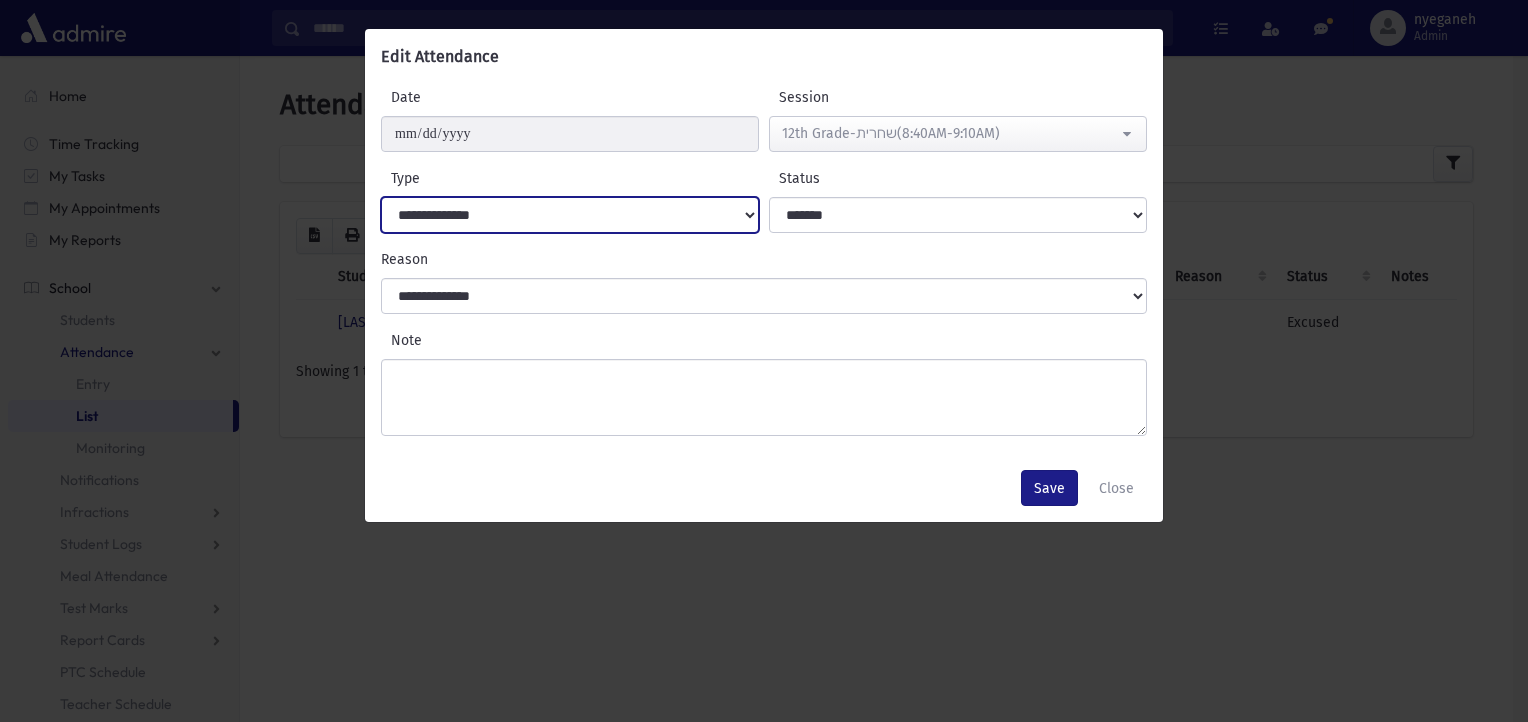click on "**********" at bounding box center (570, 215) 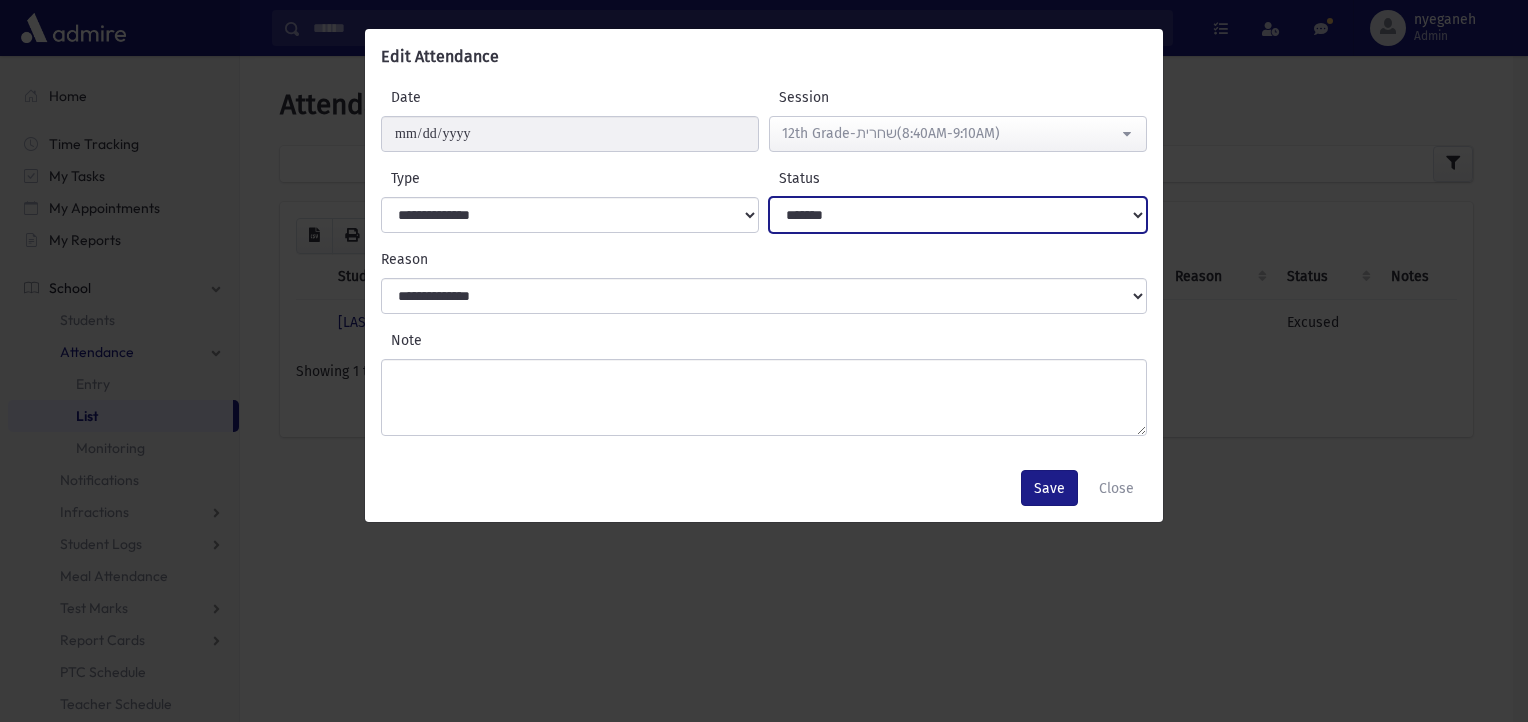 click on "**********" at bounding box center (958, 215) 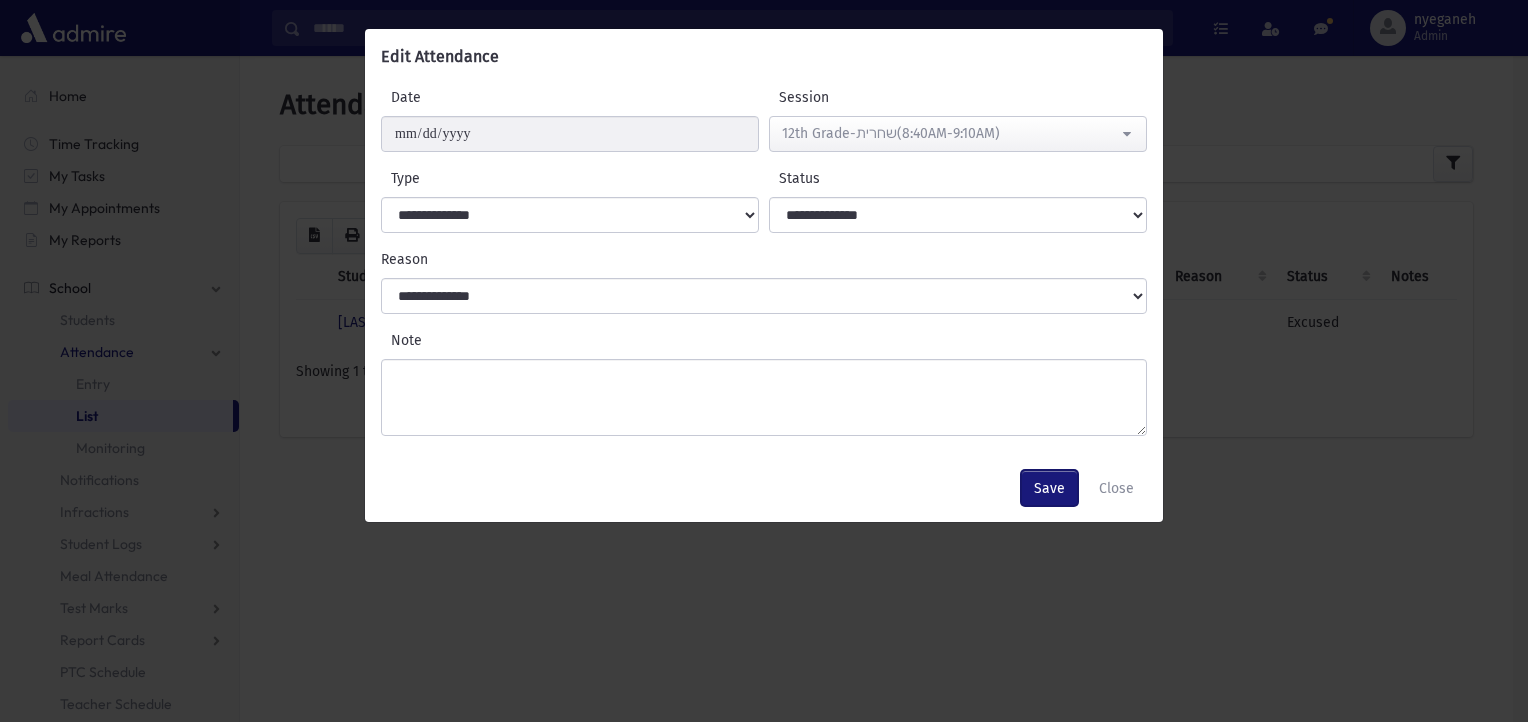 click on "Save" at bounding box center [1049, 488] 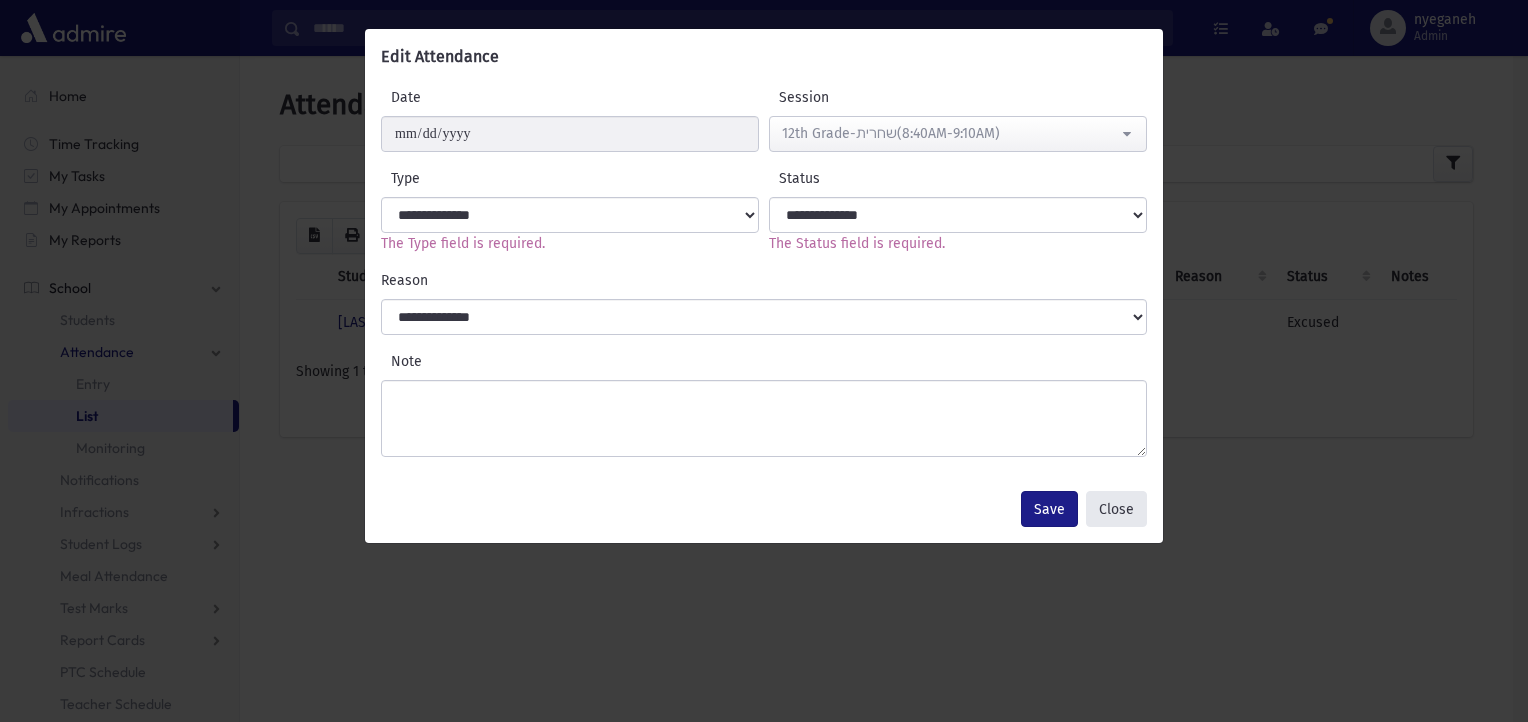 click on "Close" at bounding box center (1116, 509) 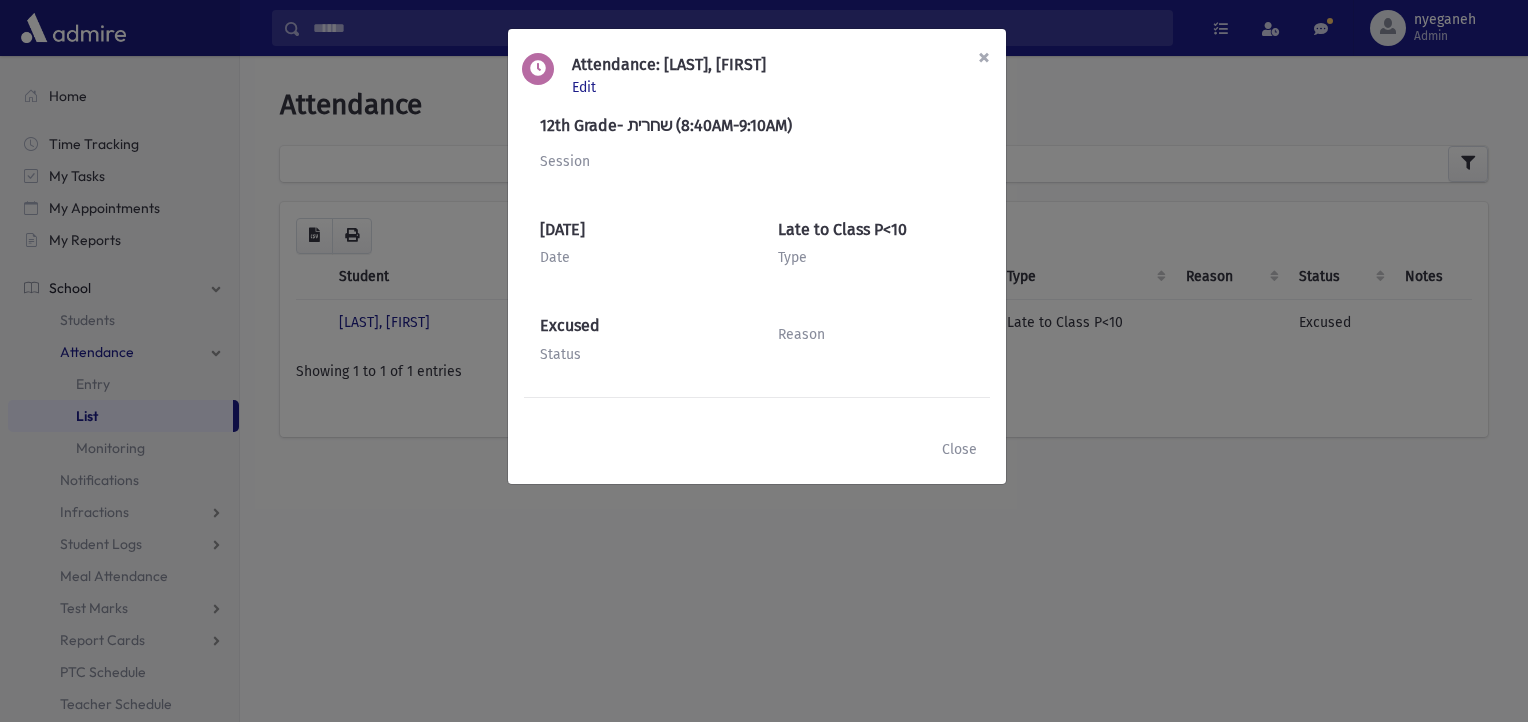 click on "×" at bounding box center (984, 57) 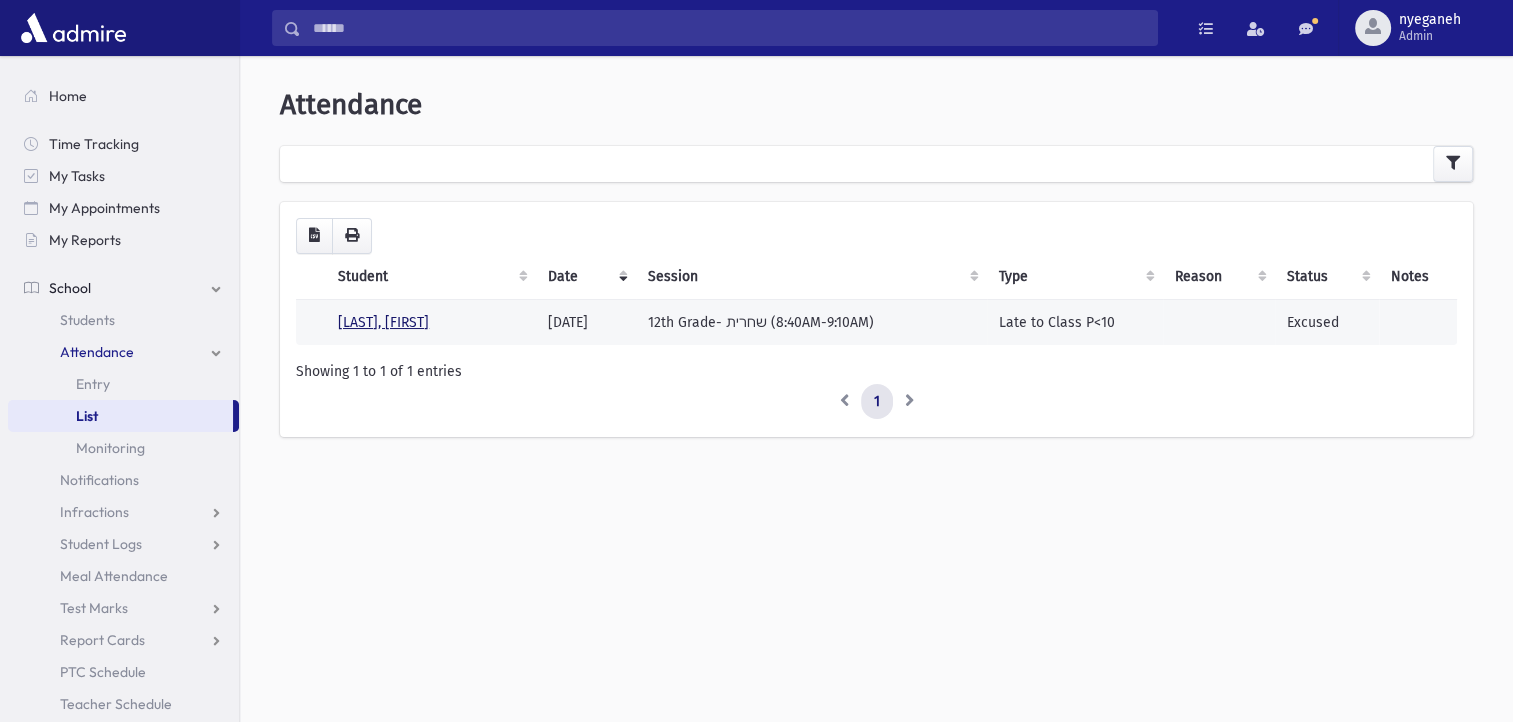 drag, startPoint x: 410, startPoint y: 317, endPoint x: 372, endPoint y: 324, distance: 38.63936 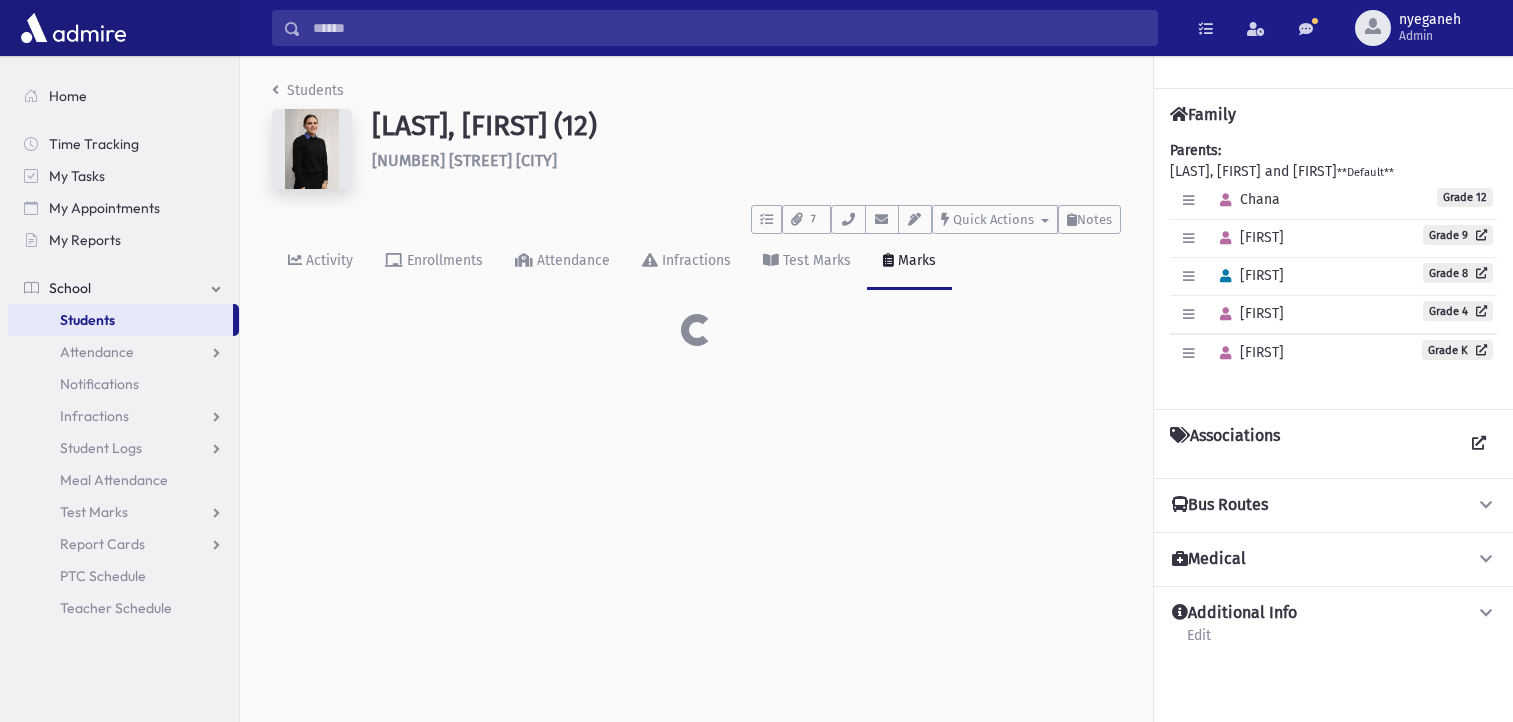 scroll, scrollTop: 0, scrollLeft: 0, axis: both 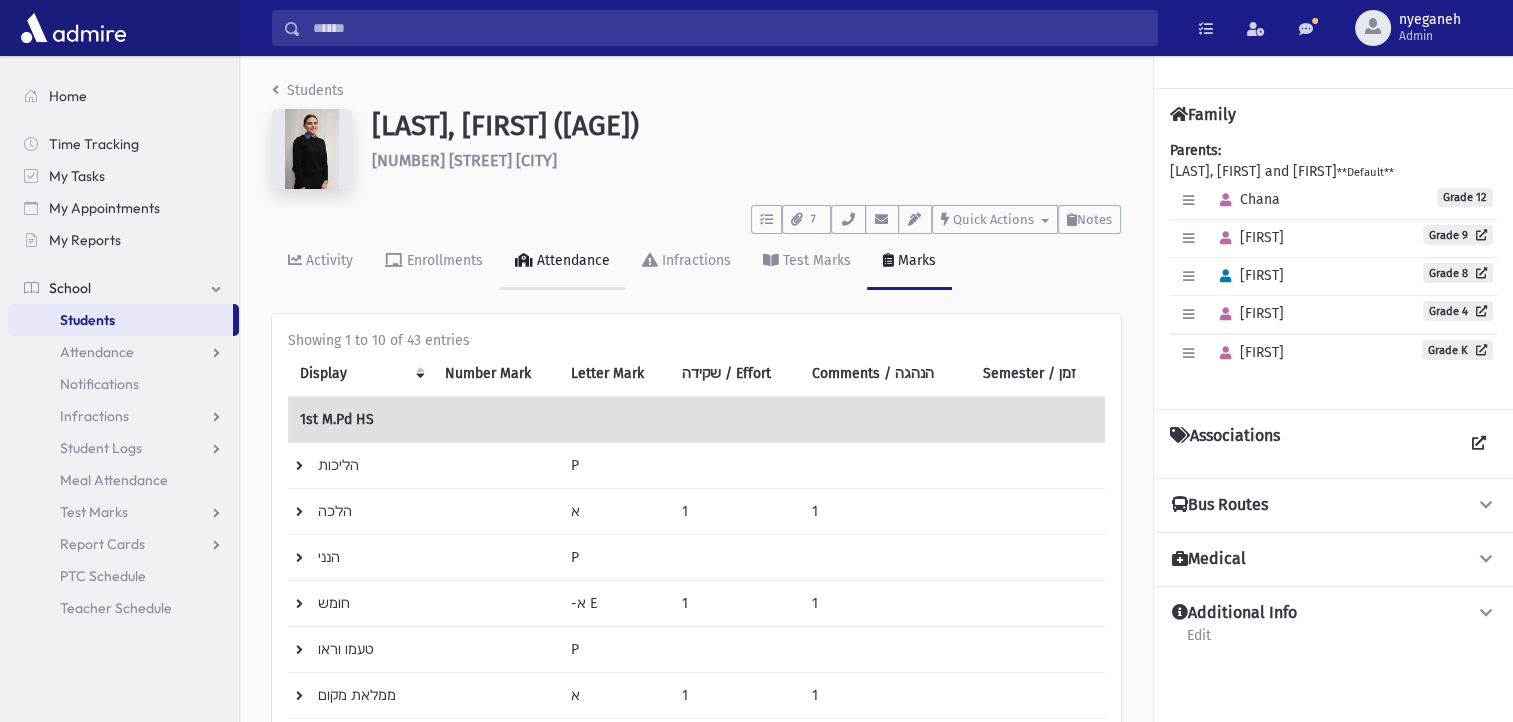 click on "Attendance" at bounding box center [562, 262] 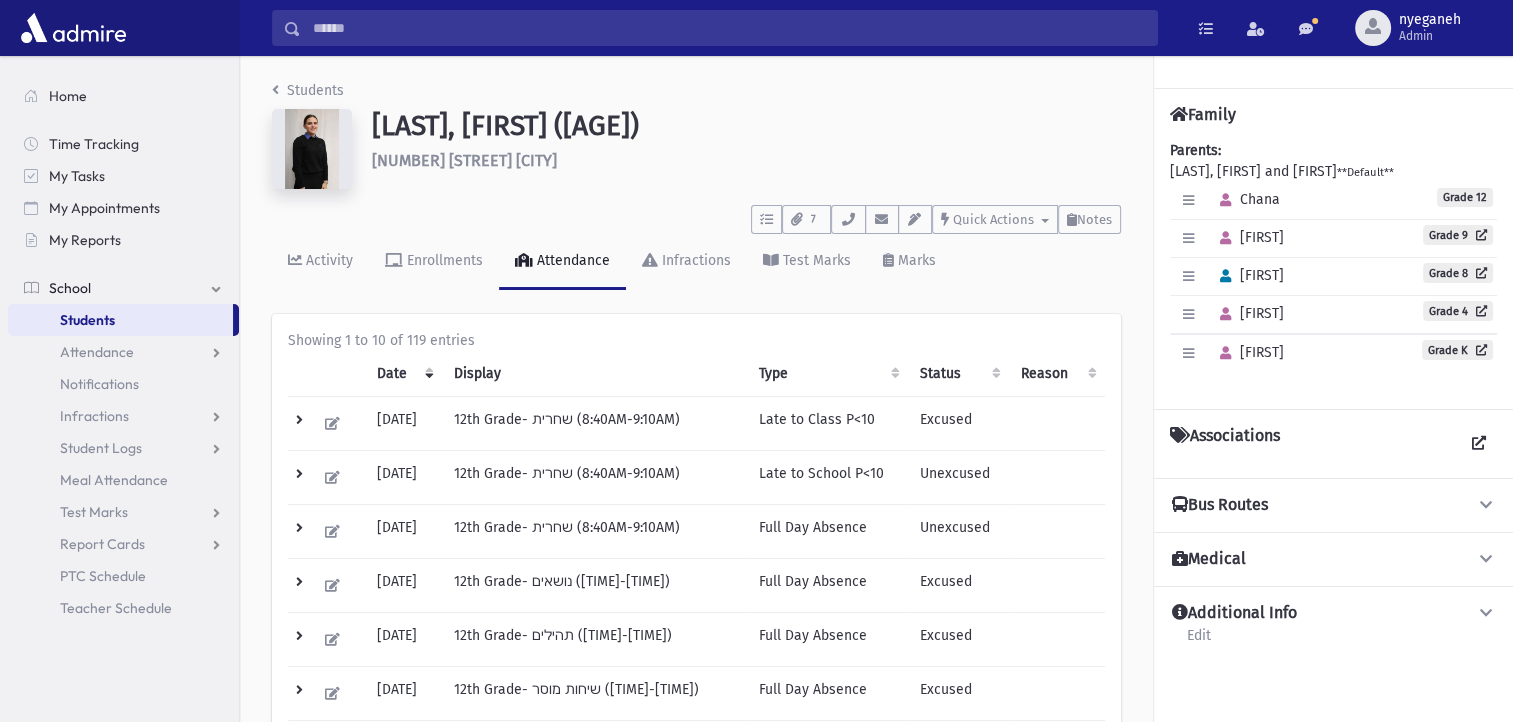click at bounding box center [326, 424] 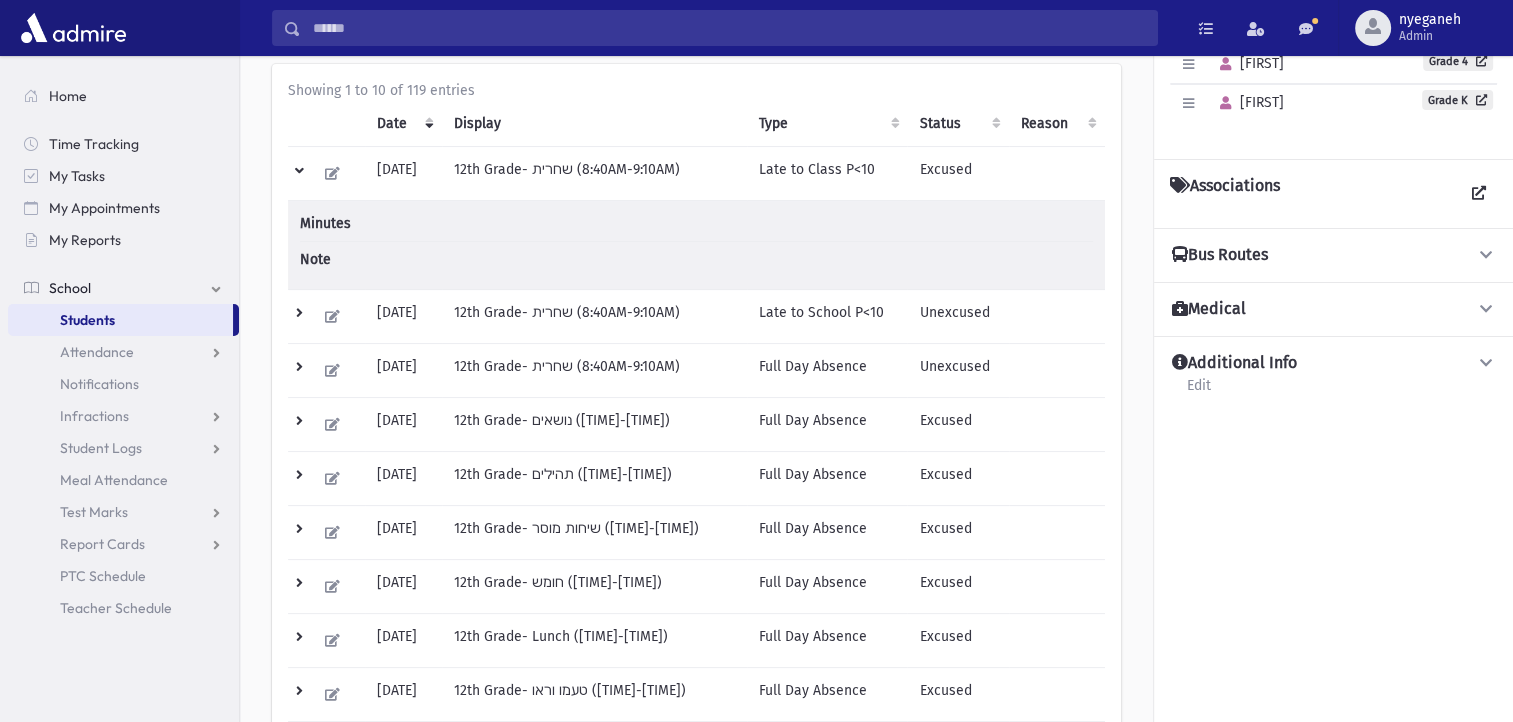 scroll, scrollTop: 150, scrollLeft: 0, axis: vertical 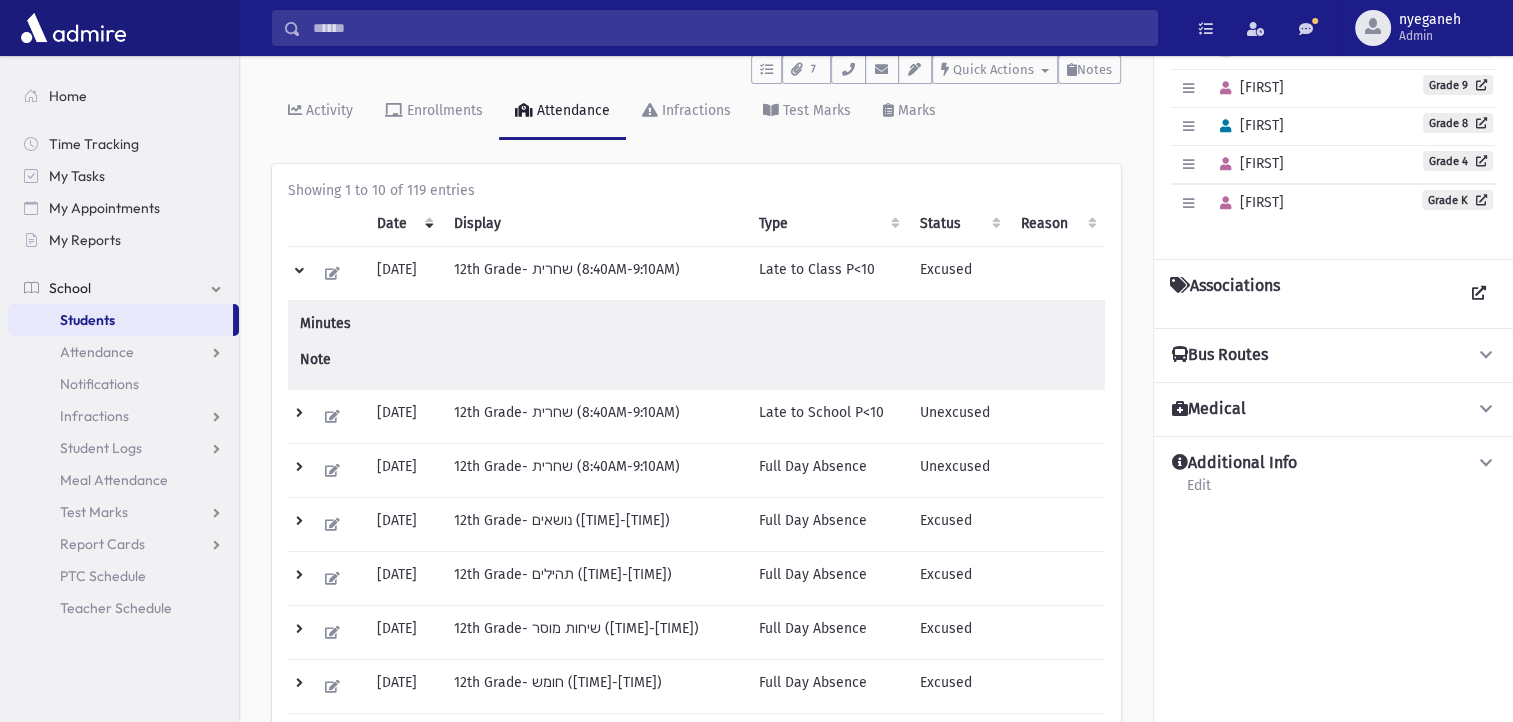 click at bounding box center [1057, 274] 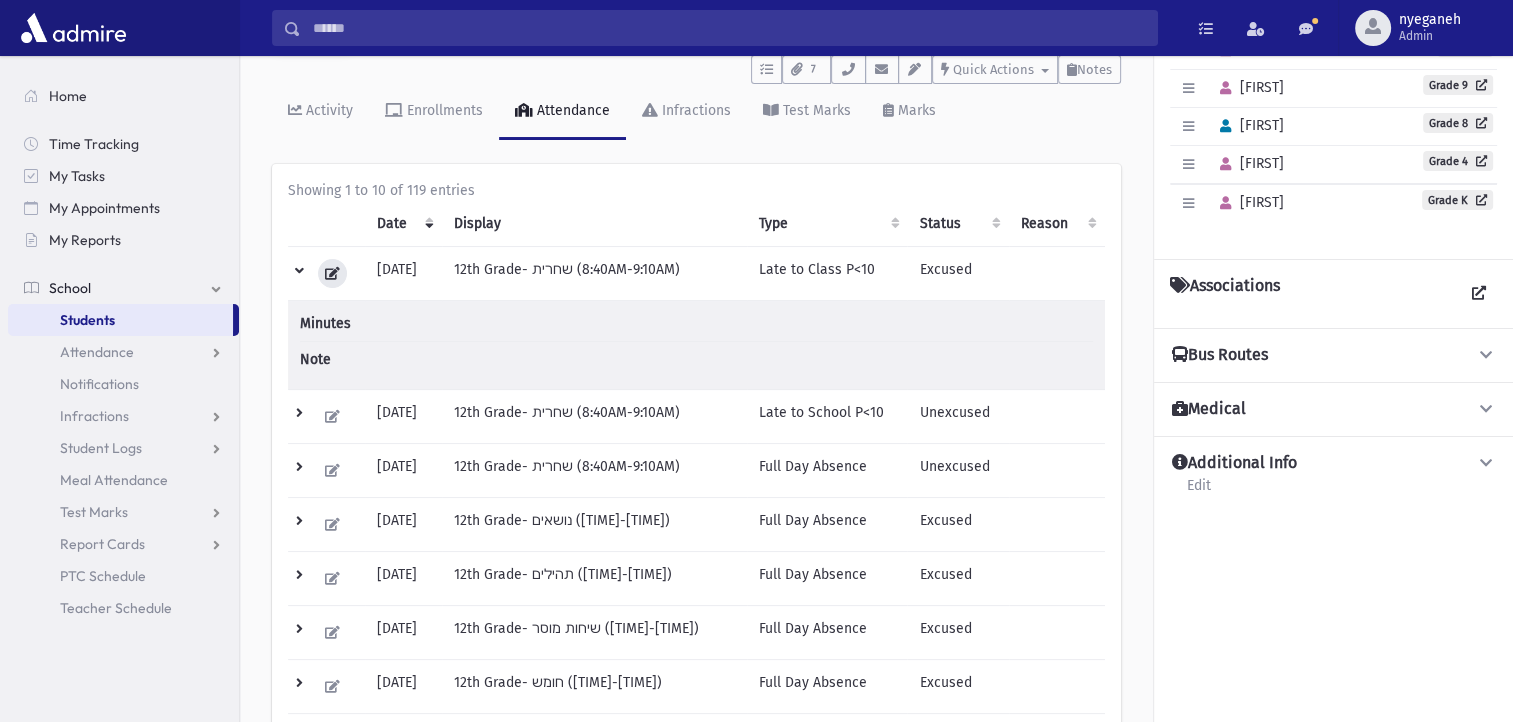 click at bounding box center (332, 273) 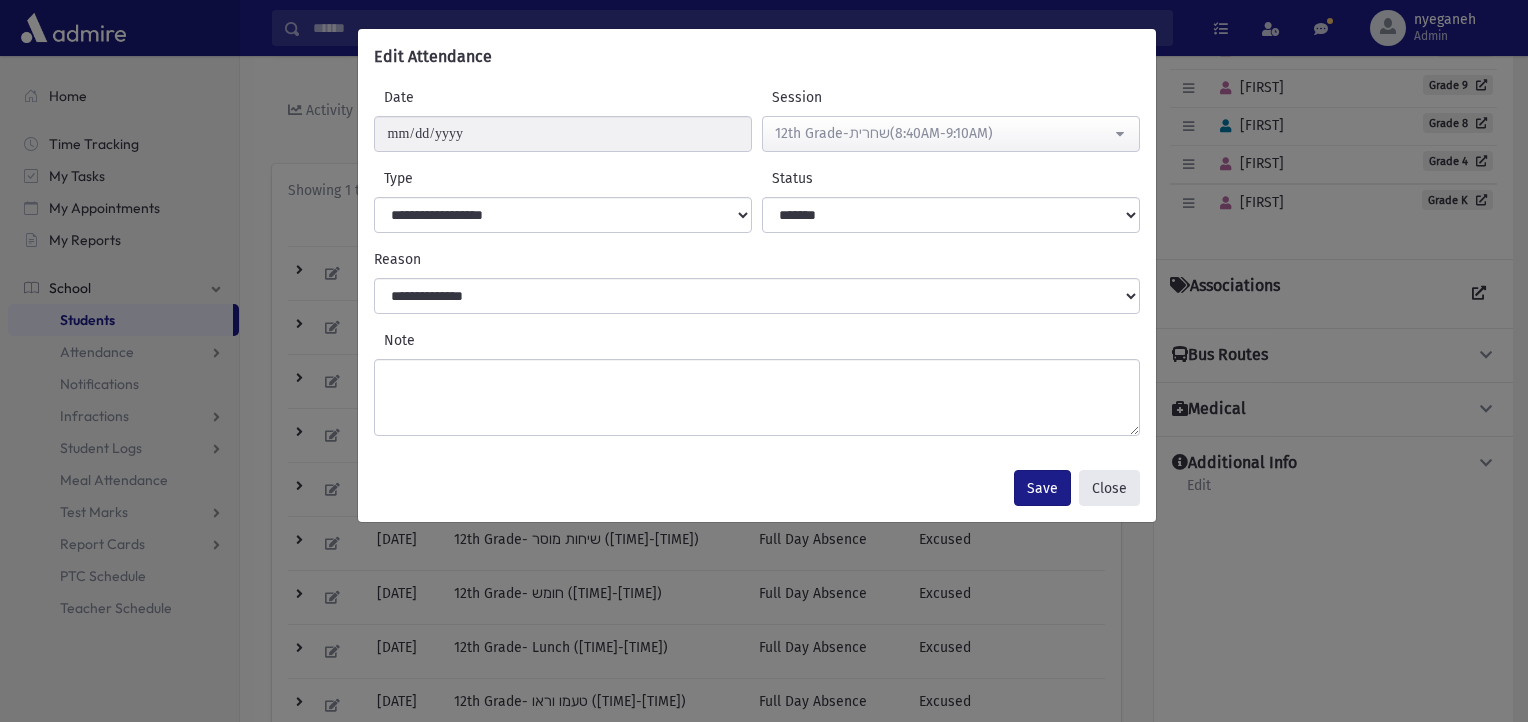 click on "Close" at bounding box center (1109, 488) 